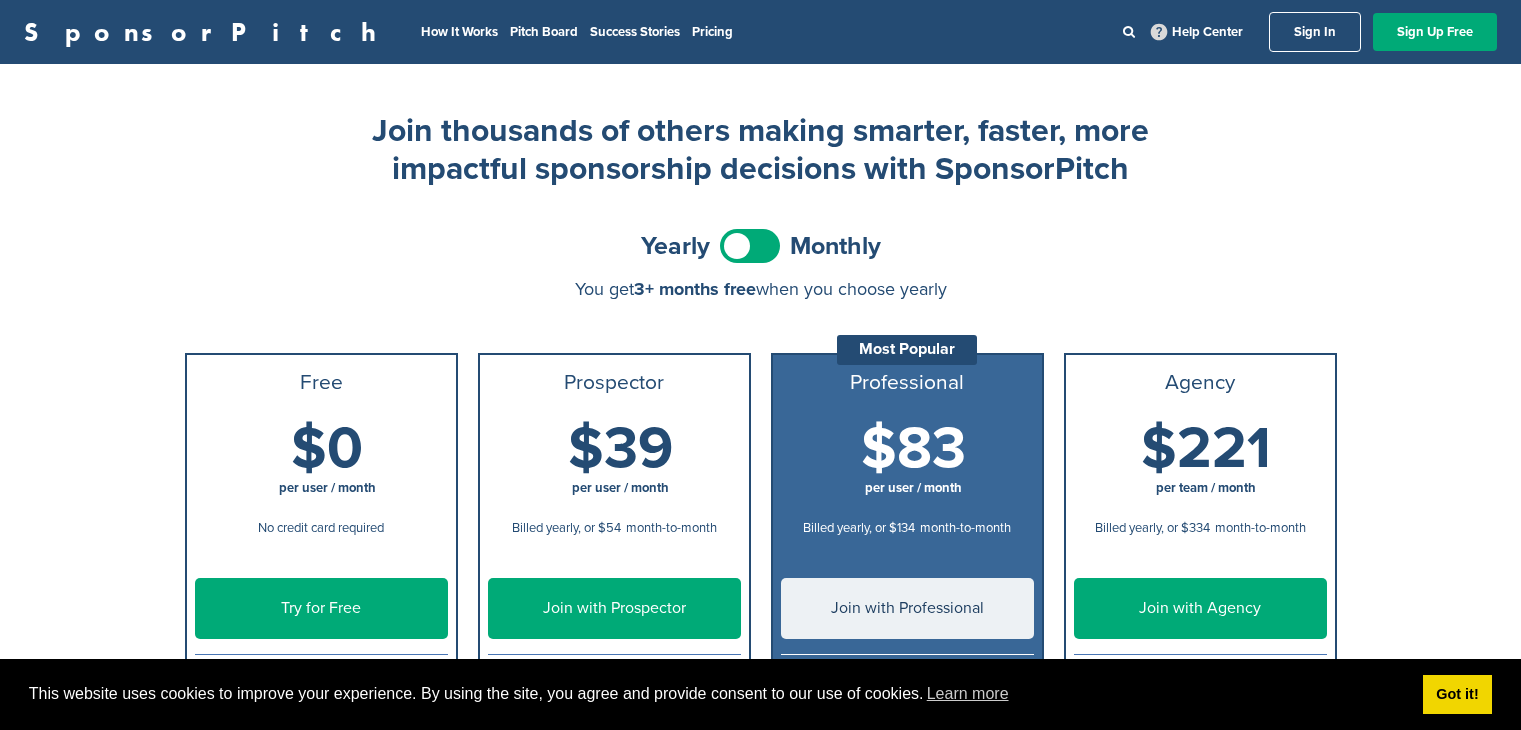 scroll, scrollTop: 0, scrollLeft: 0, axis: both 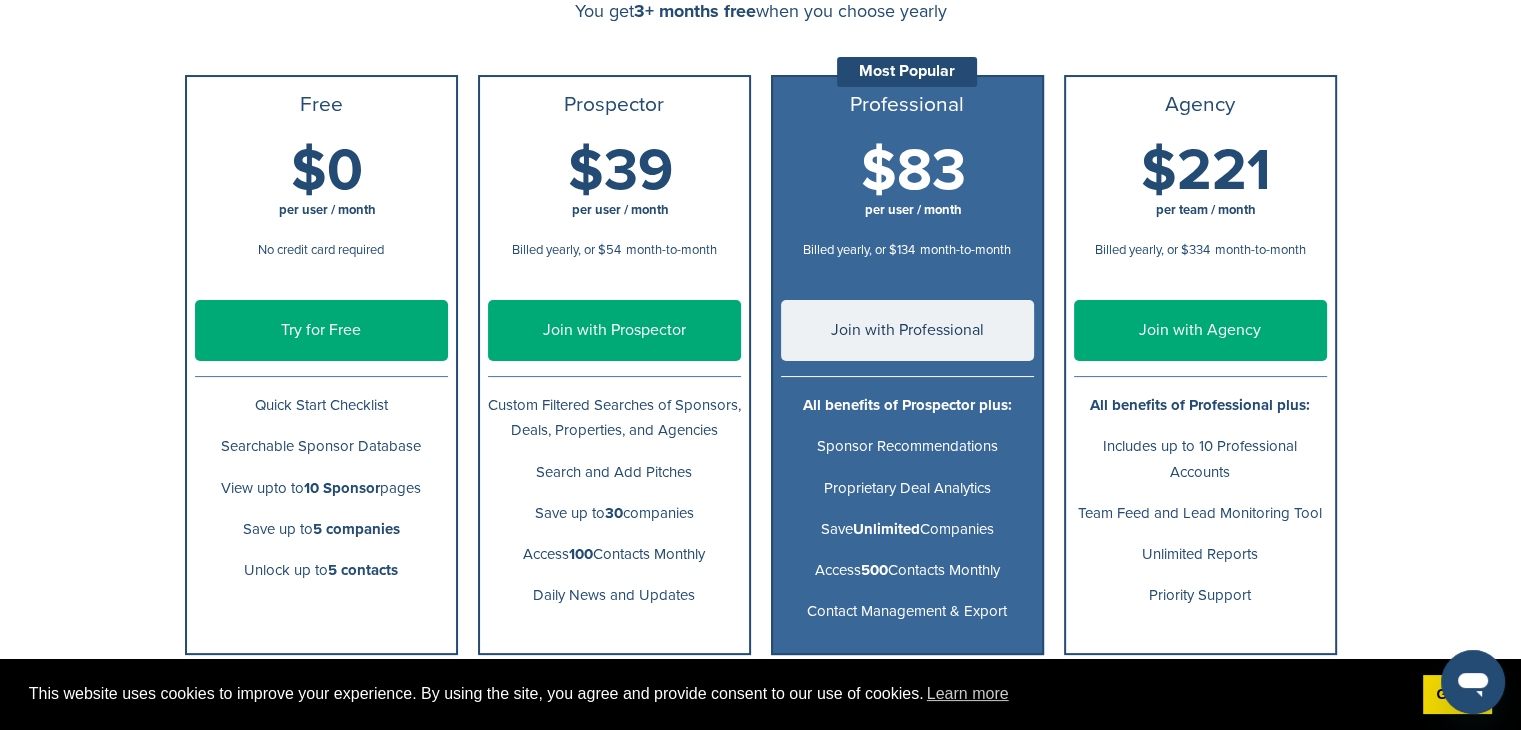 click on "Try for Free" at bounding box center (321, 330) 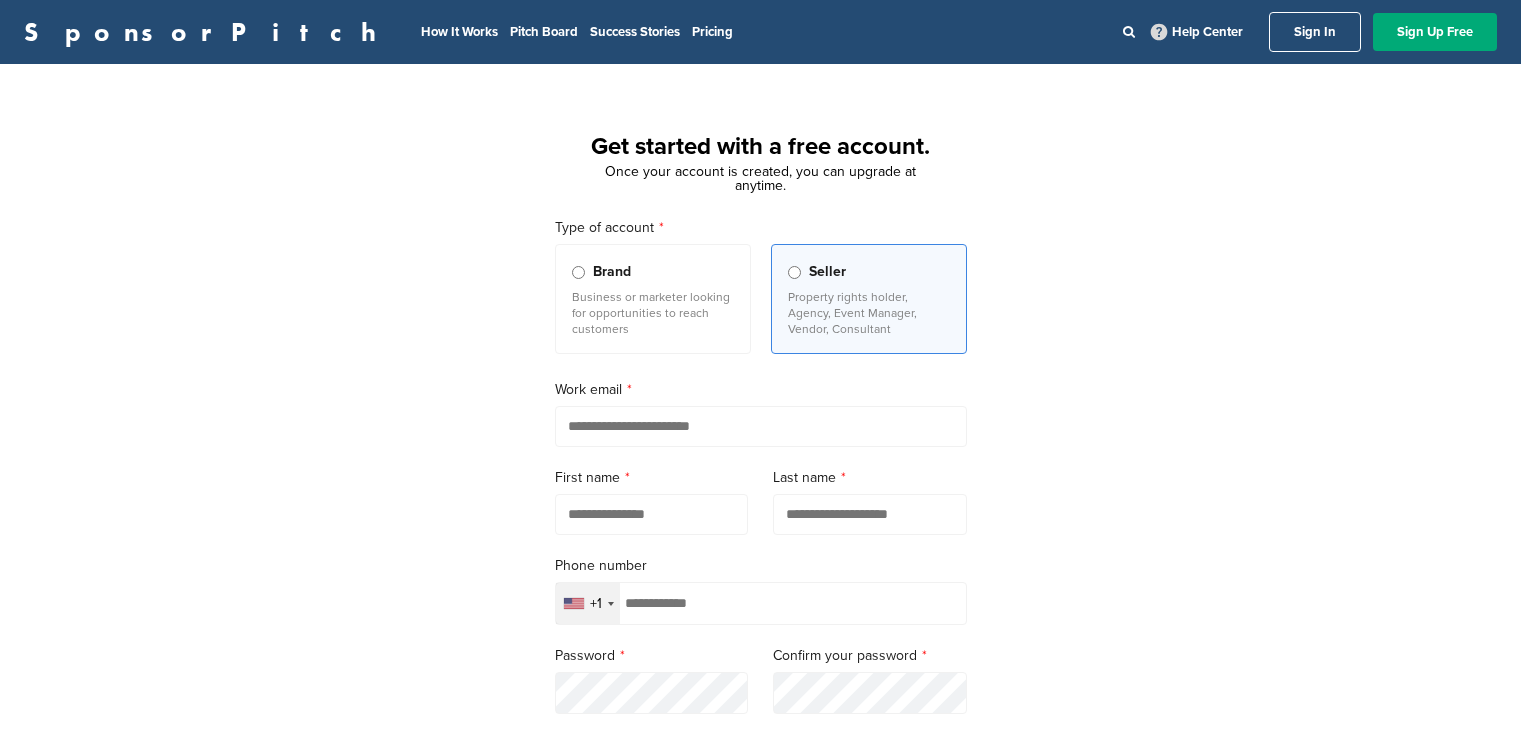 scroll, scrollTop: 0, scrollLeft: 0, axis: both 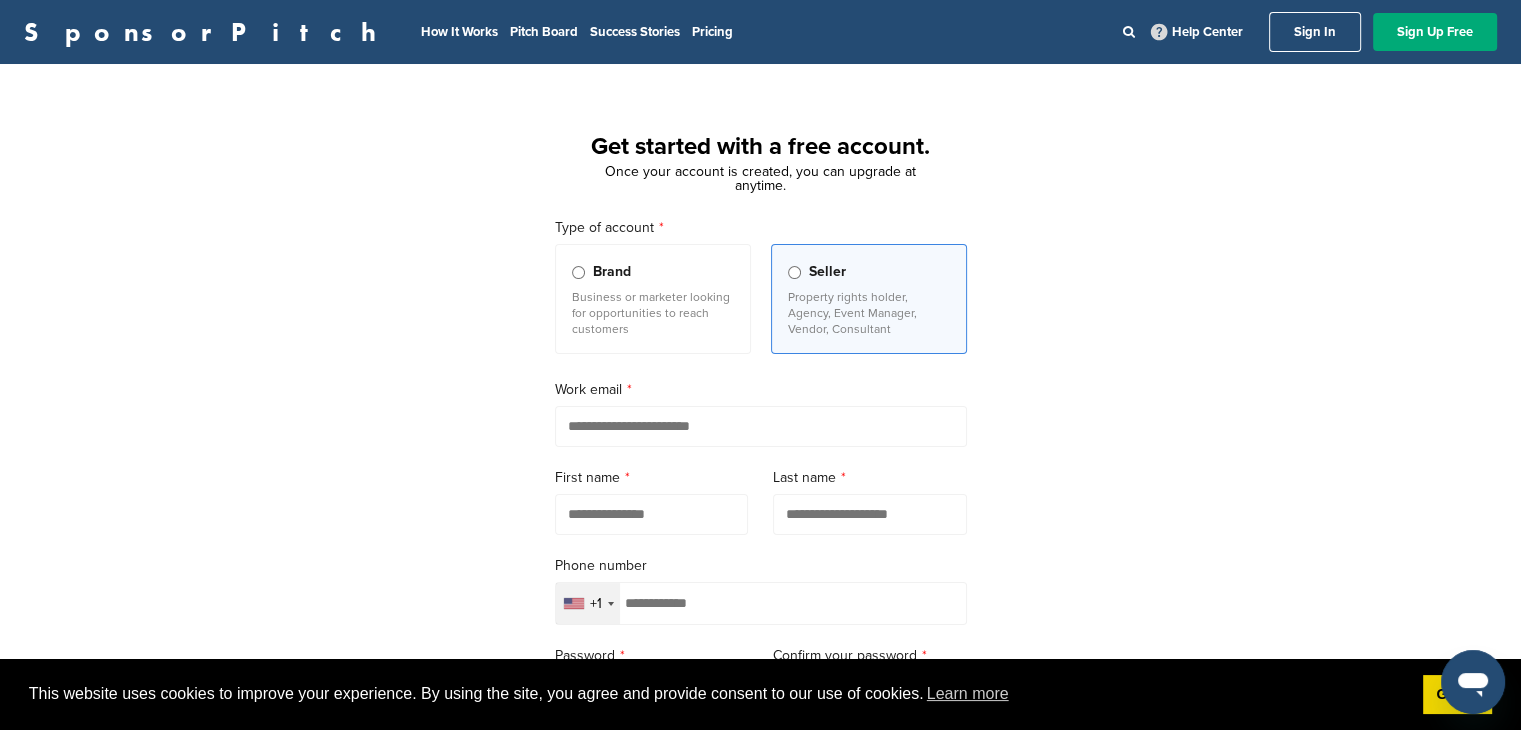 click at bounding box center (761, 426) 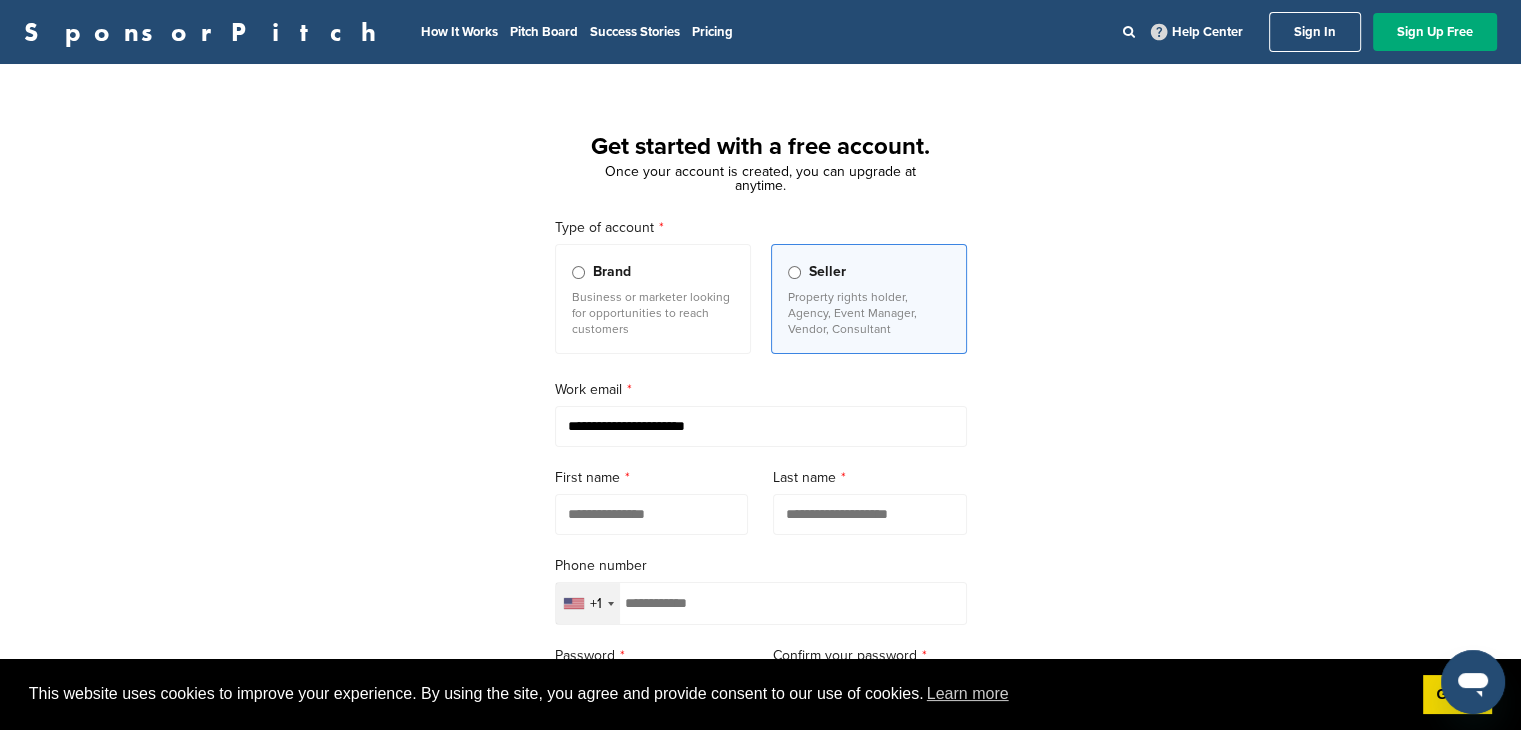 type on "*********" 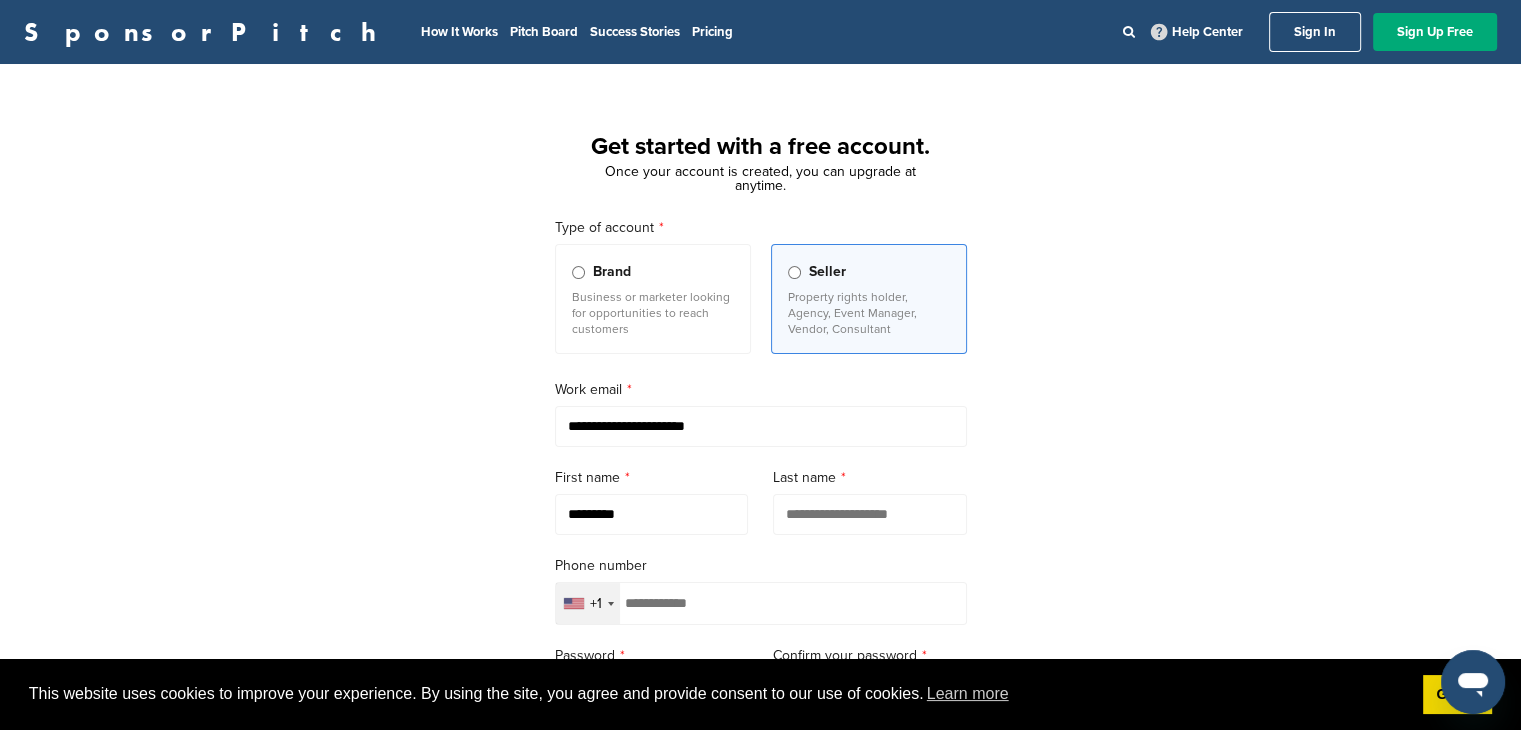 type on "*****" 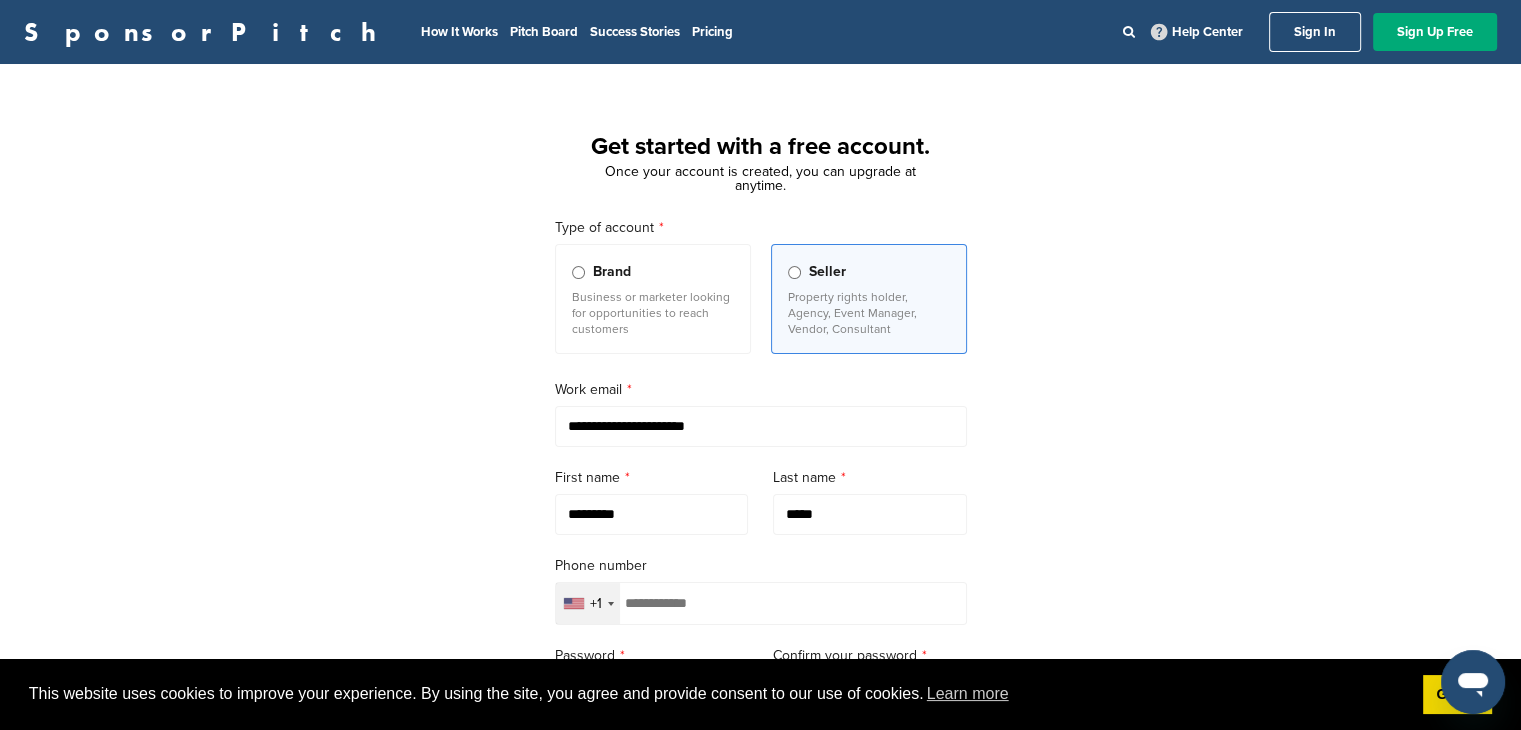 type on "**********" 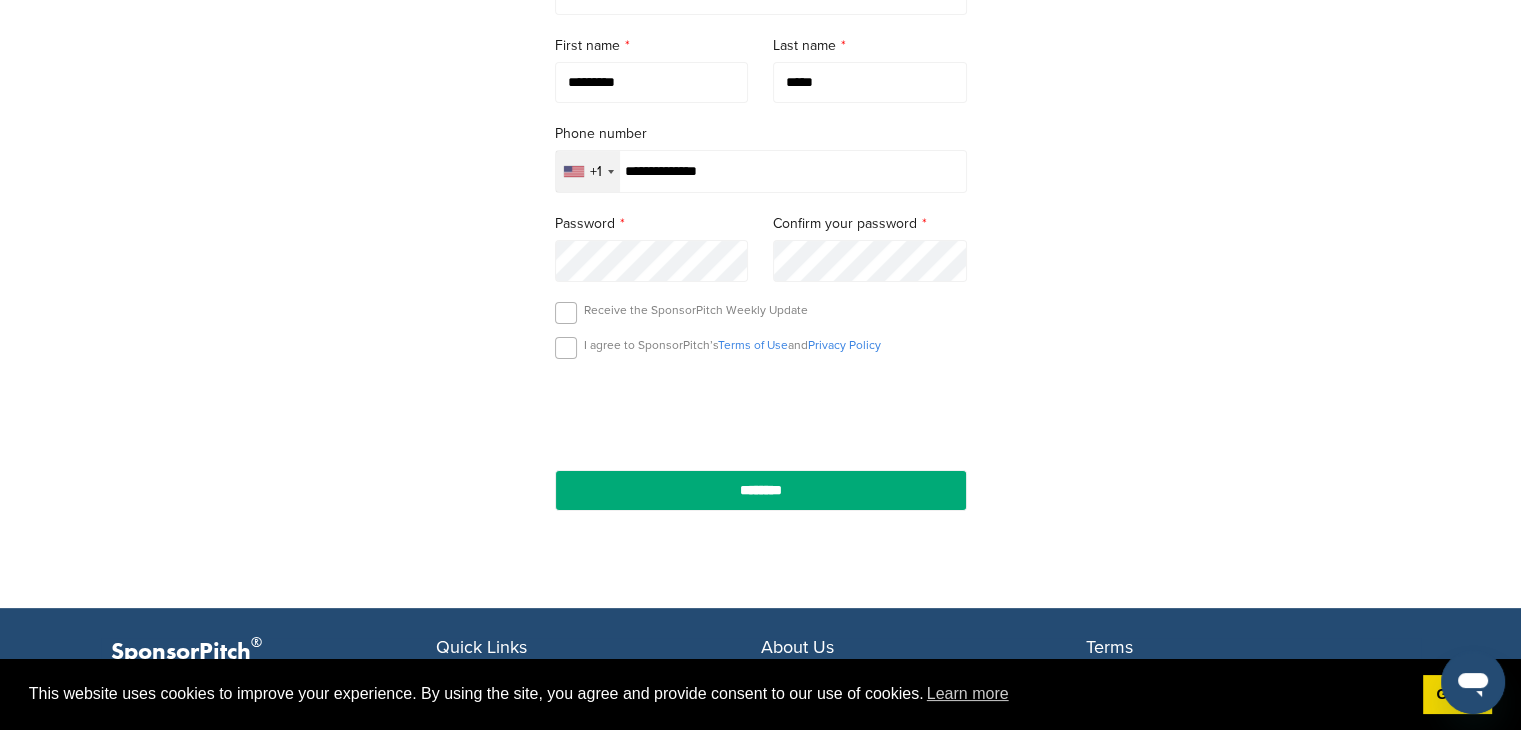 scroll, scrollTop: 433, scrollLeft: 0, axis: vertical 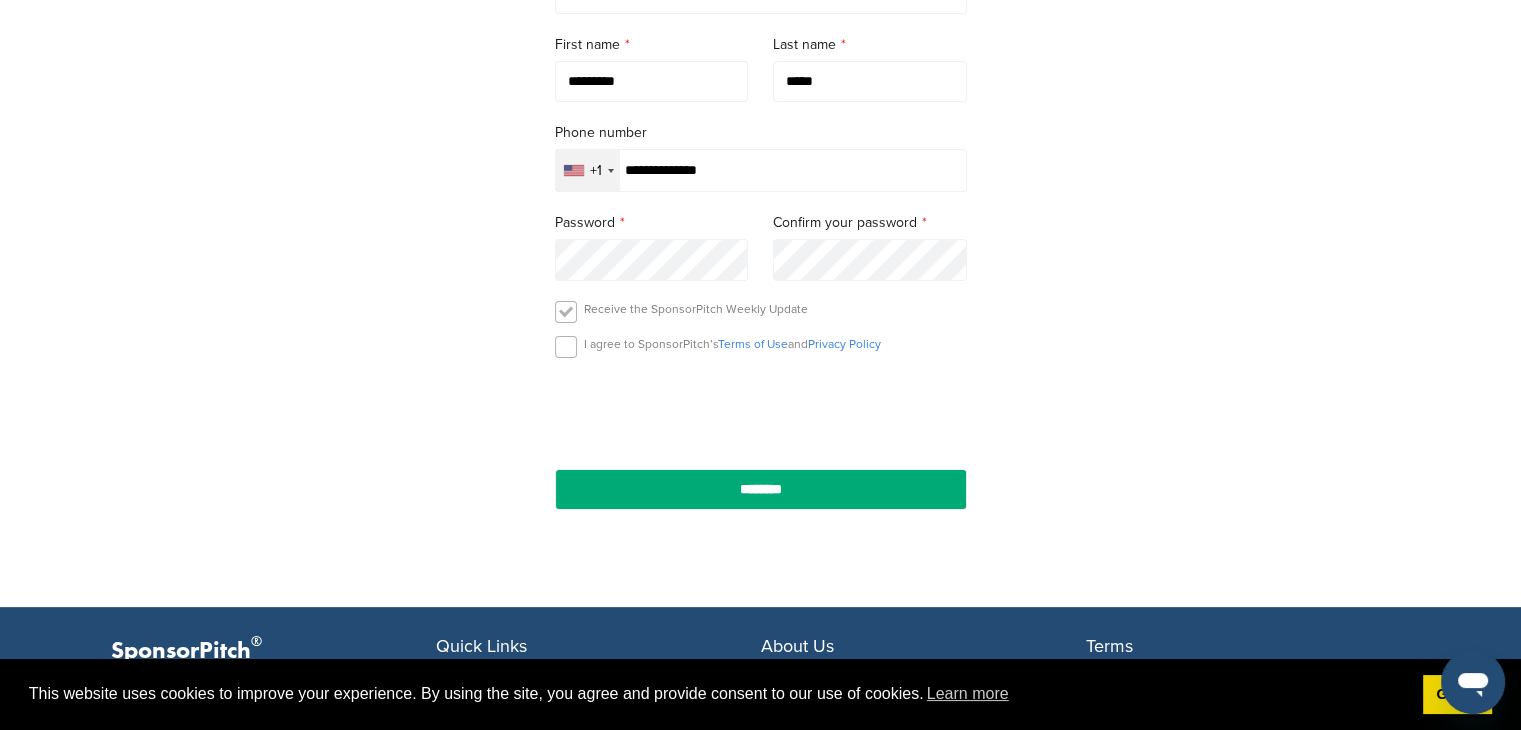 click at bounding box center (566, 312) 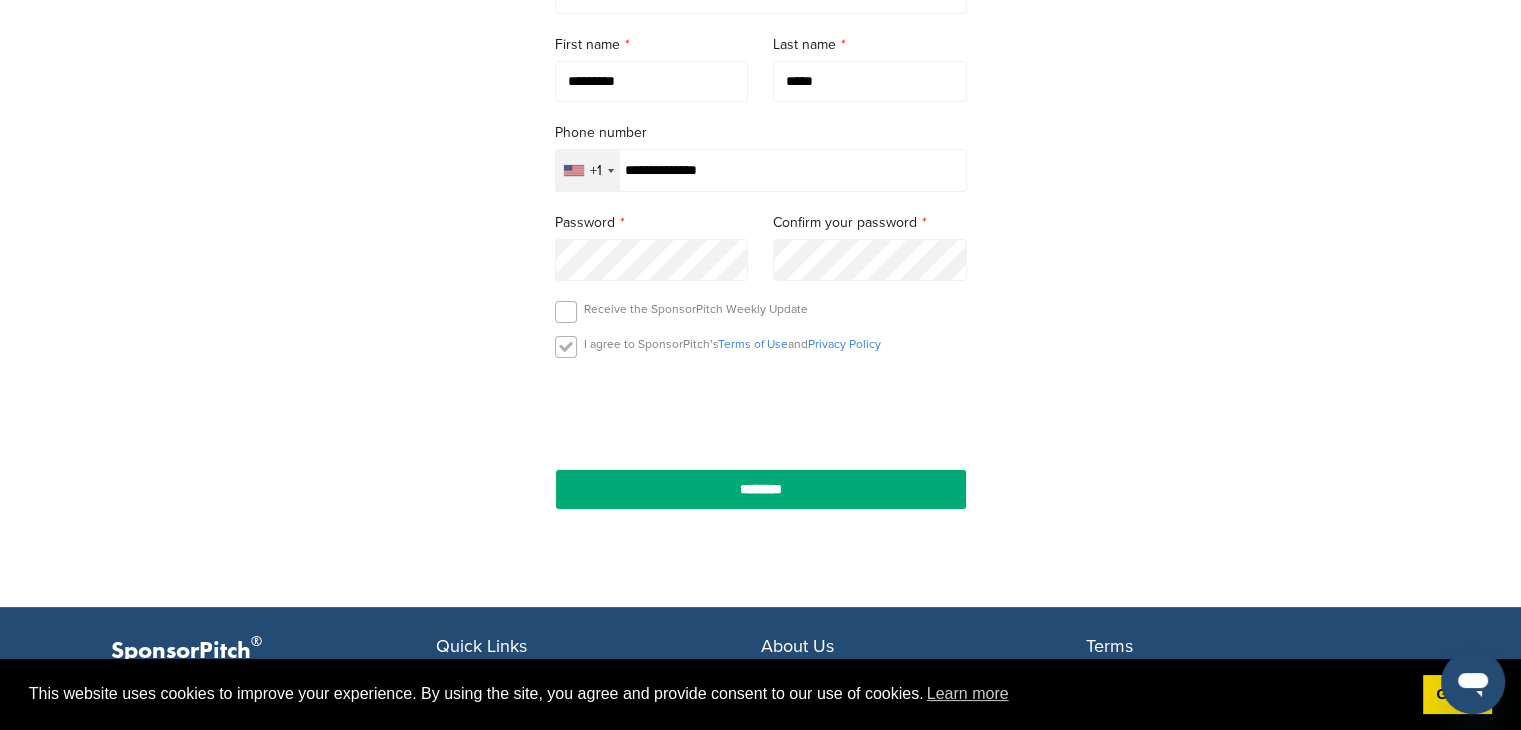 click at bounding box center (566, 347) 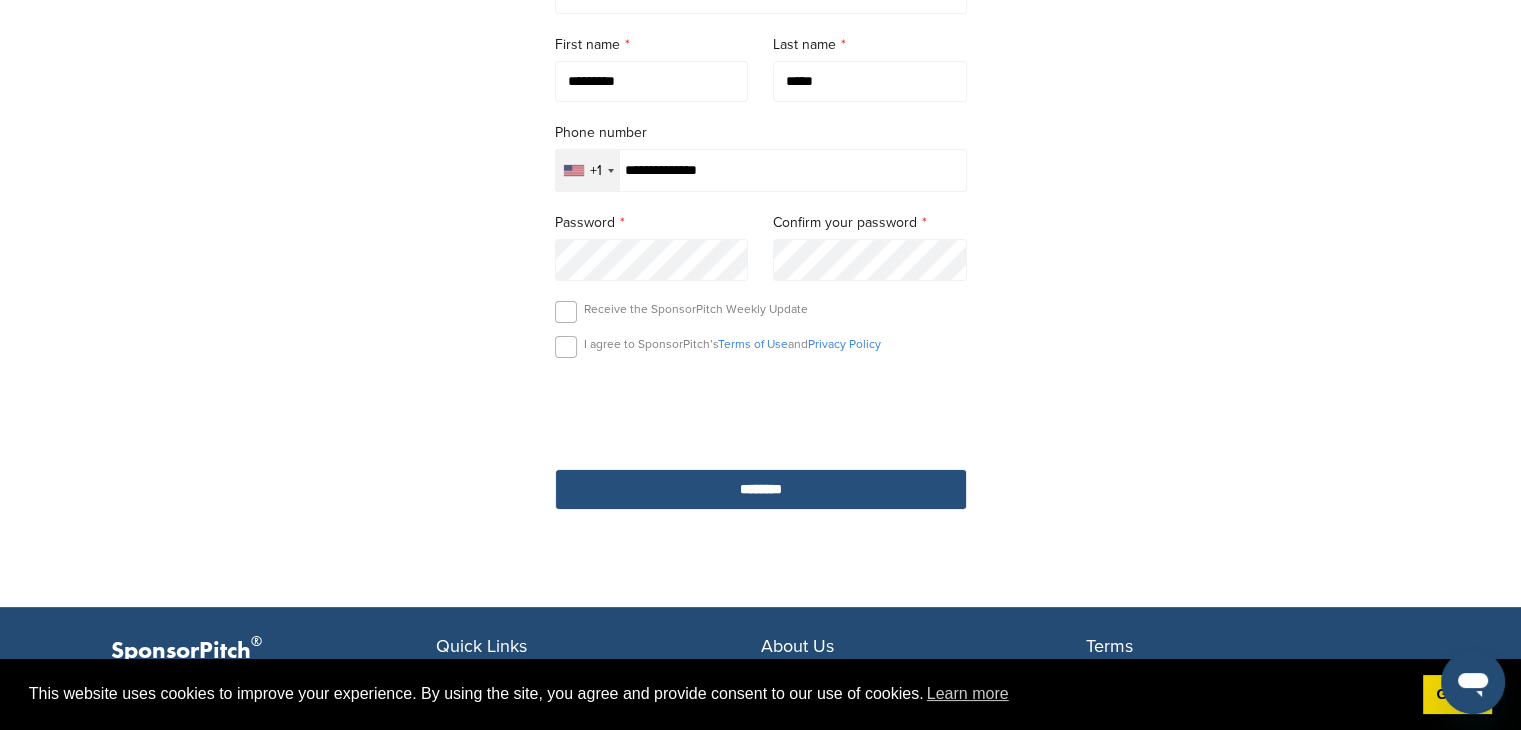 click on "********" at bounding box center [761, 489] 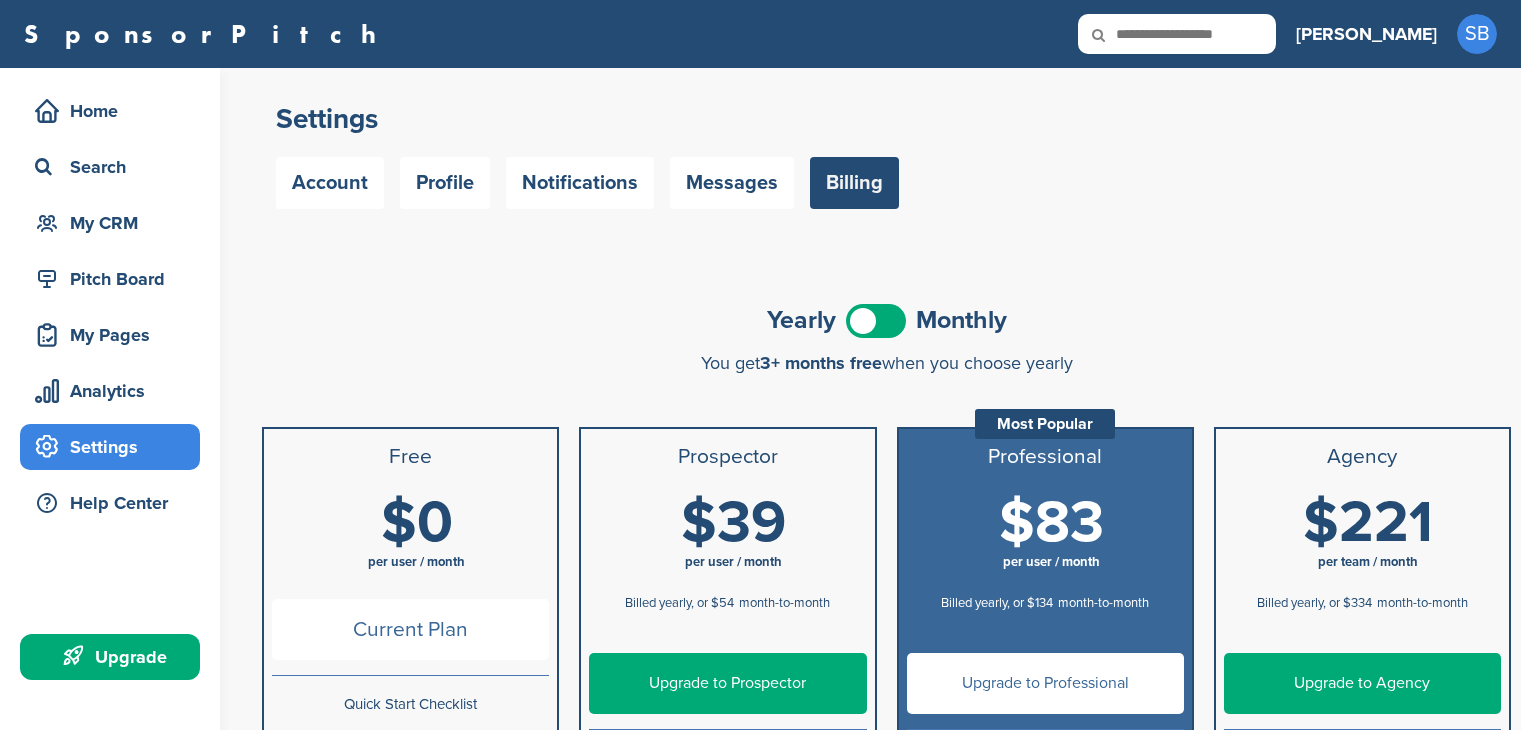 scroll, scrollTop: 0, scrollLeft: 0, axis: both 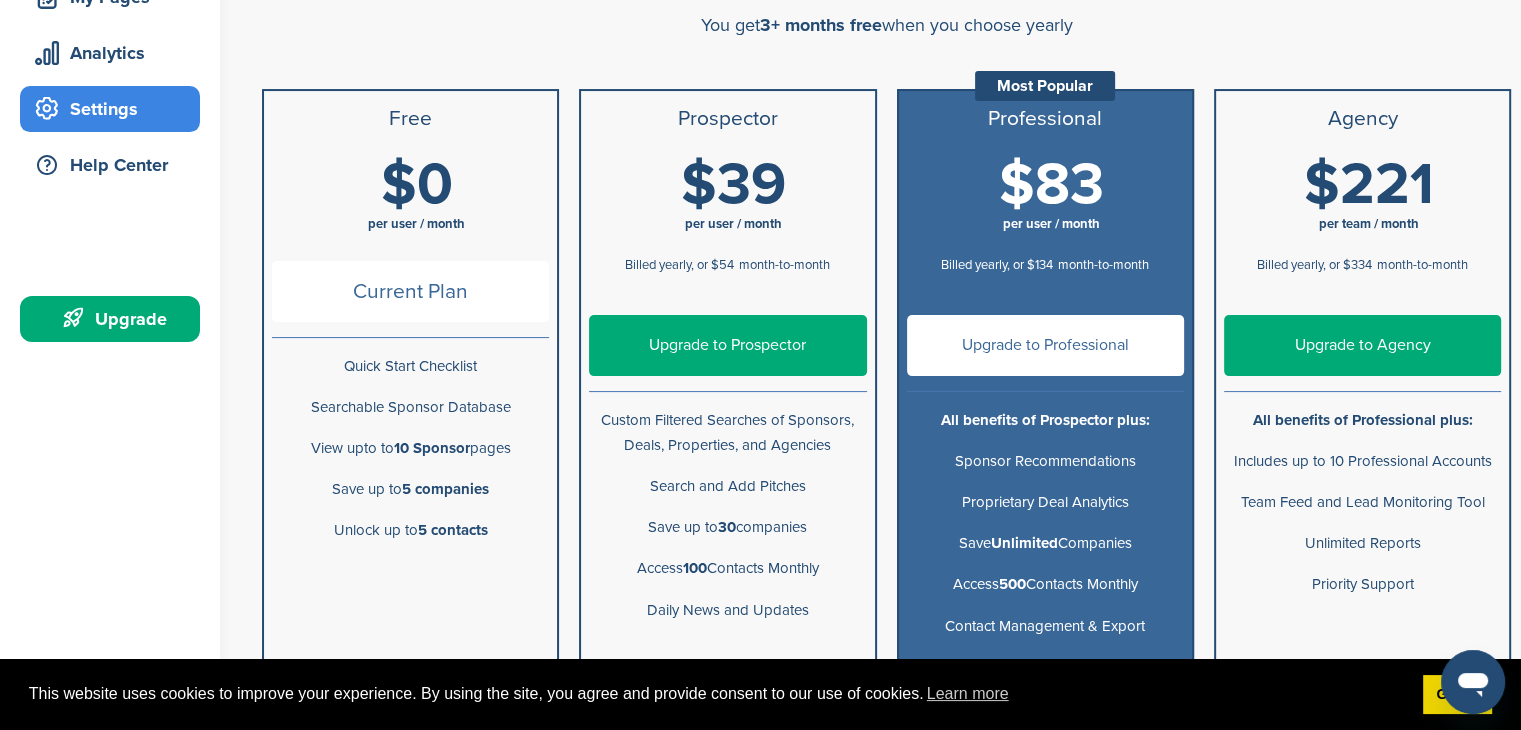 click on "Upgrade to Professional" at bounding box center [1045, 345] 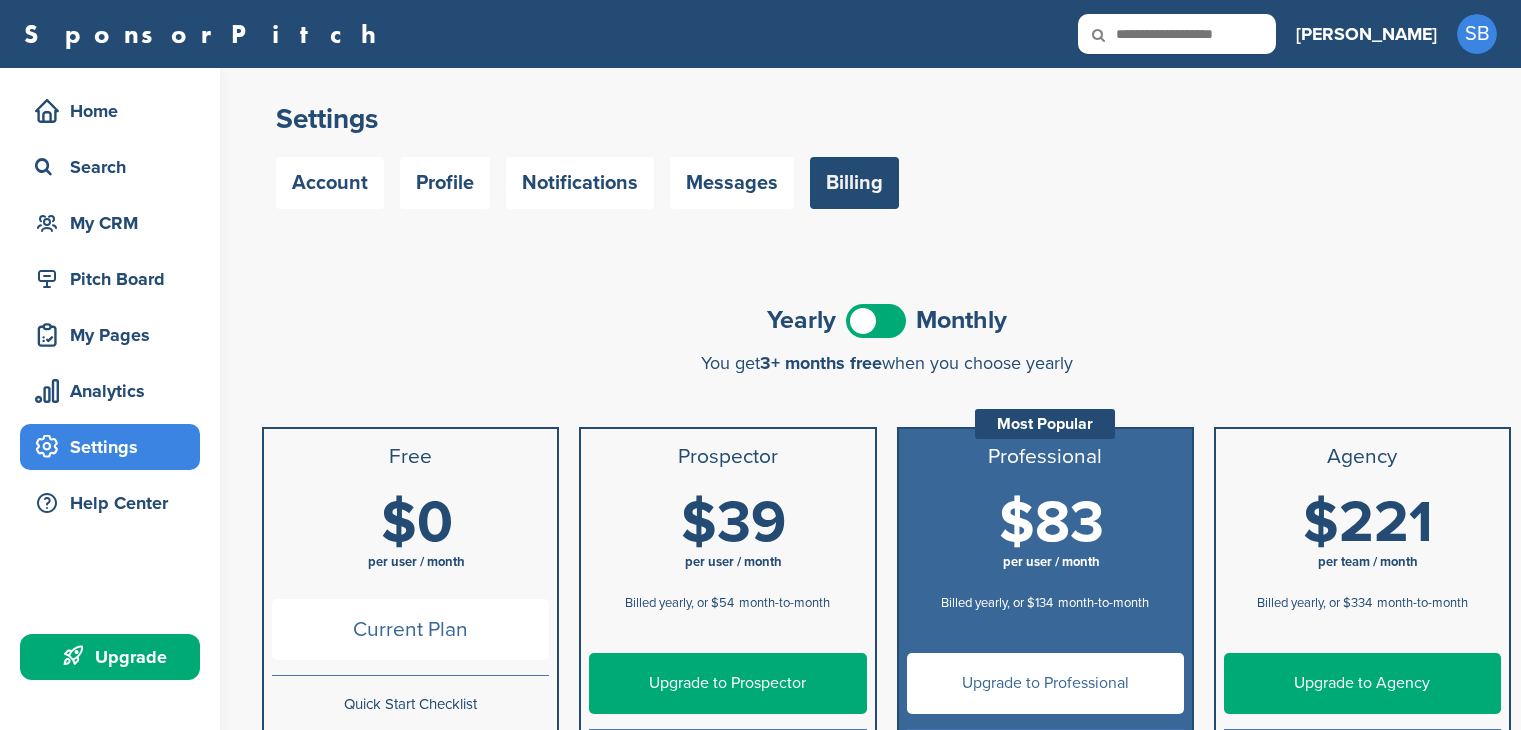 scroll, scrollTop: 338, scrollLeft: 0, axis: vertical 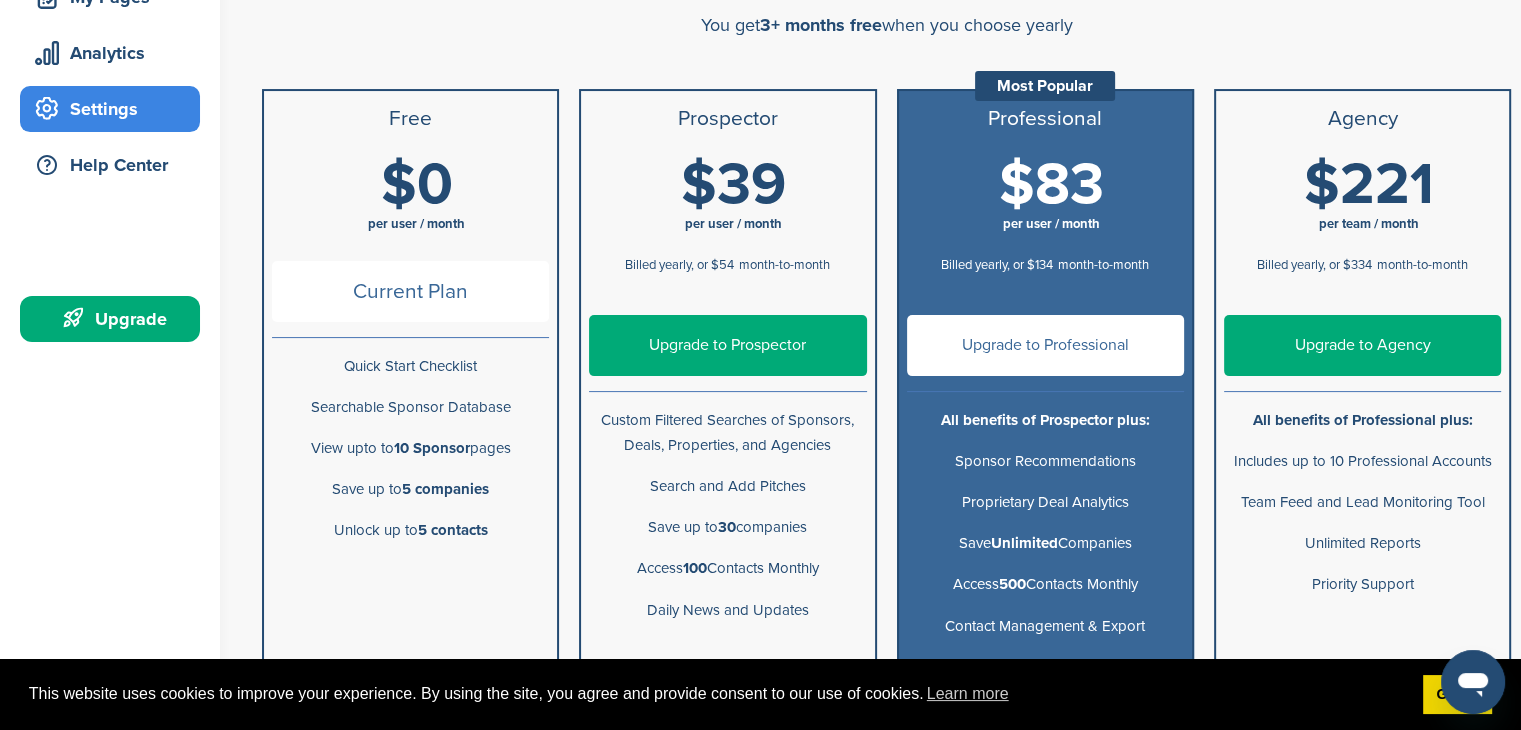 click on "Upgrade to Prospector" at bounding box center (727, 345) 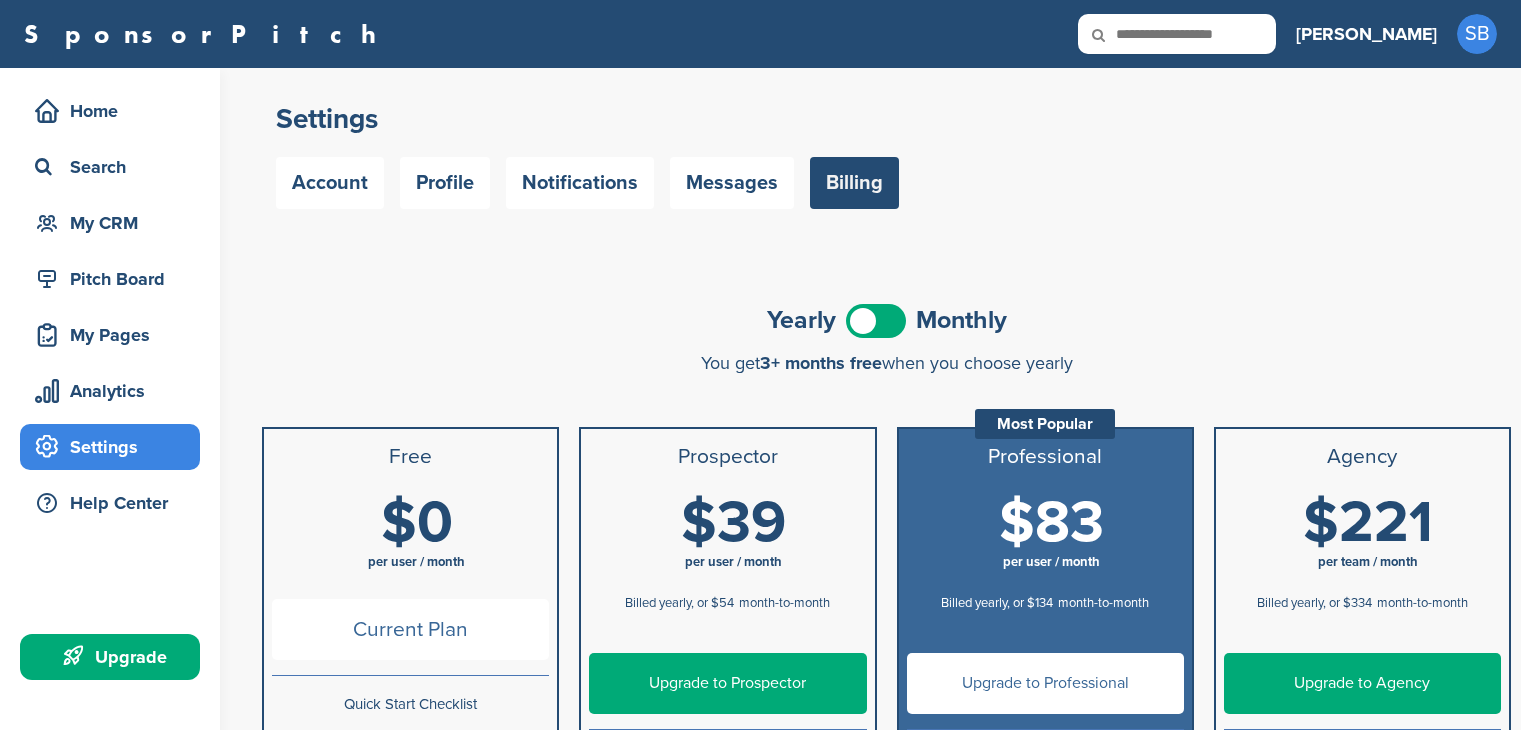 scroll, scrollTop: 0, scrollLeft: 0, axis: both 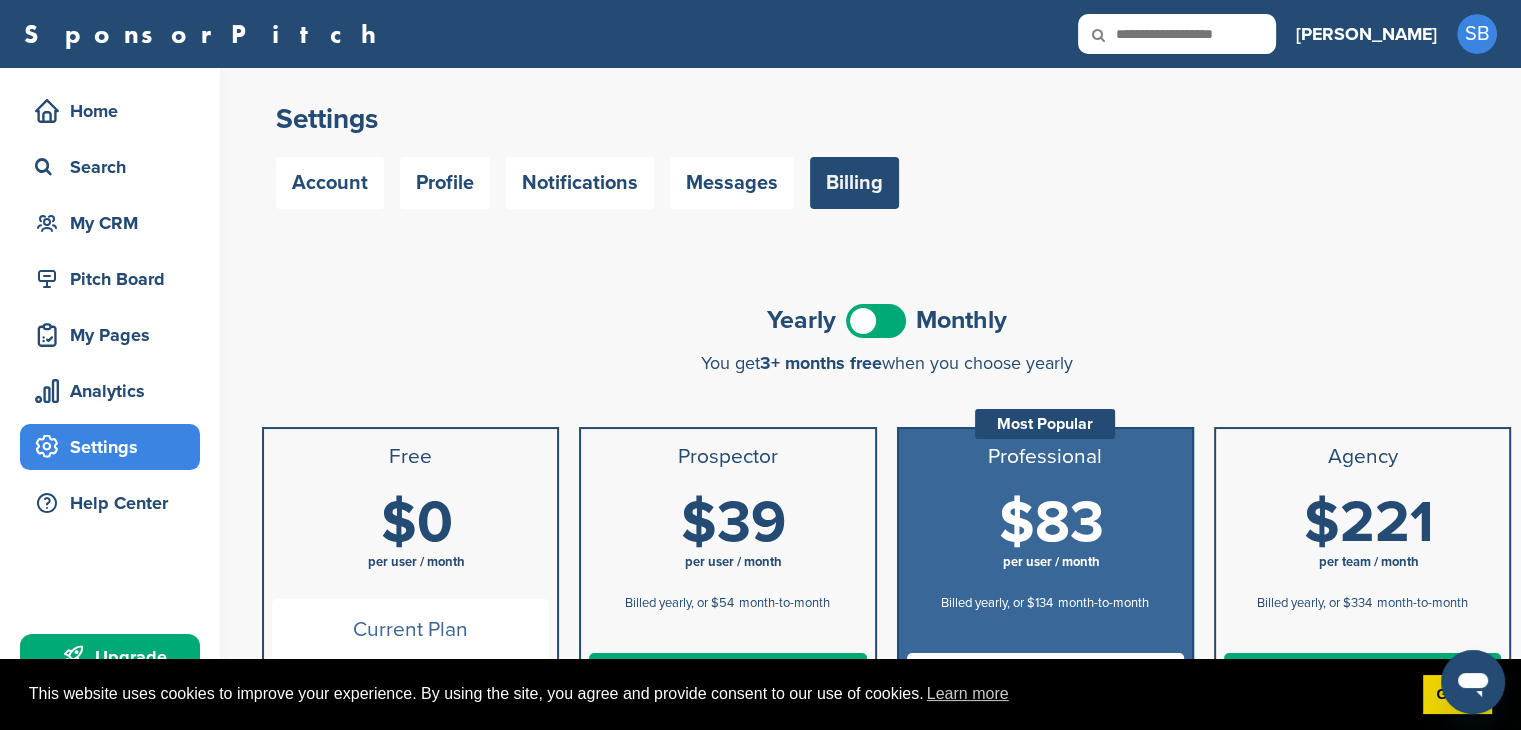 click 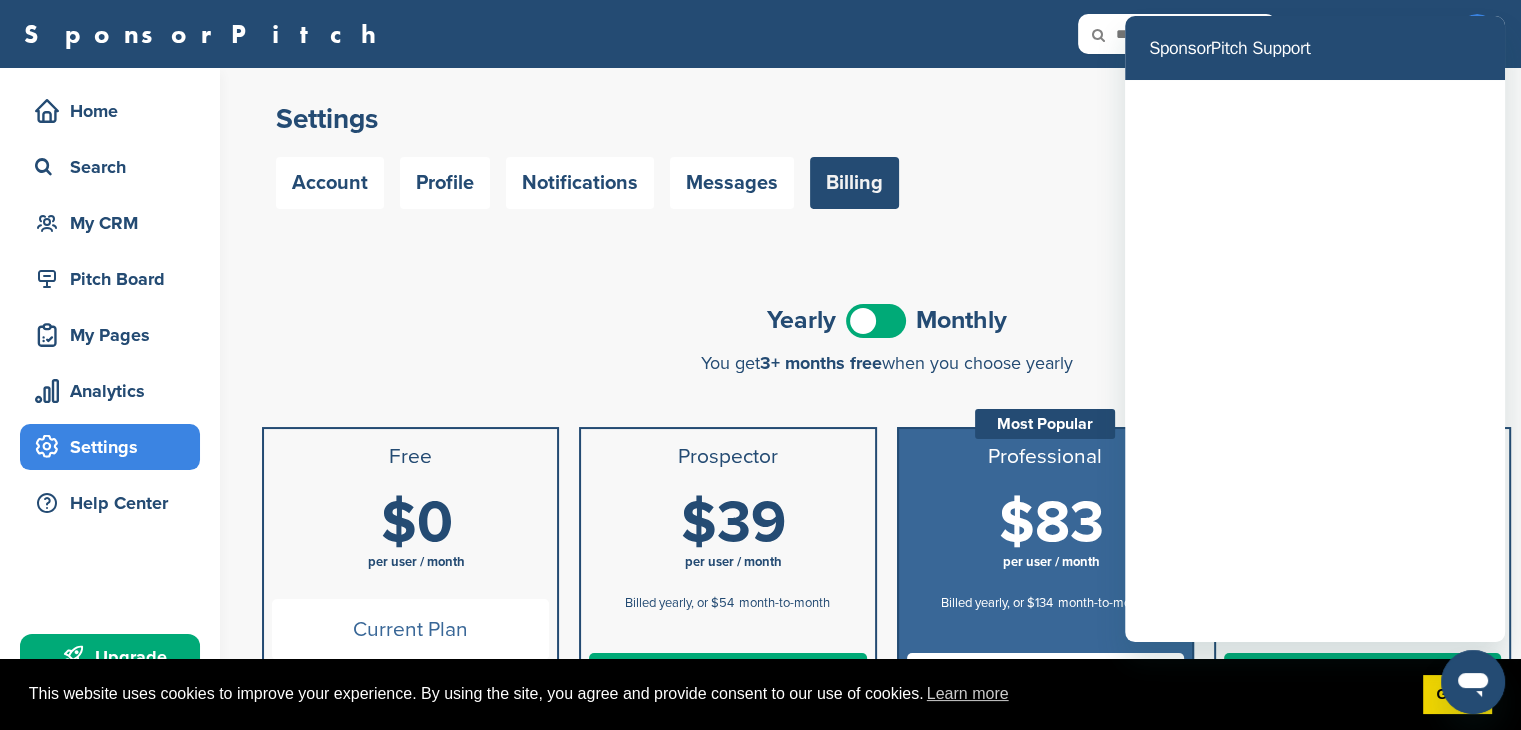 scroll, scrollTop: 0, scrollLeft: 0, axis: both 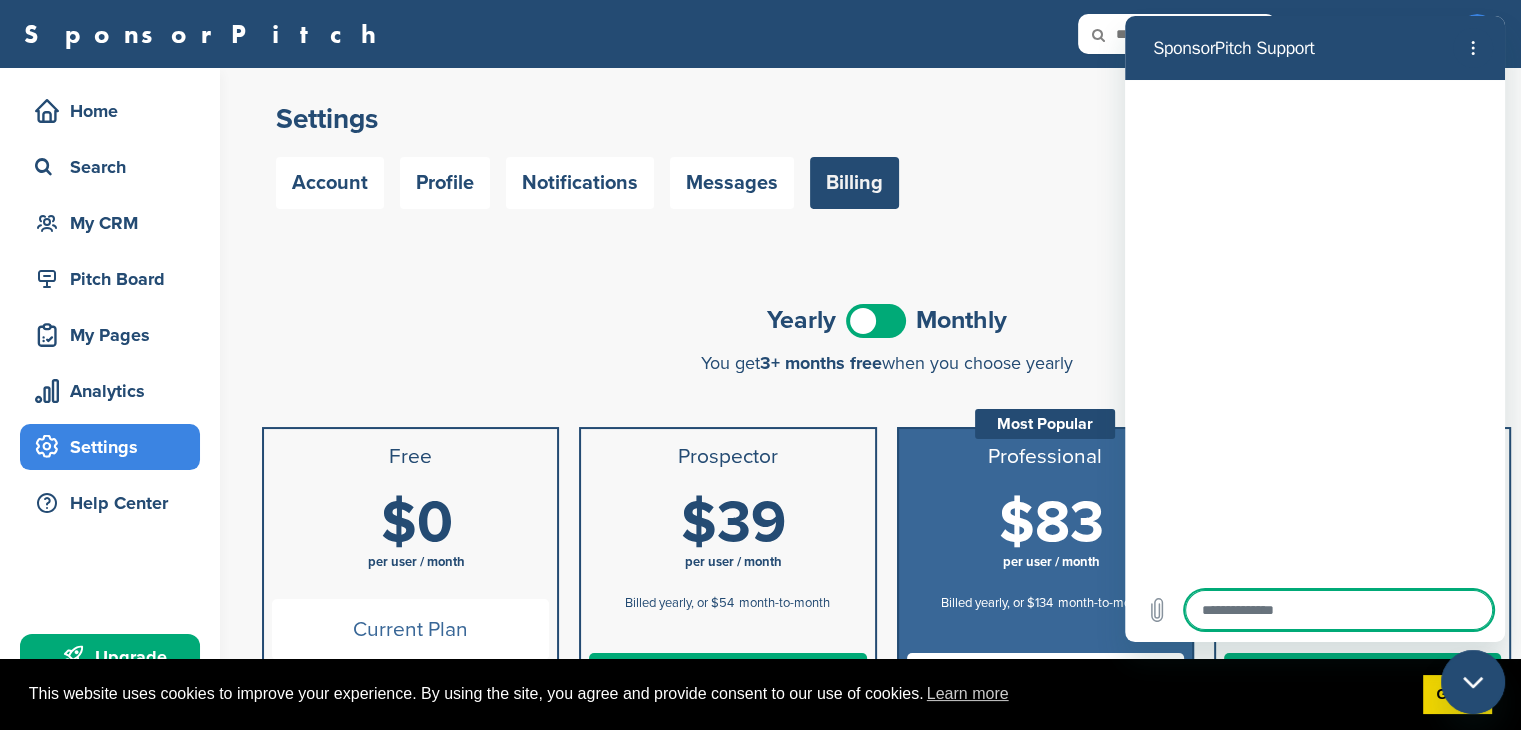 type on "*" 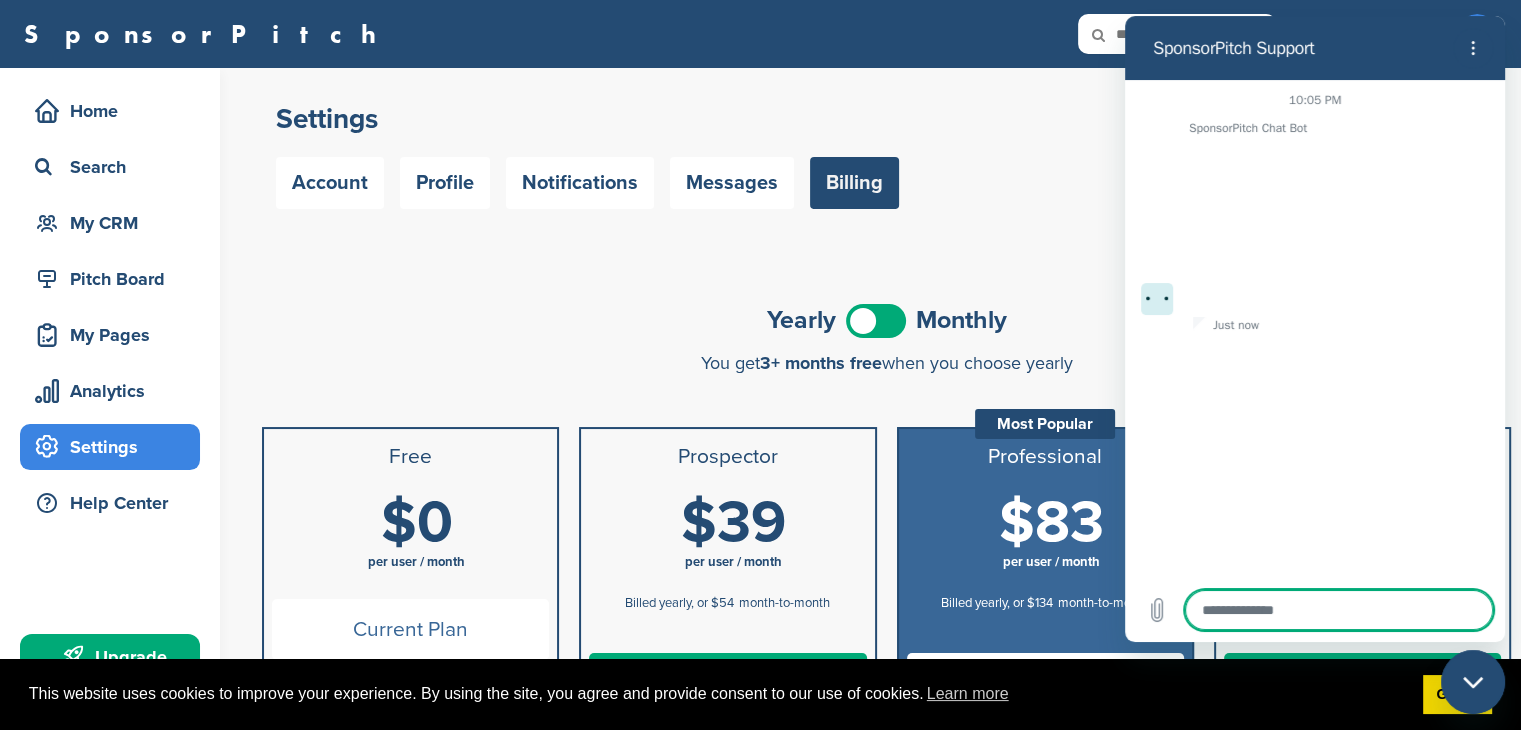 click at bounding box center [1339, 610] 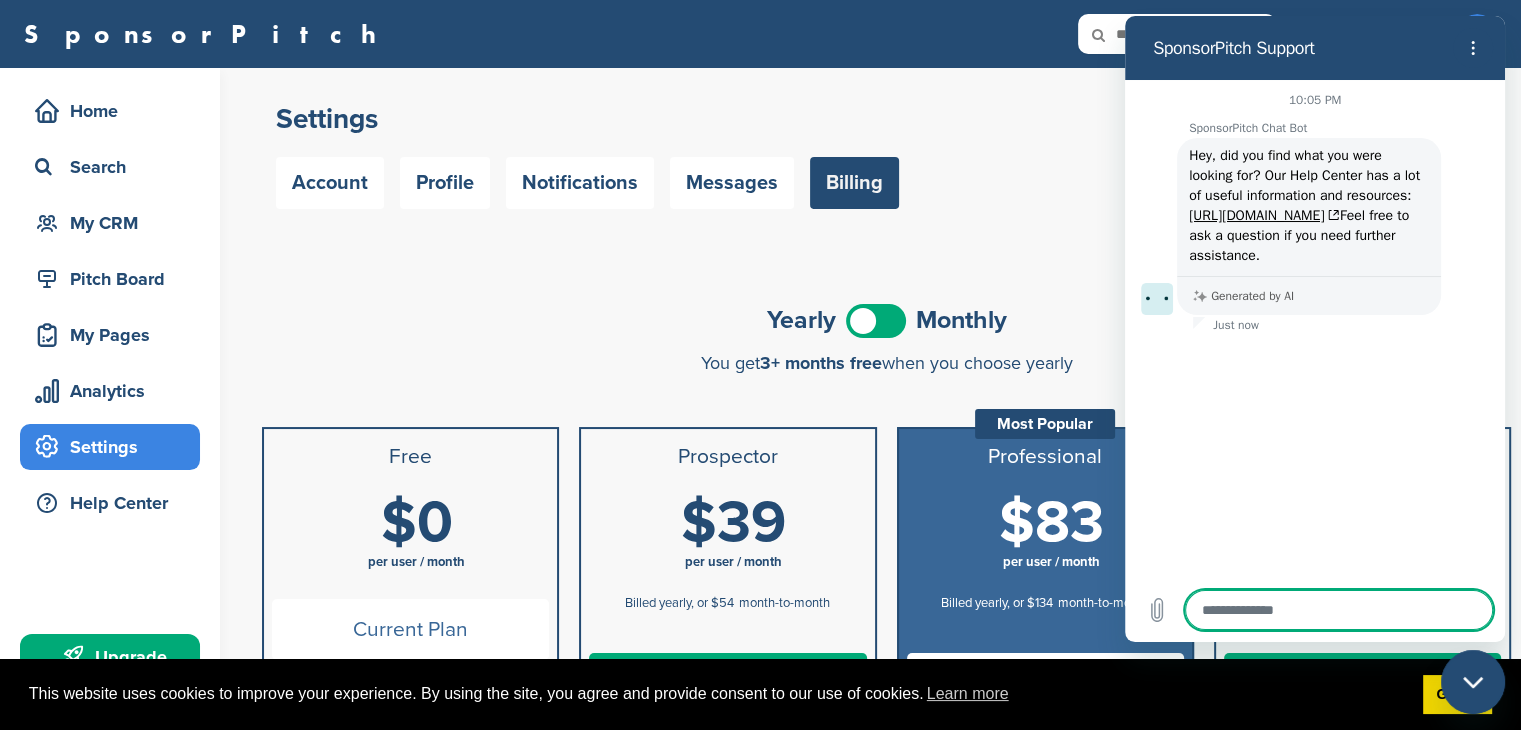 type on "*" 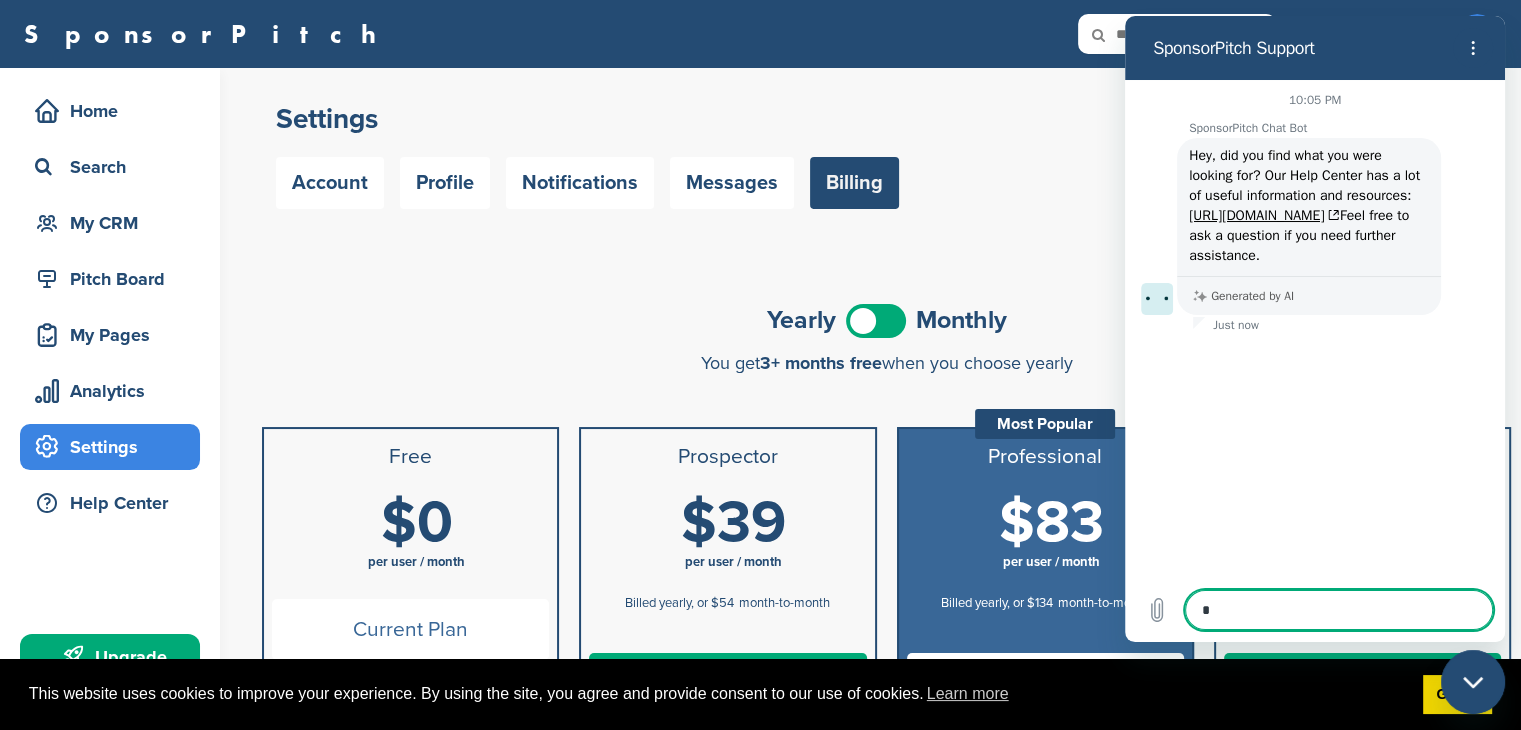 type on "**" 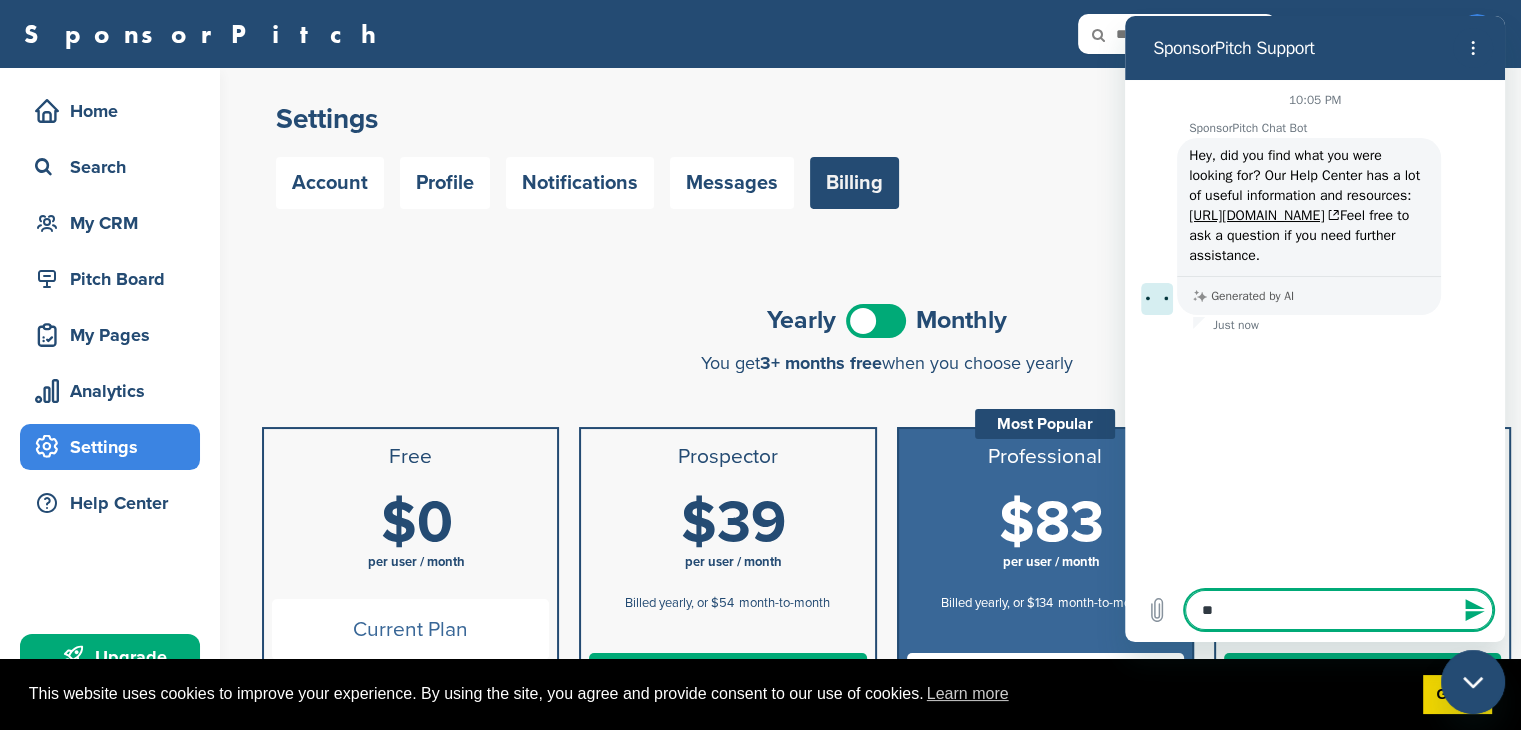 type on "**" 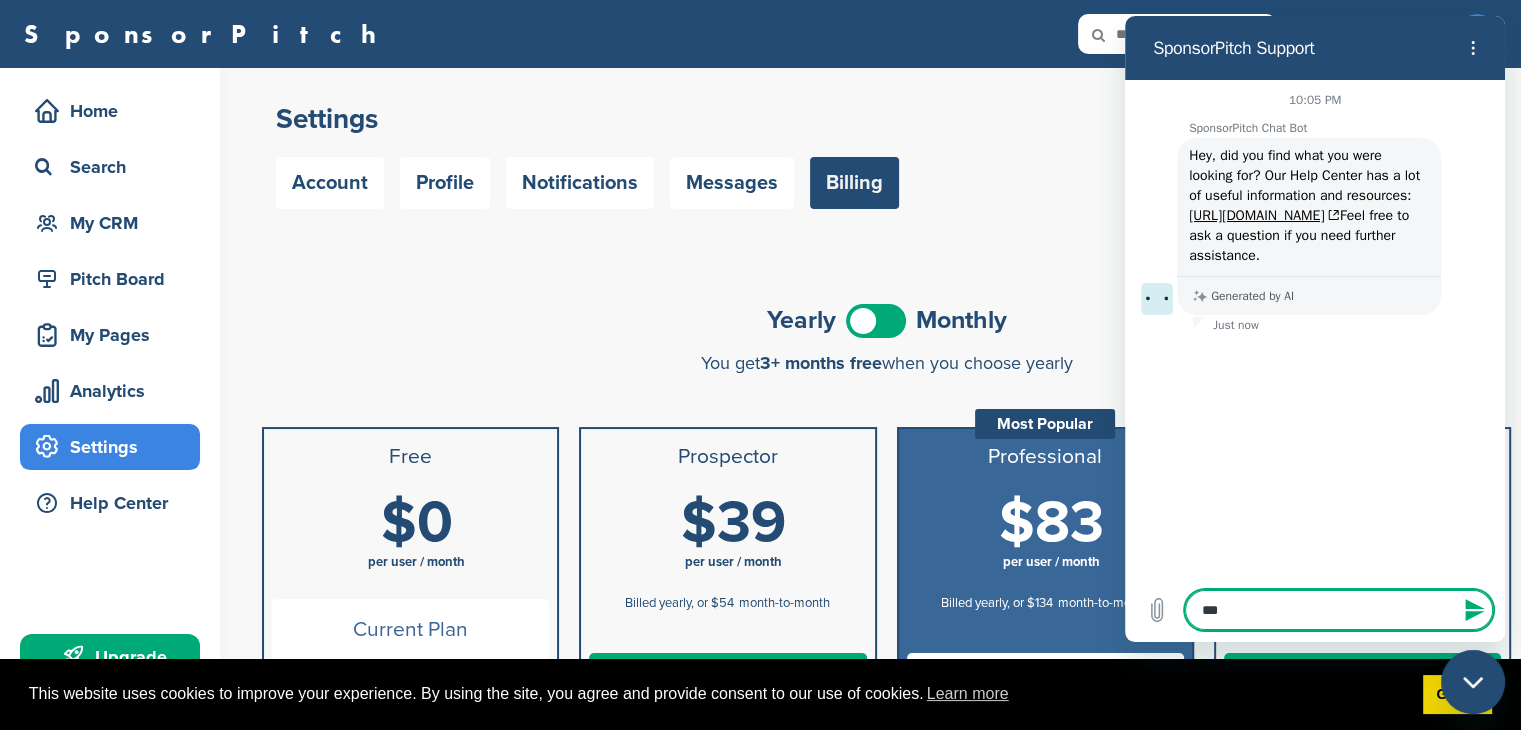 type on "****" 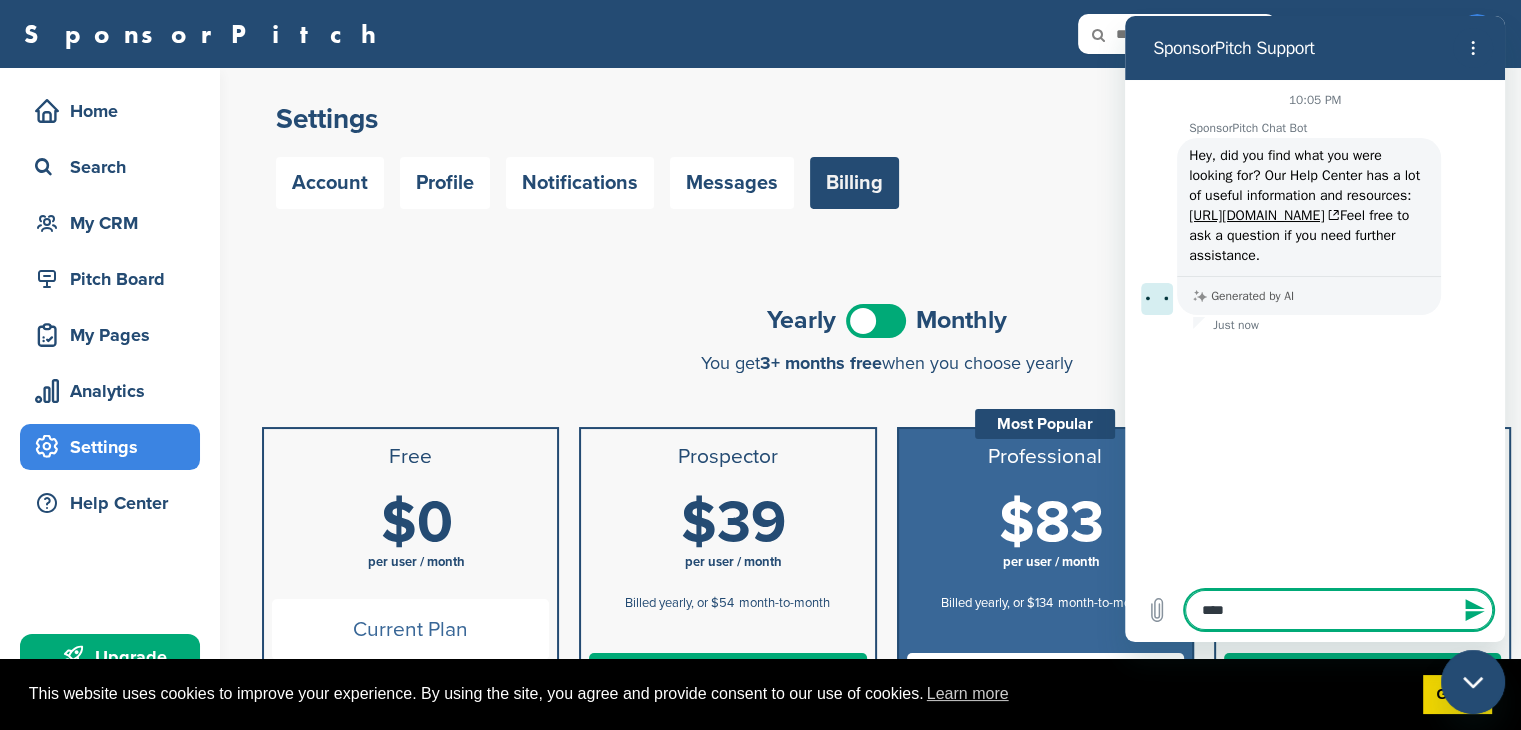 type on "*****" 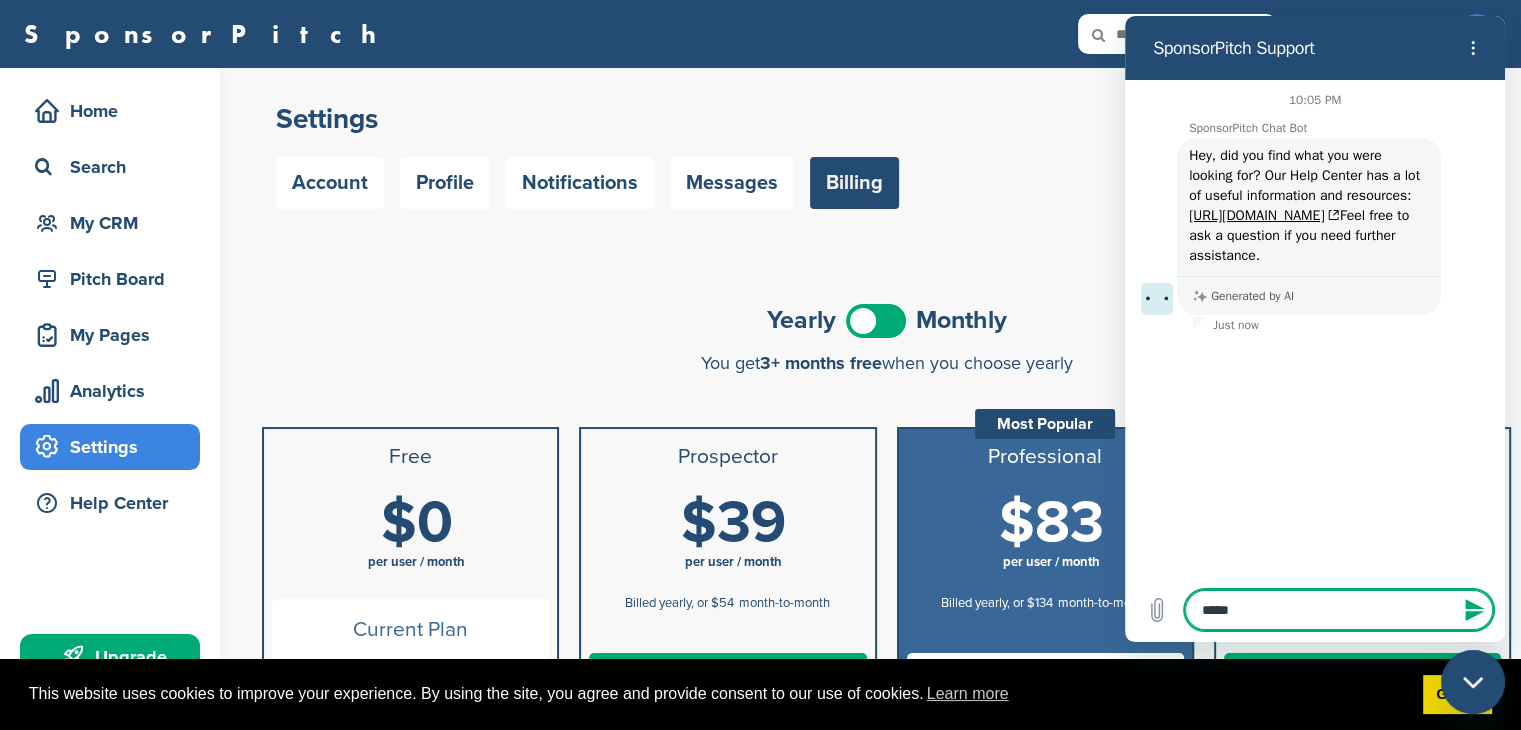 type on "******" 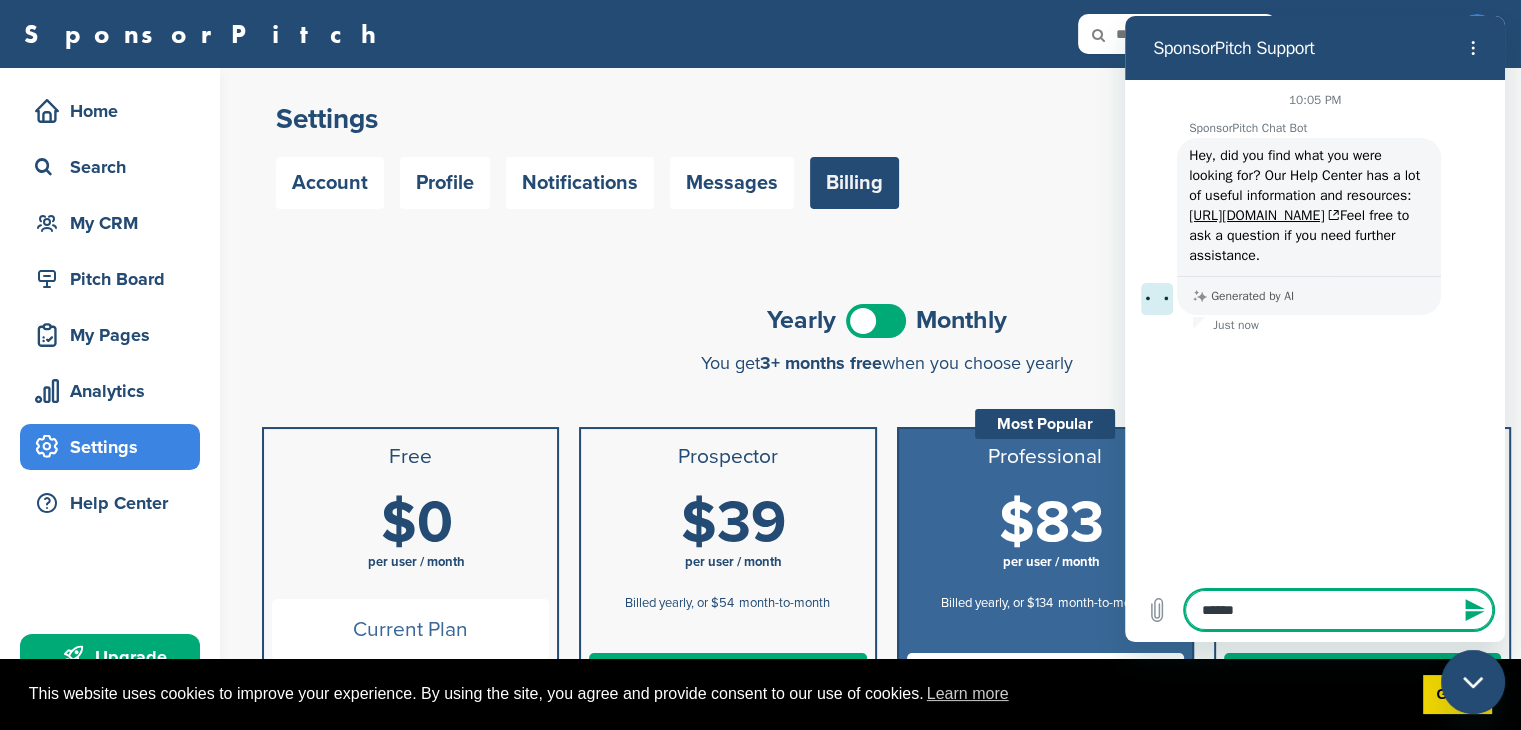 type on "******" 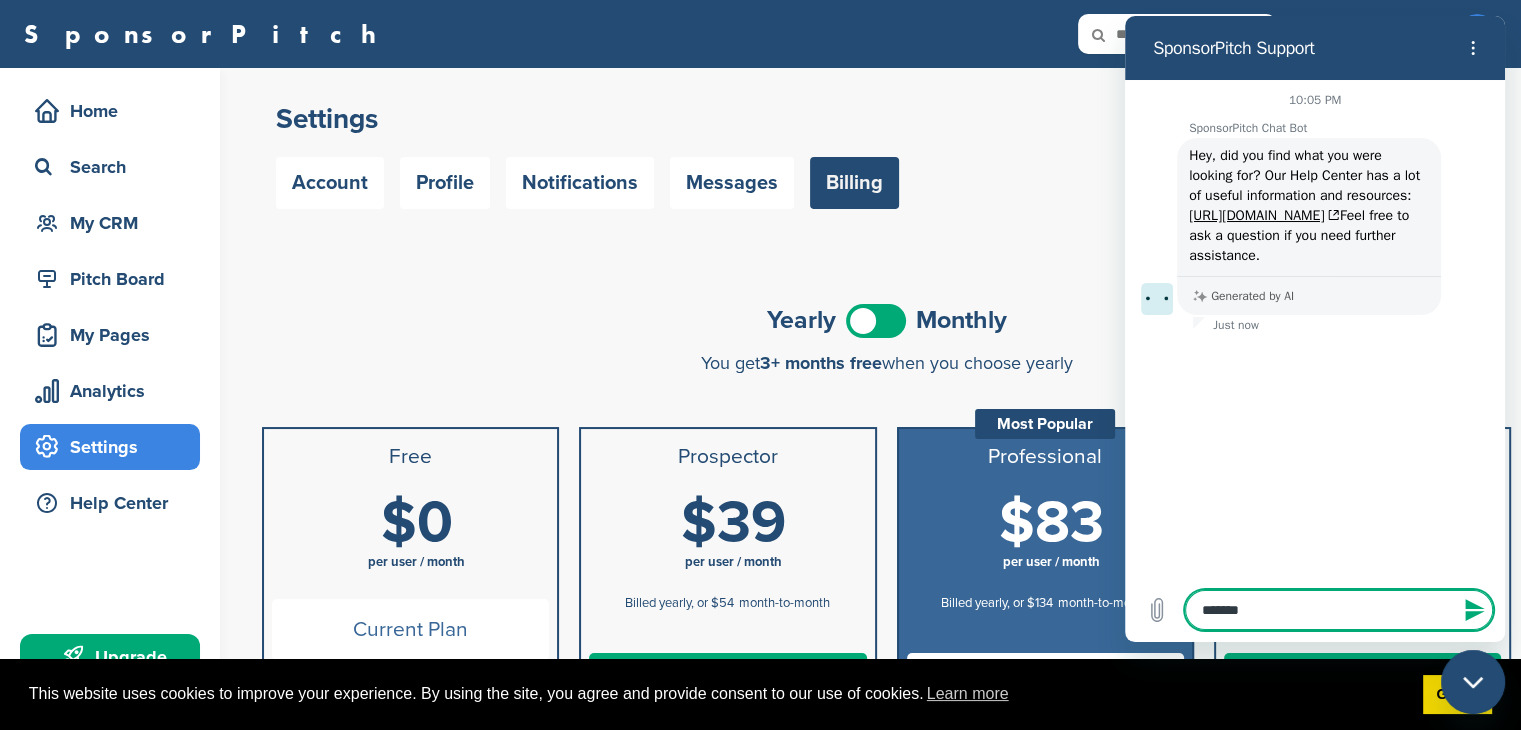 type on "********" 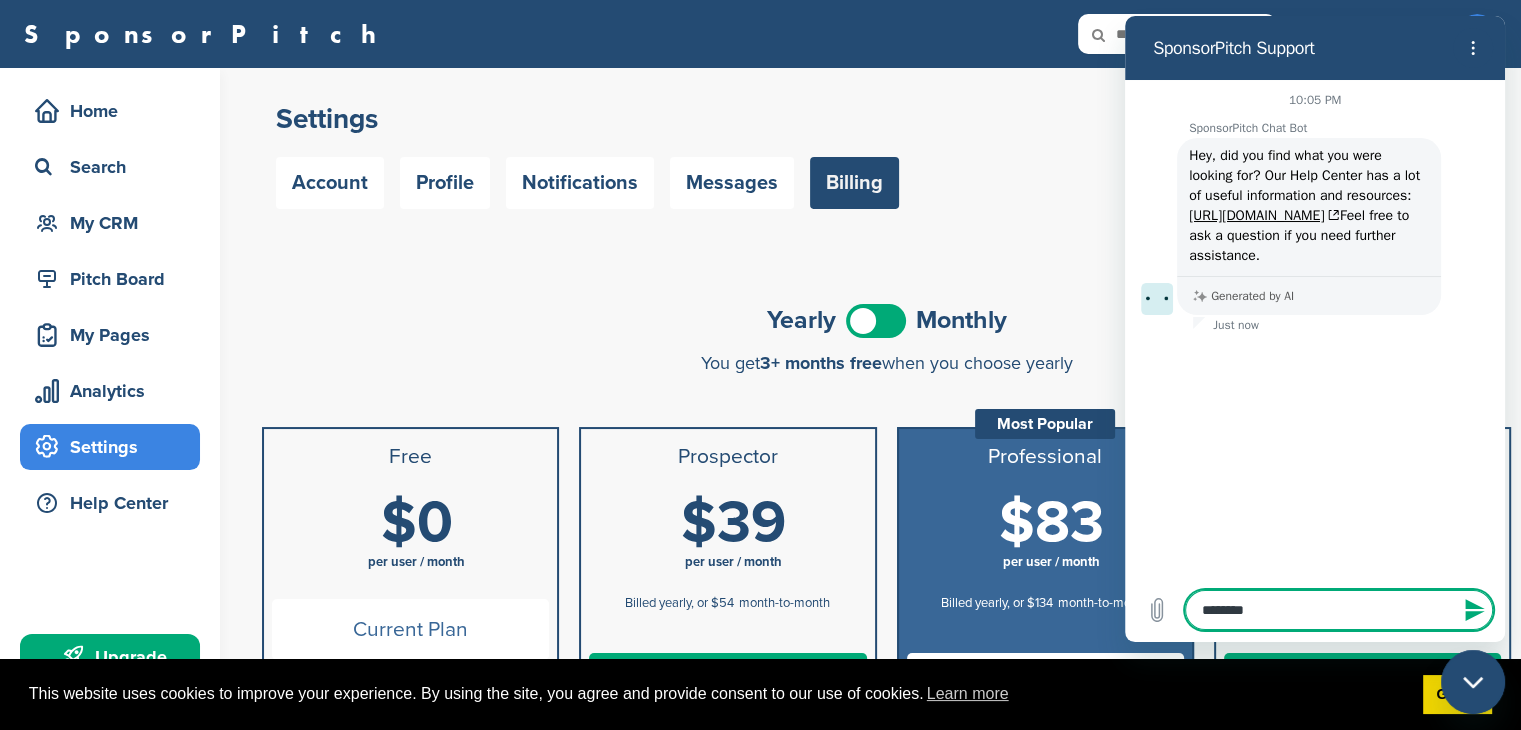 type on "*********" 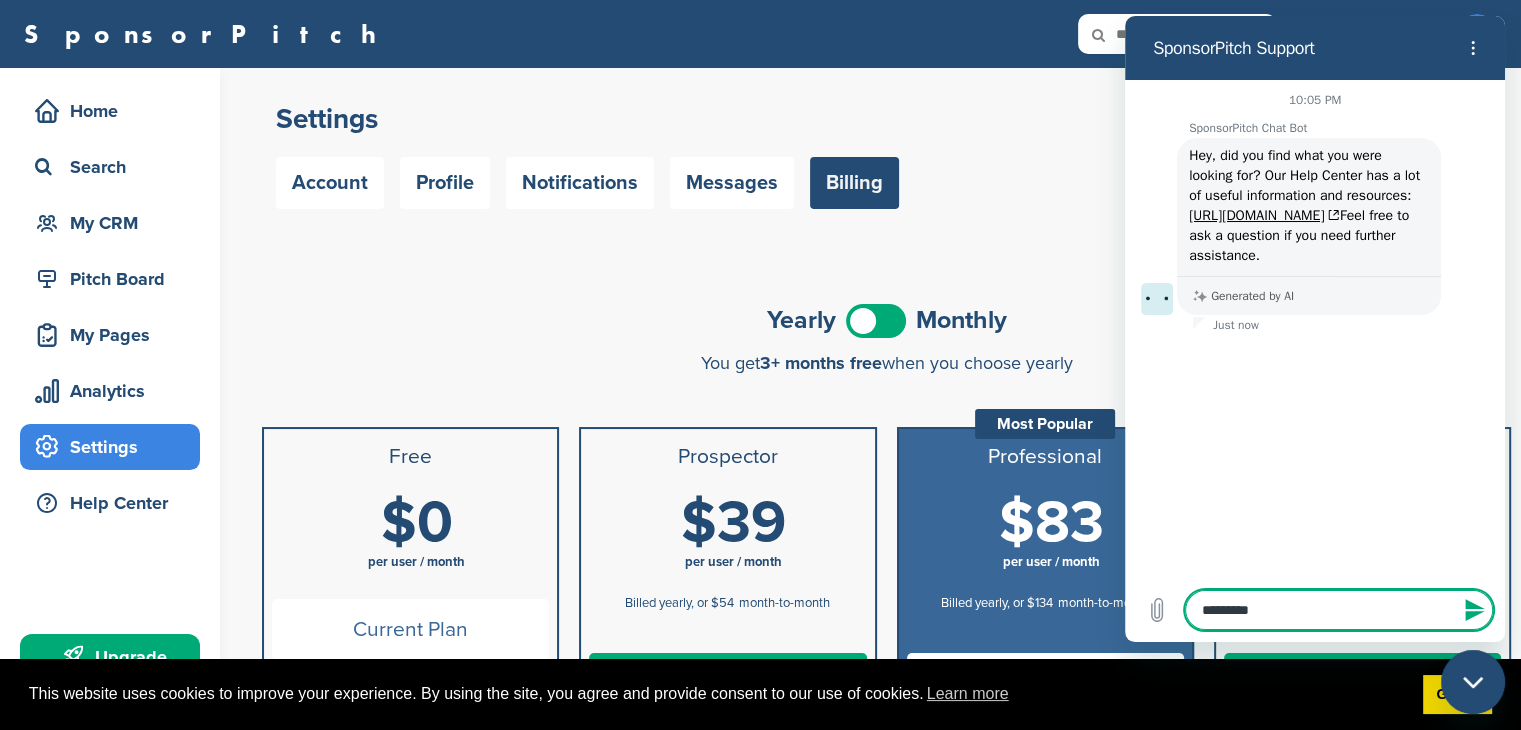 type on "**********" 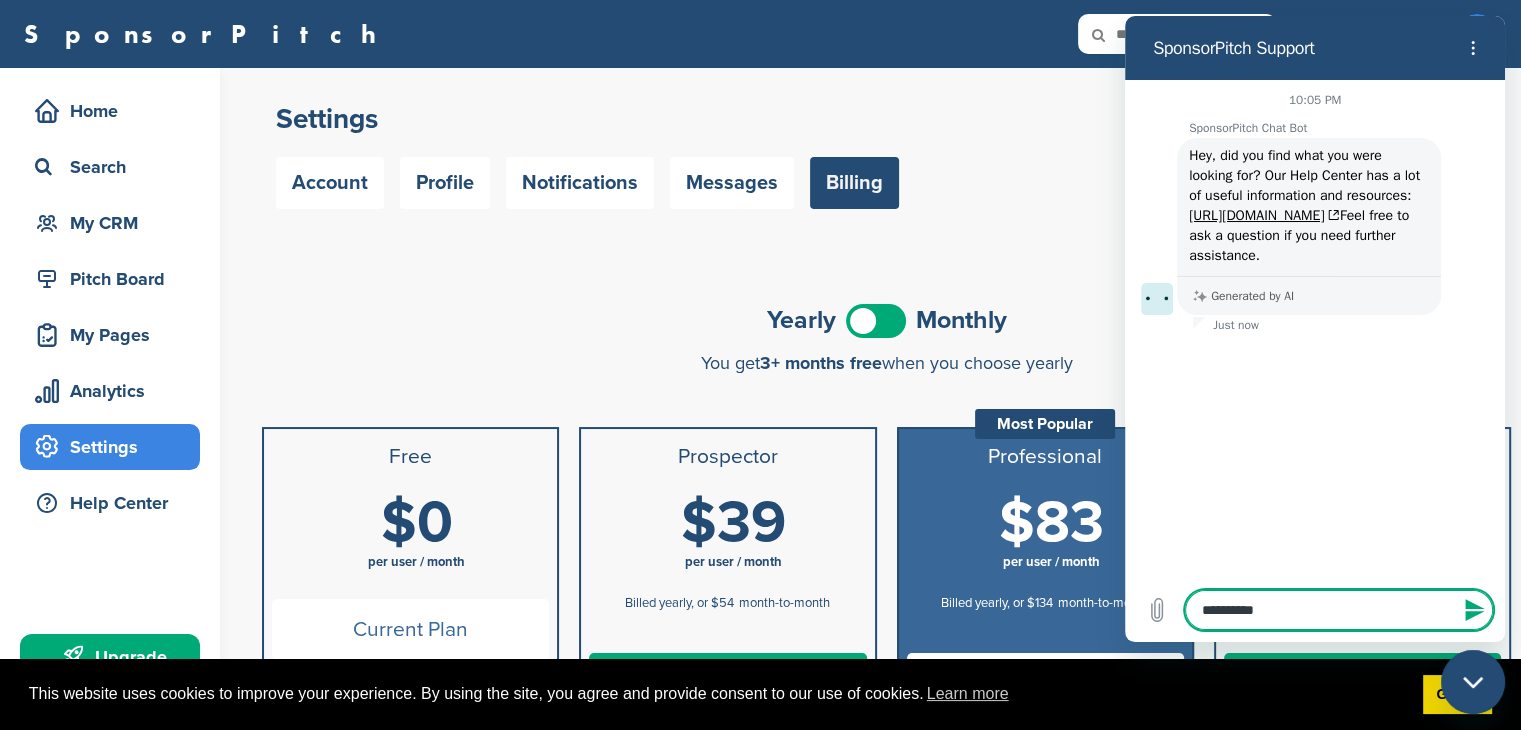 type on "**********" 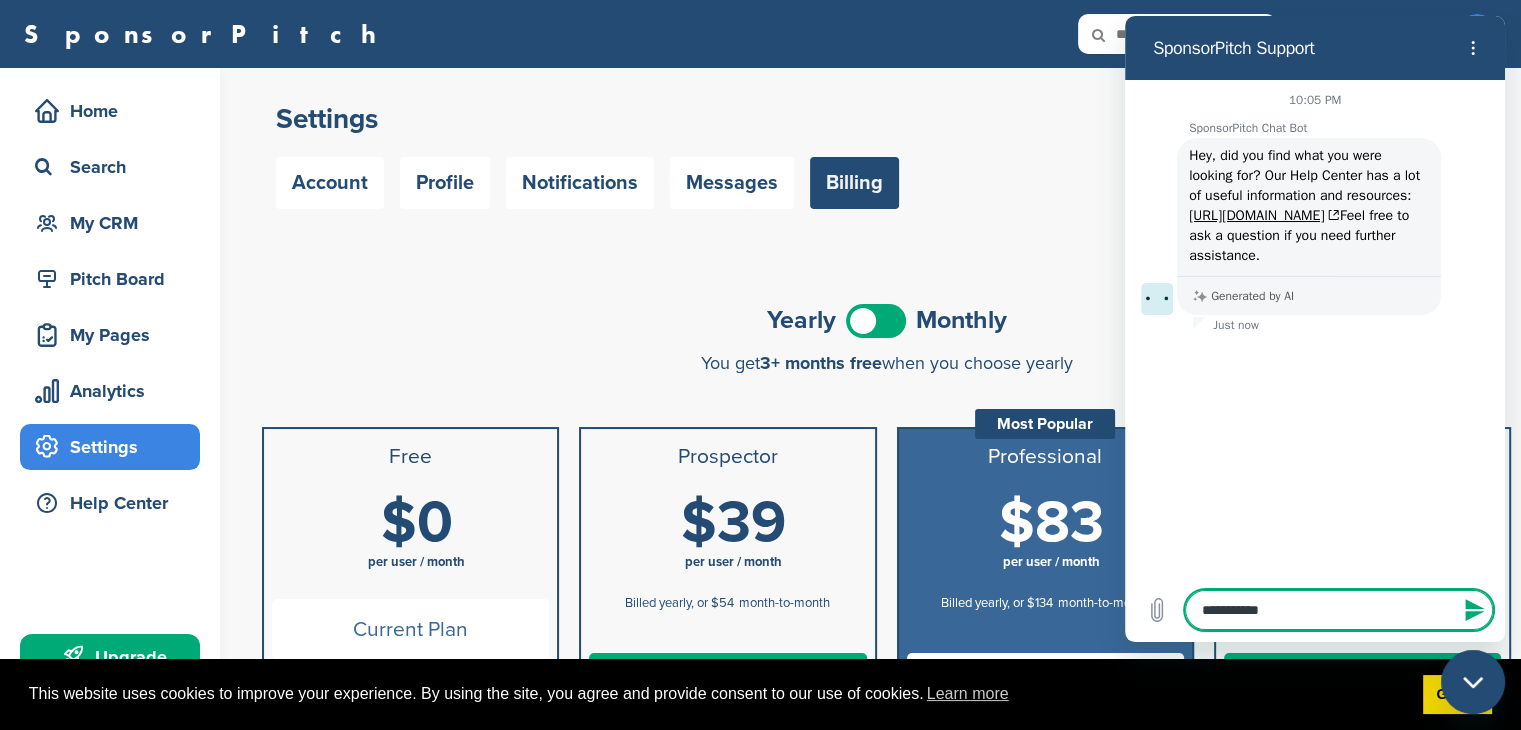 type on "**********" 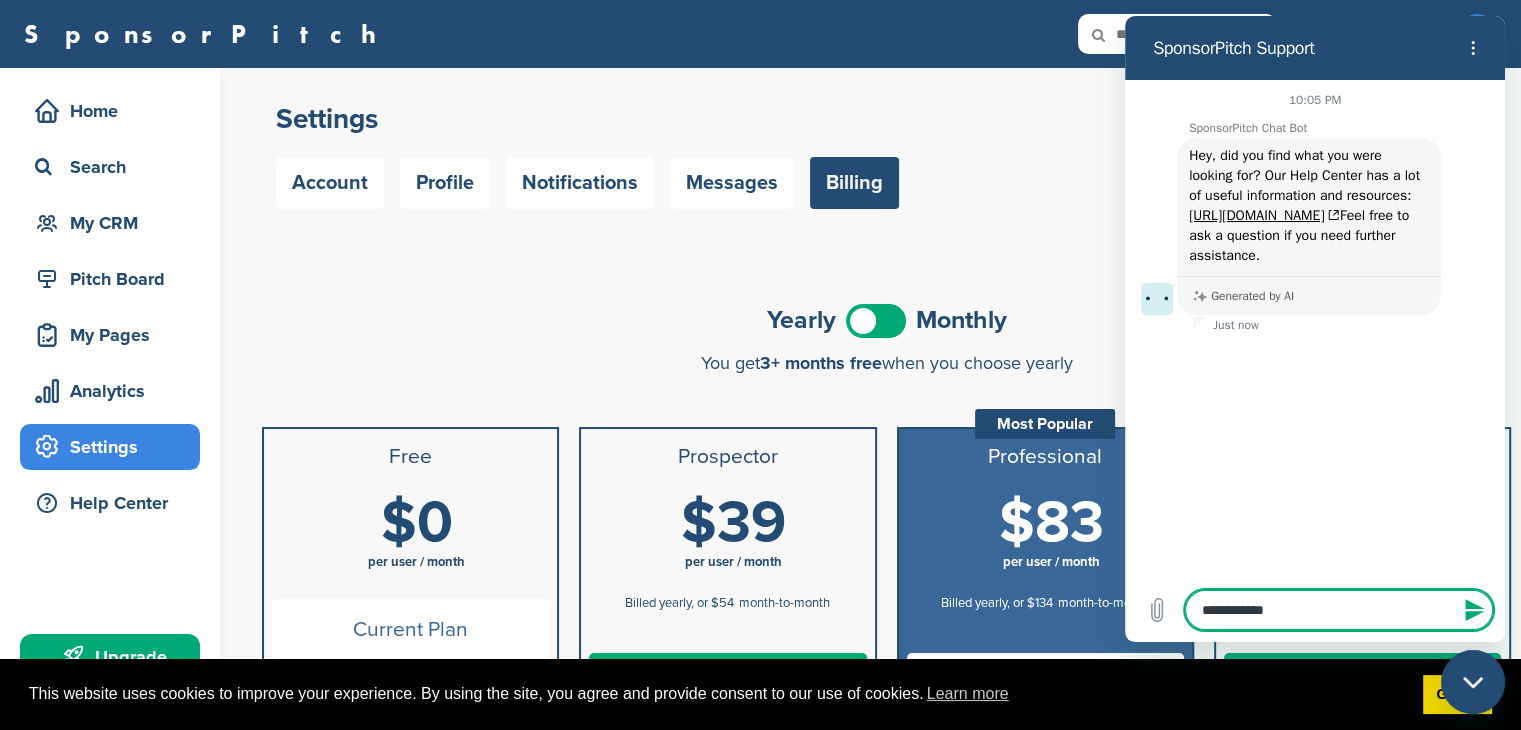 type on "**********" 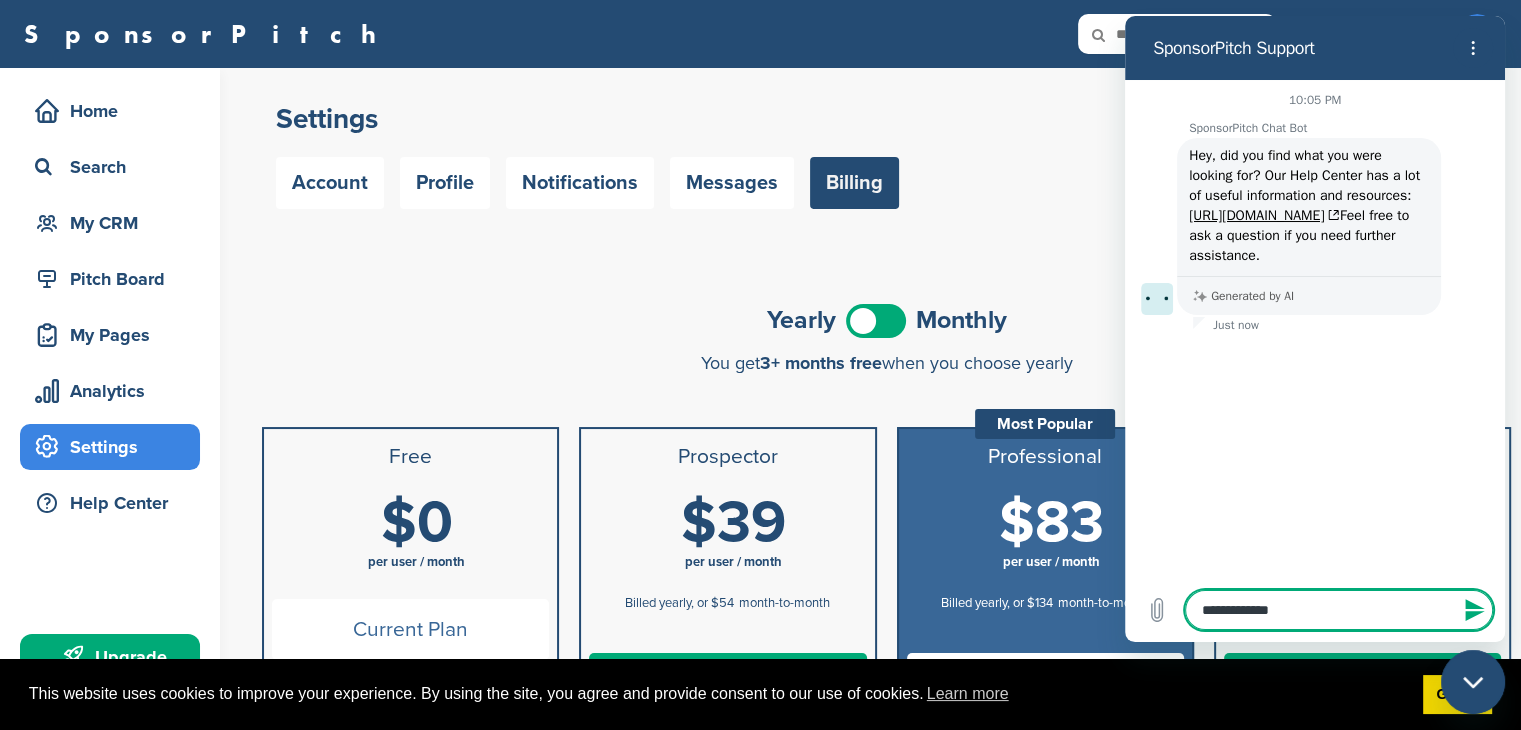 type on "**********" 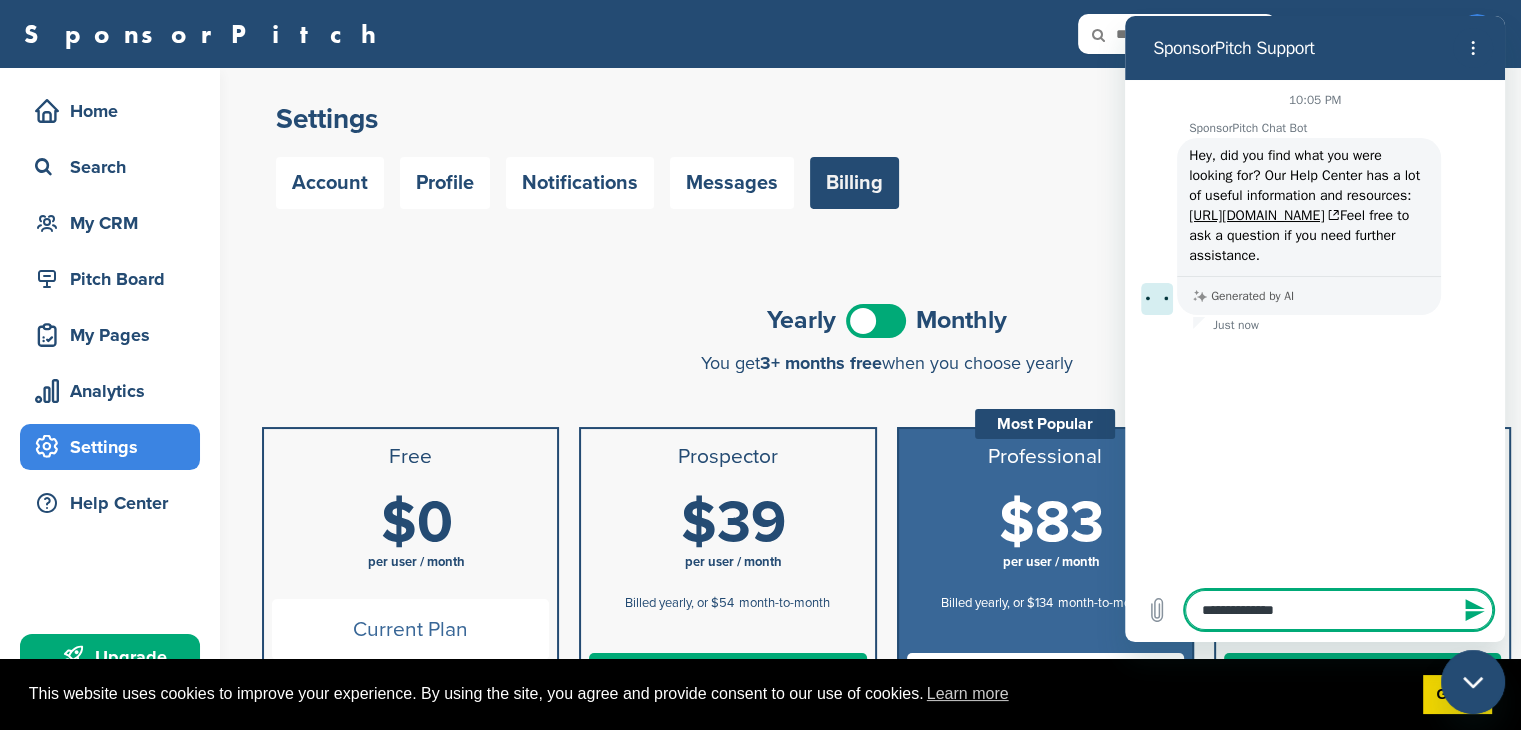 type on "**********" 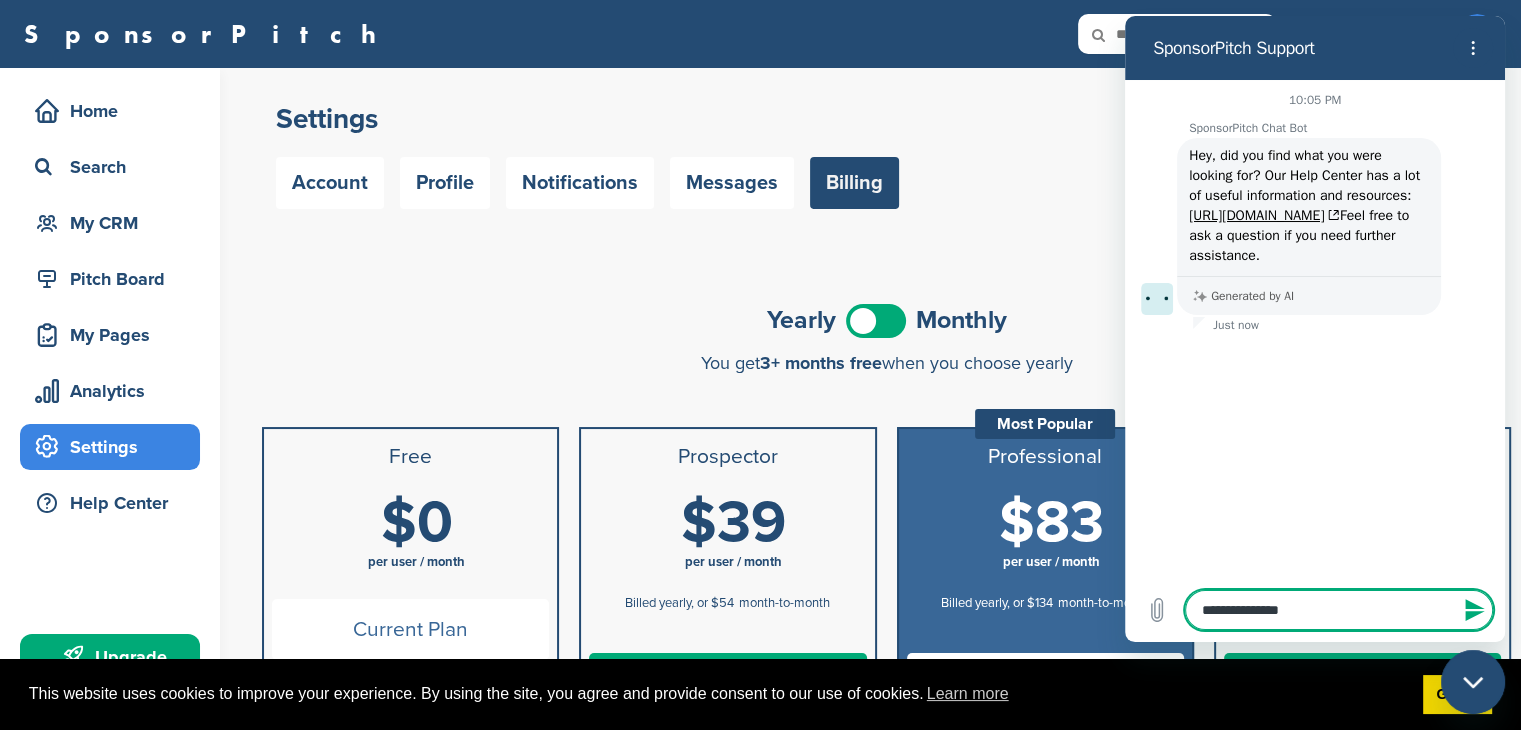 type on "**********" 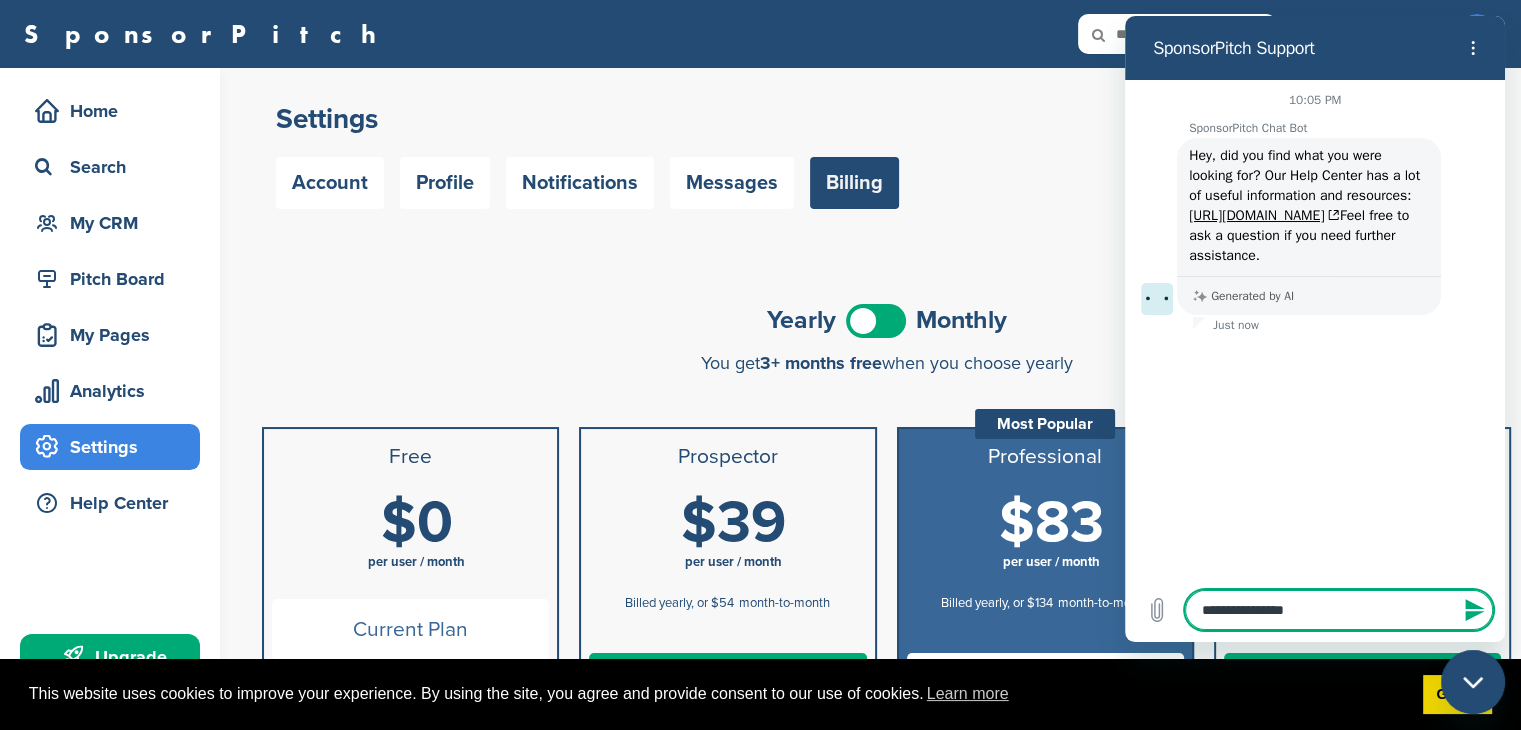 type on "**********" 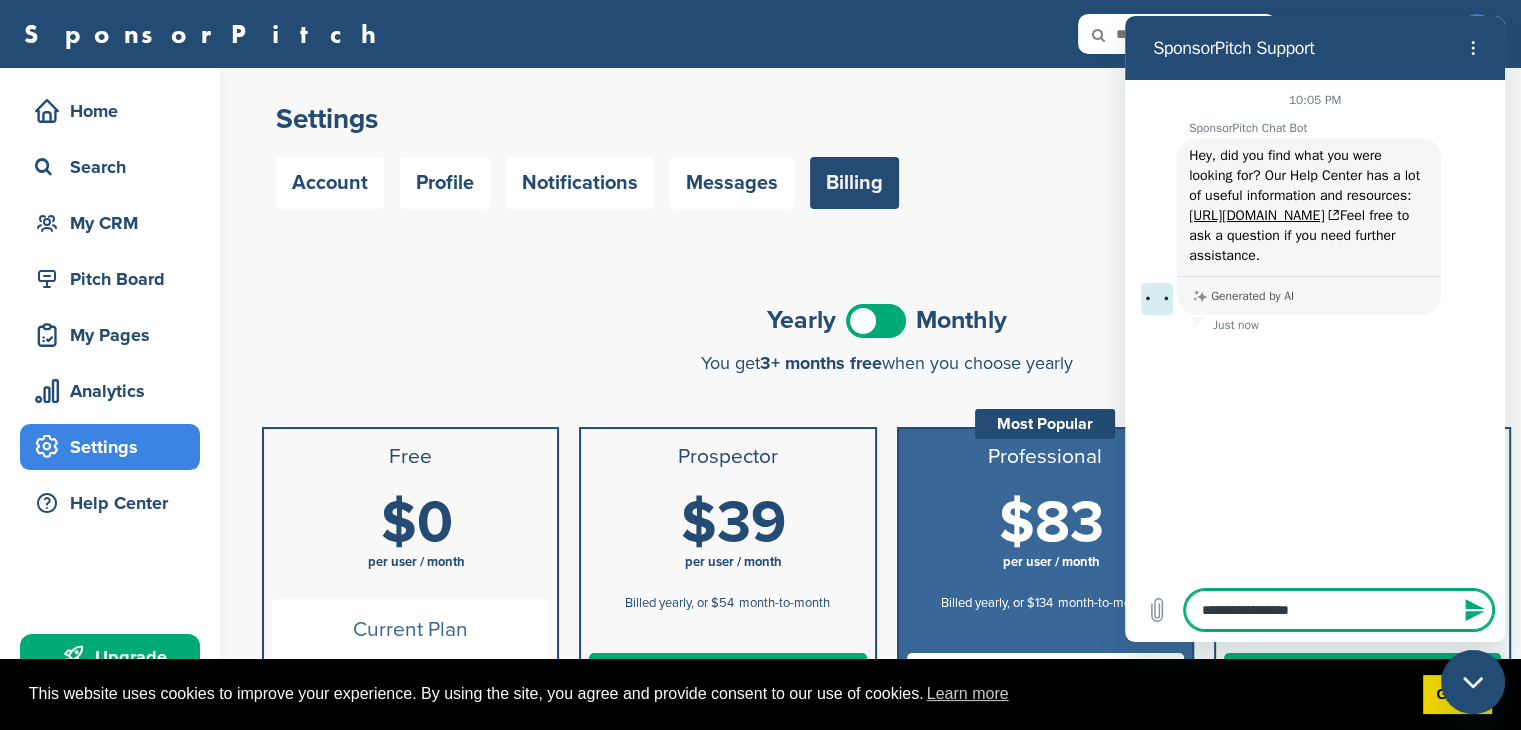 type on "**********" 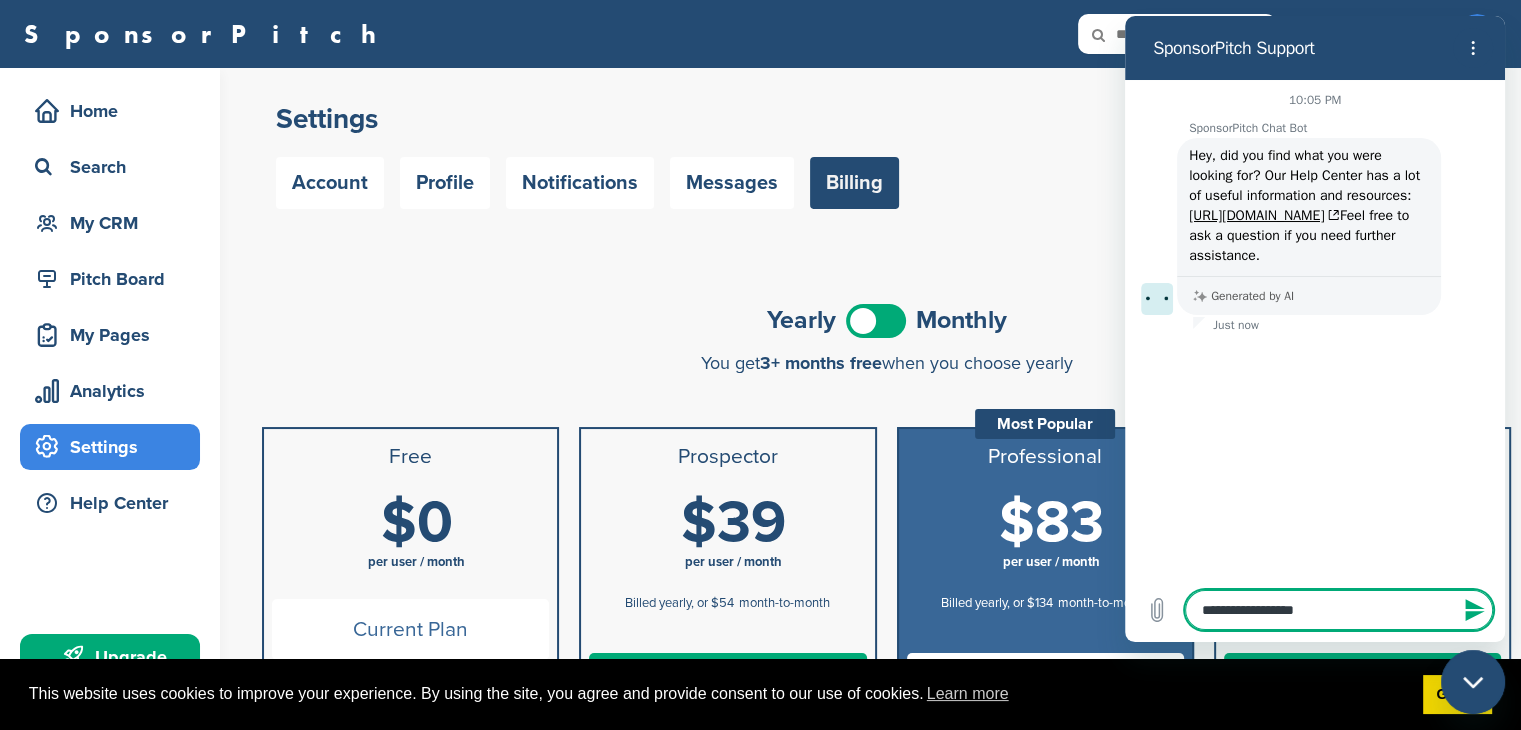 type on "**********" 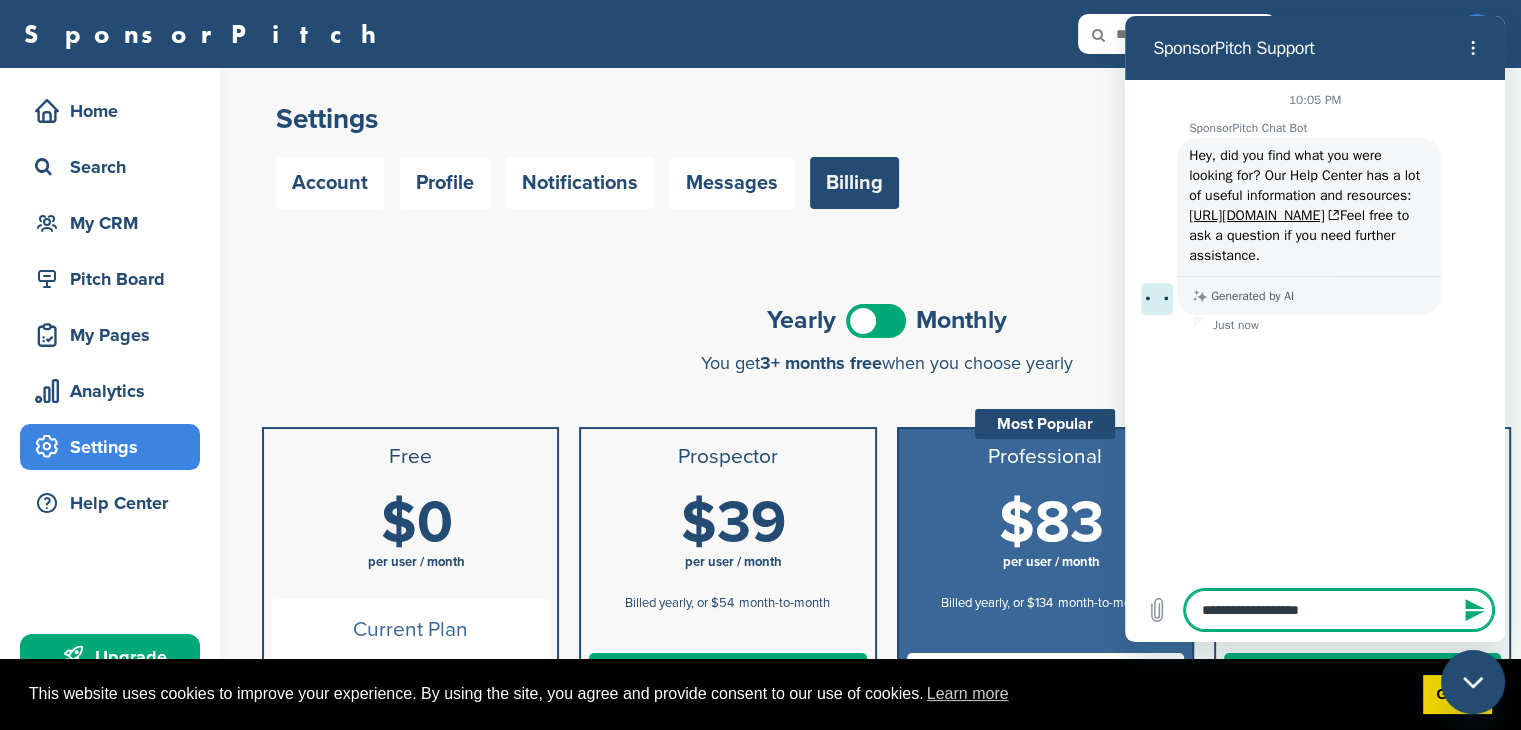 type on "**********" 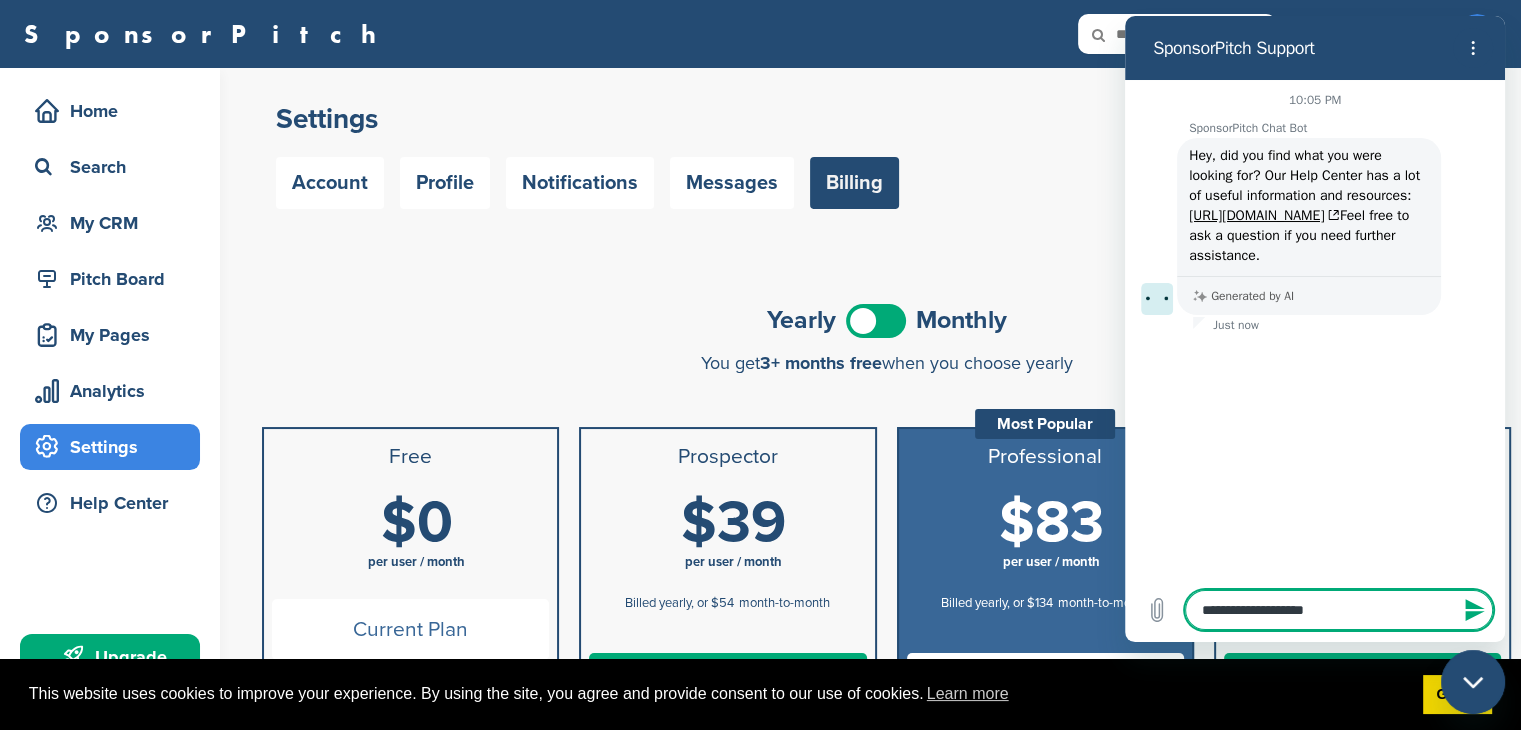 type on "**********" 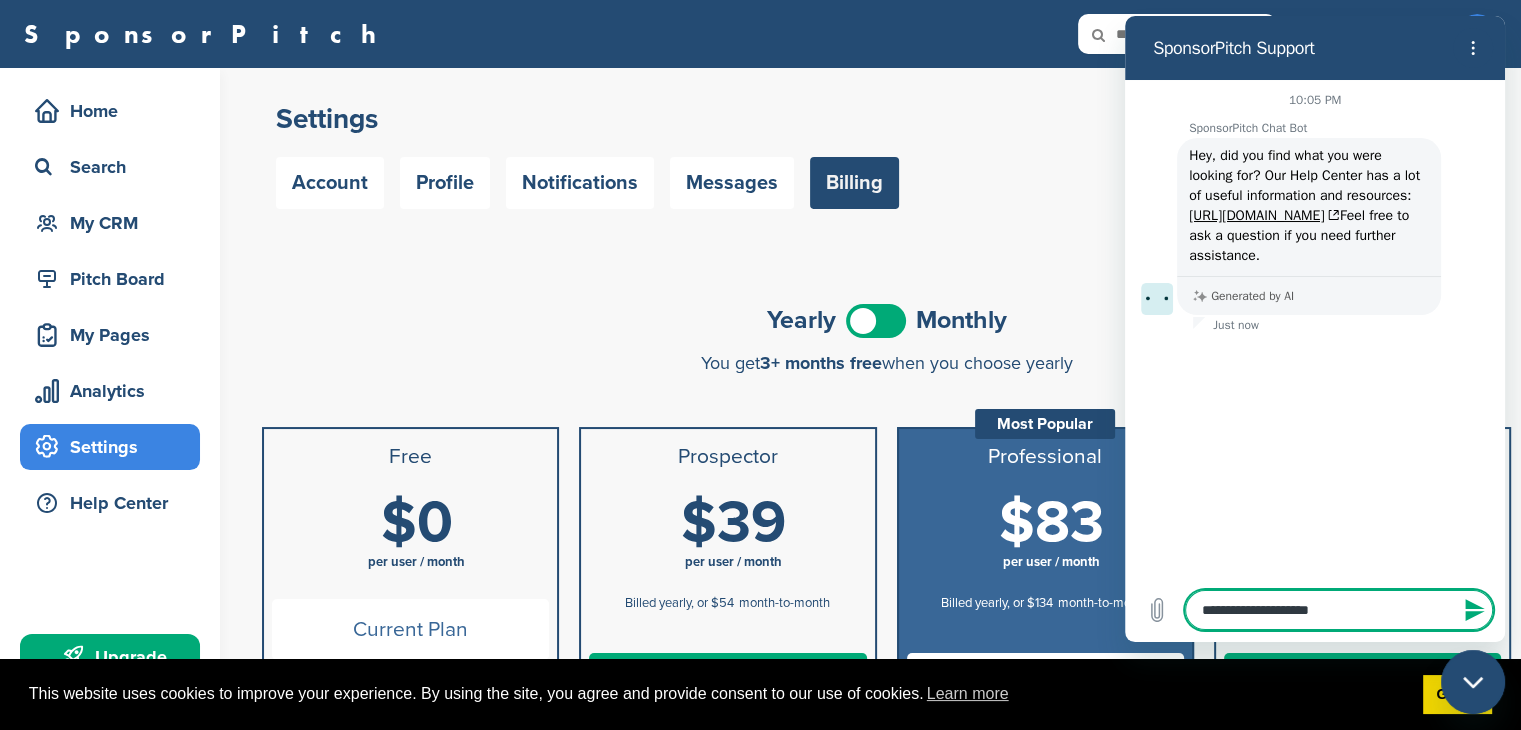 type on "**********" 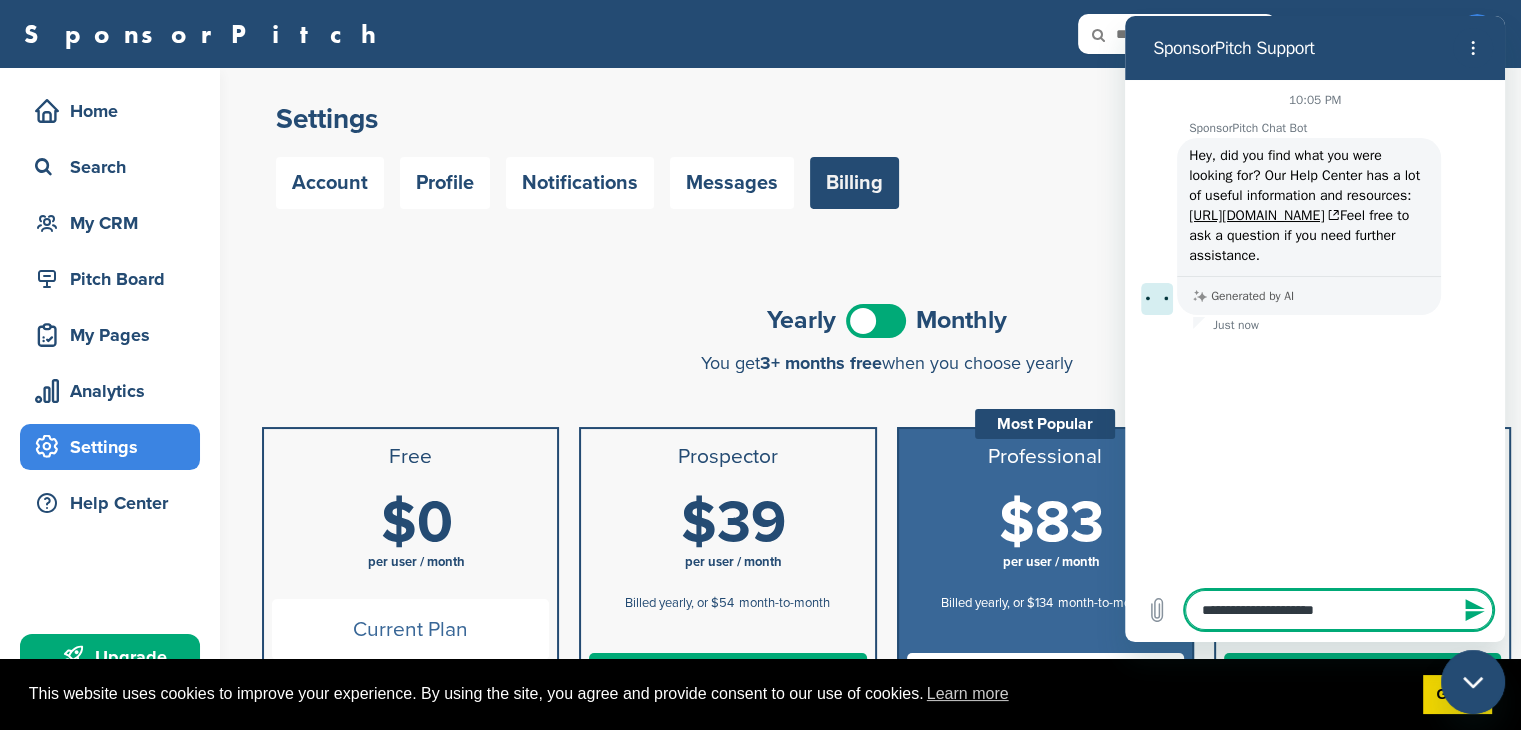 type on "**********" 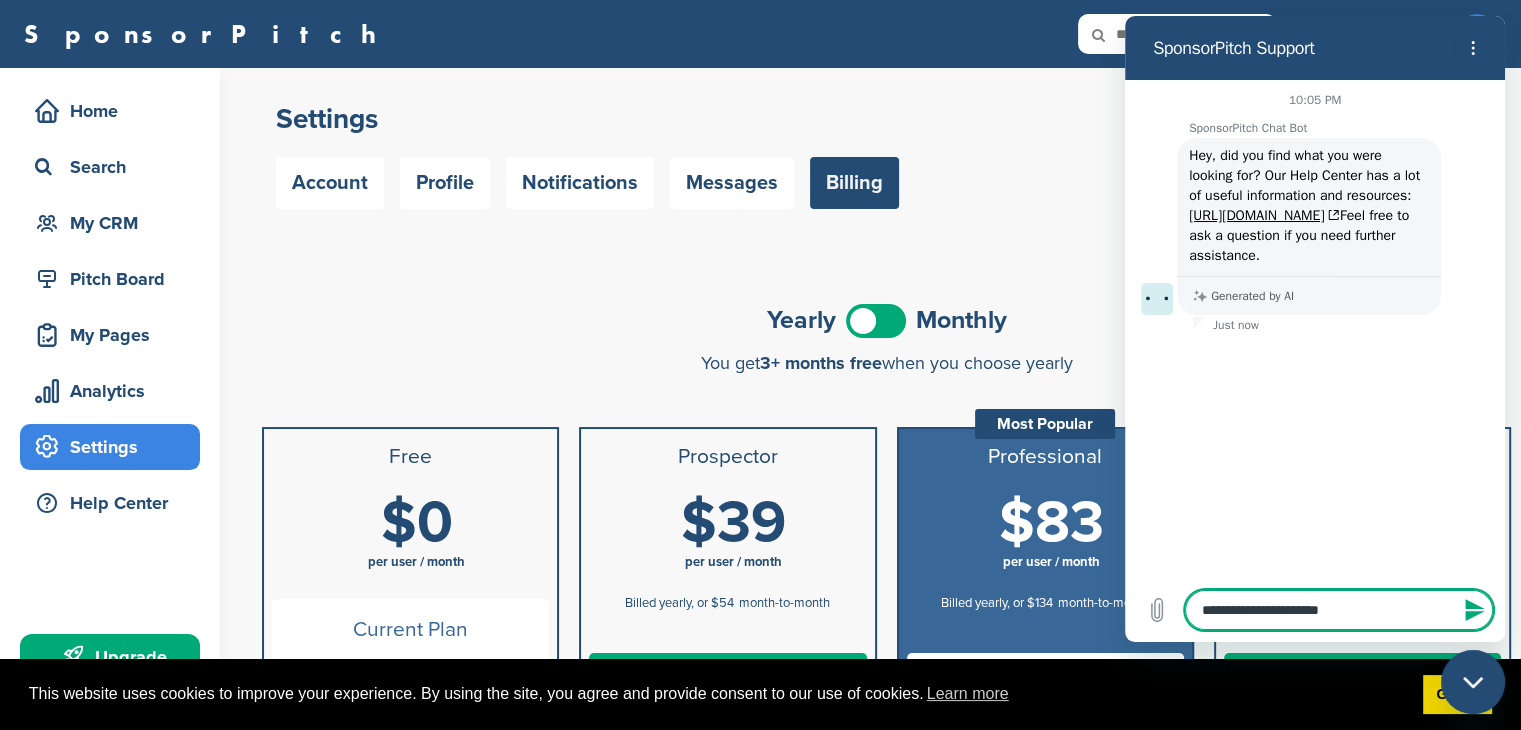 type on "**********" 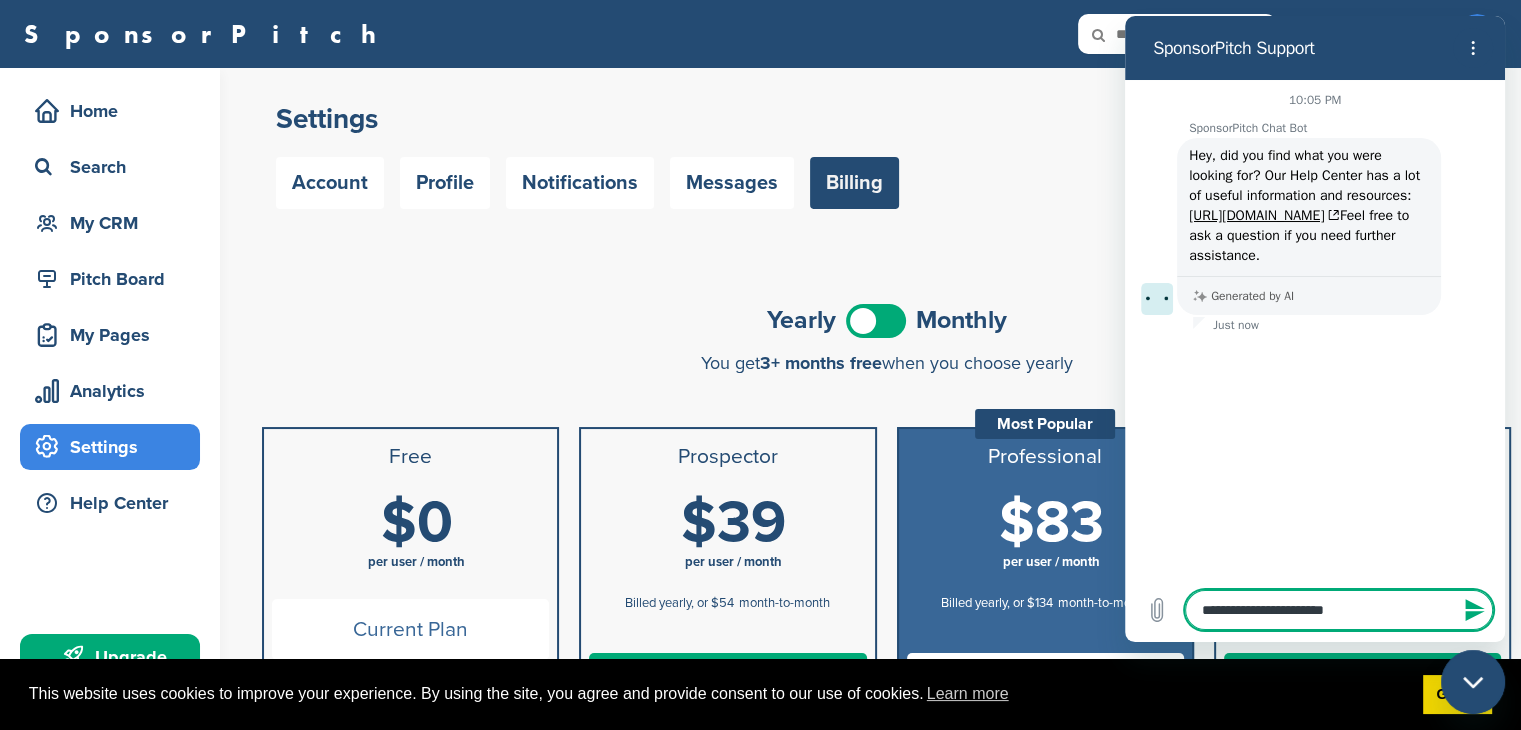 type on "**********" 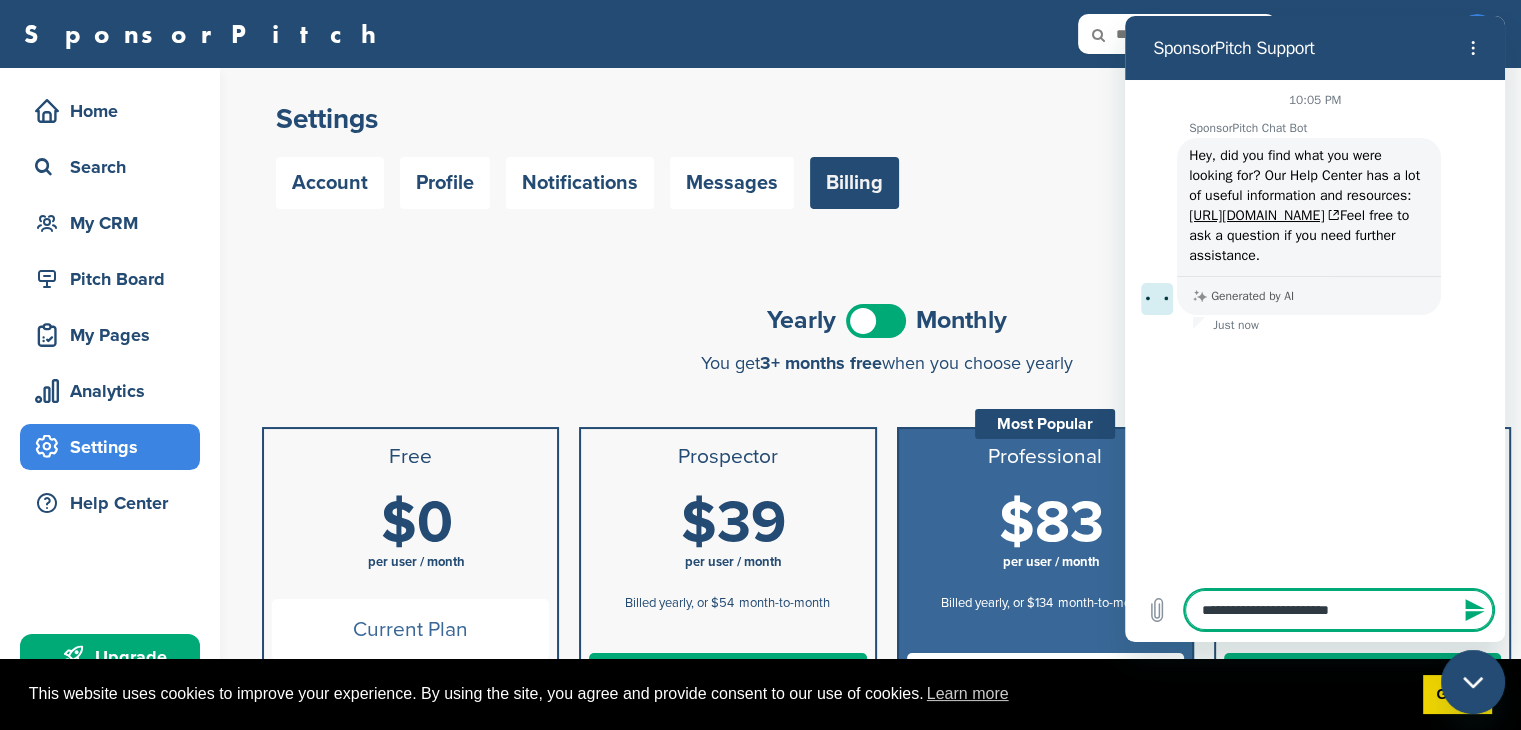 type on "**********" 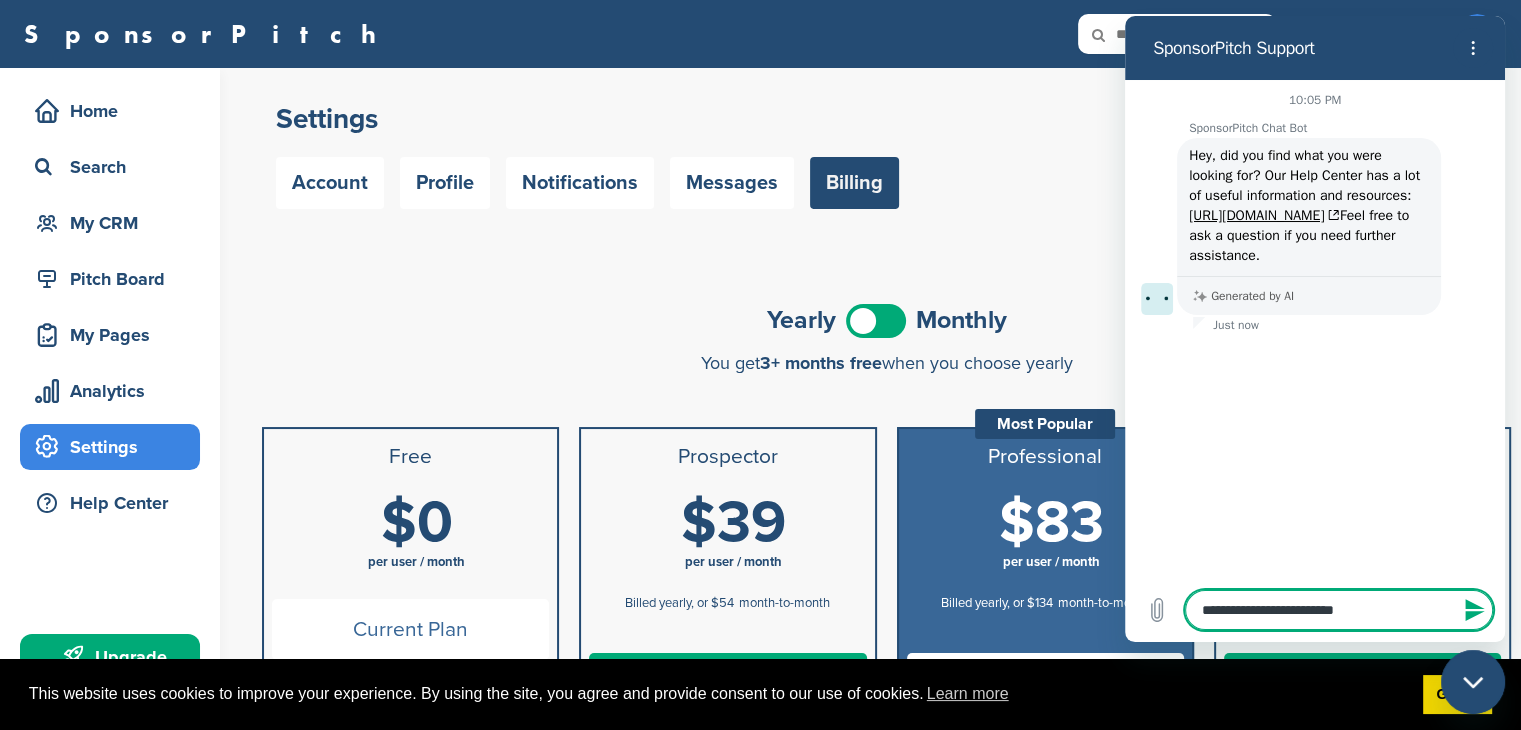 type on "**********" 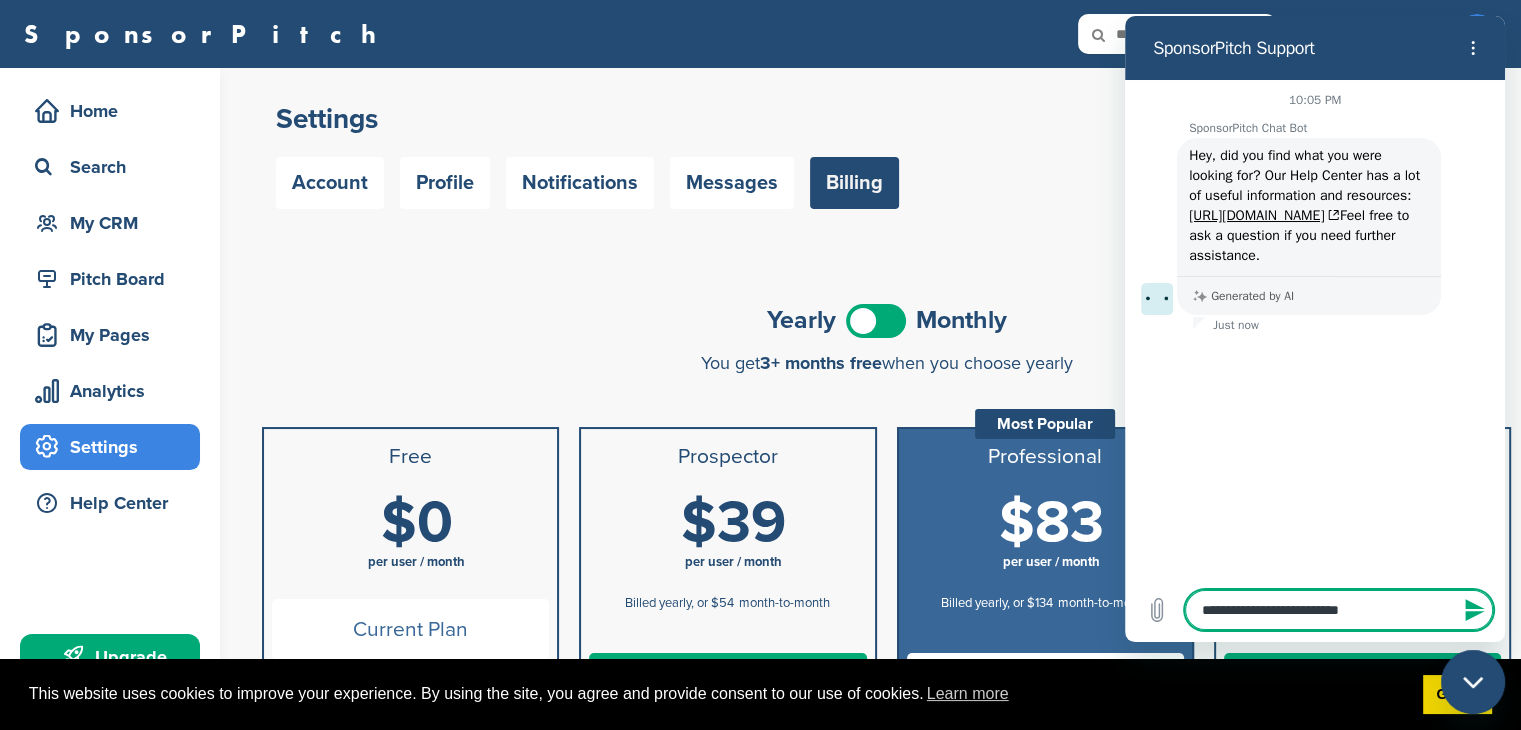 type on "**********" 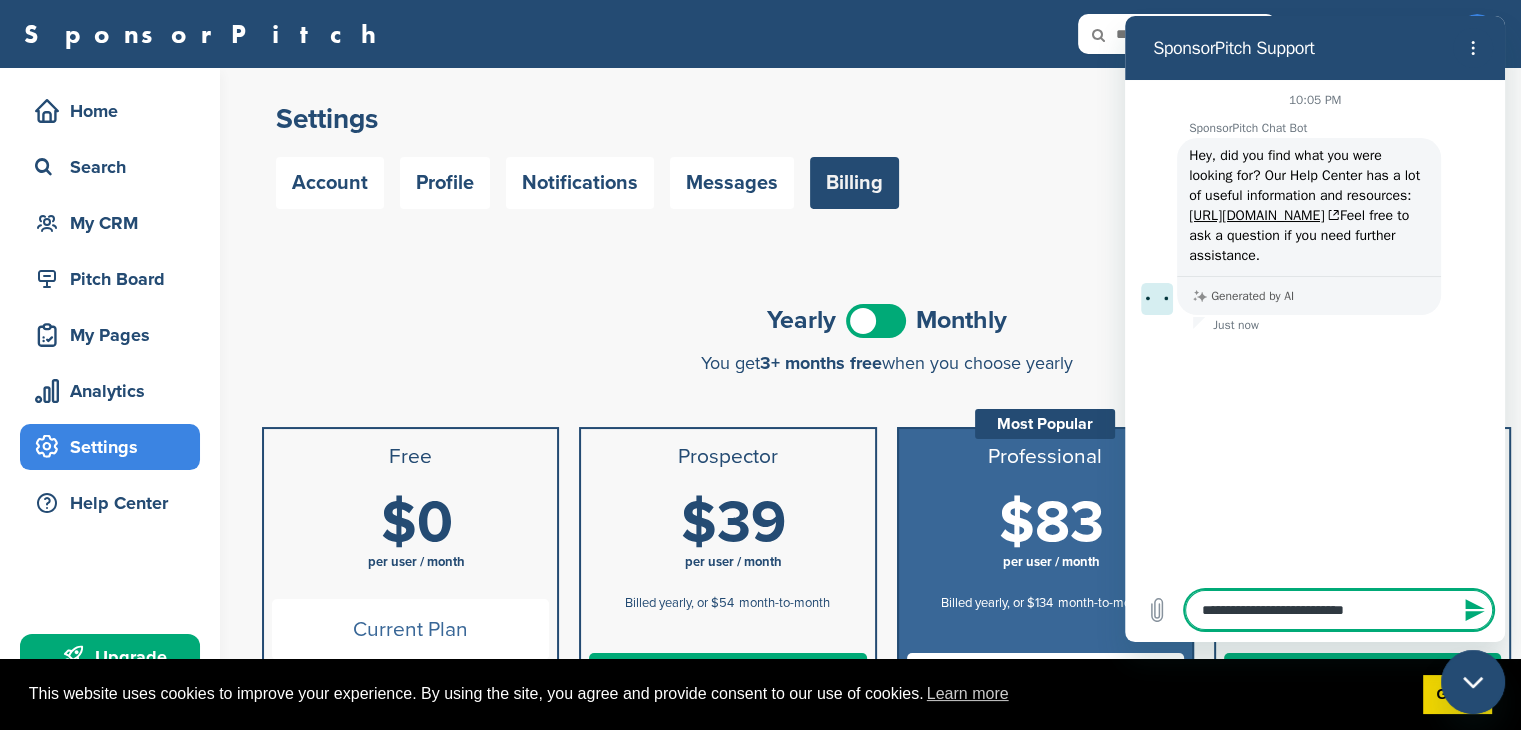 type on "**********" 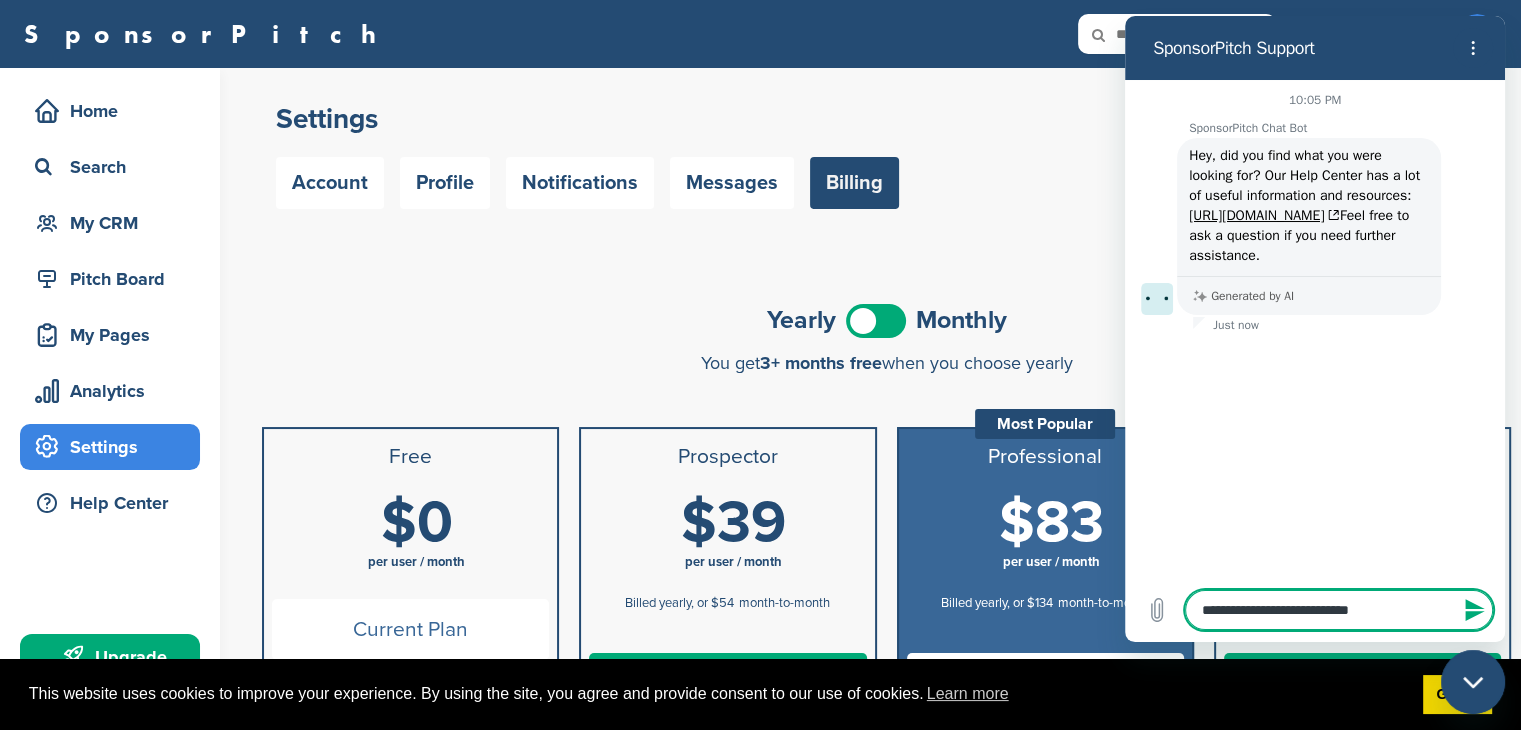 type on "**********" 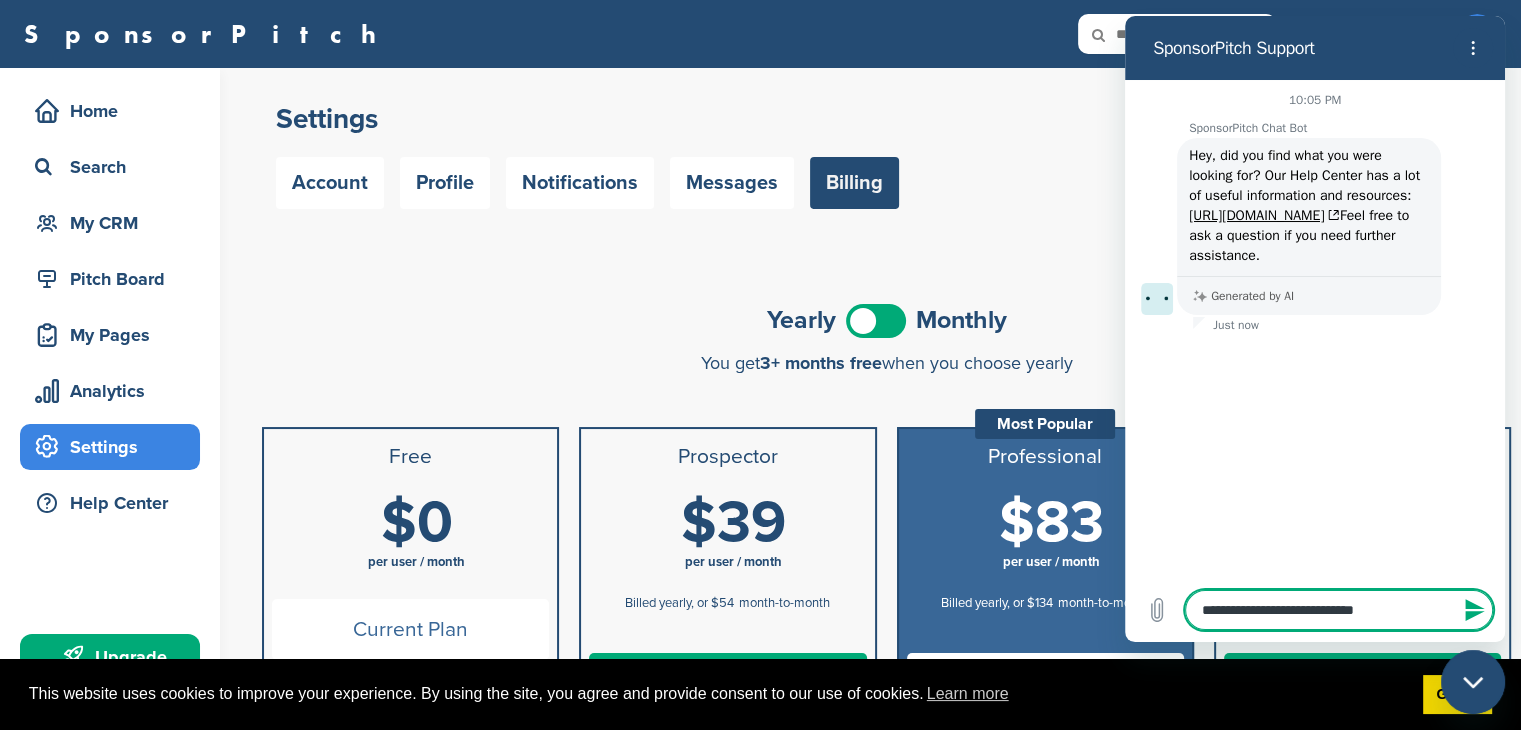 type on "**********" 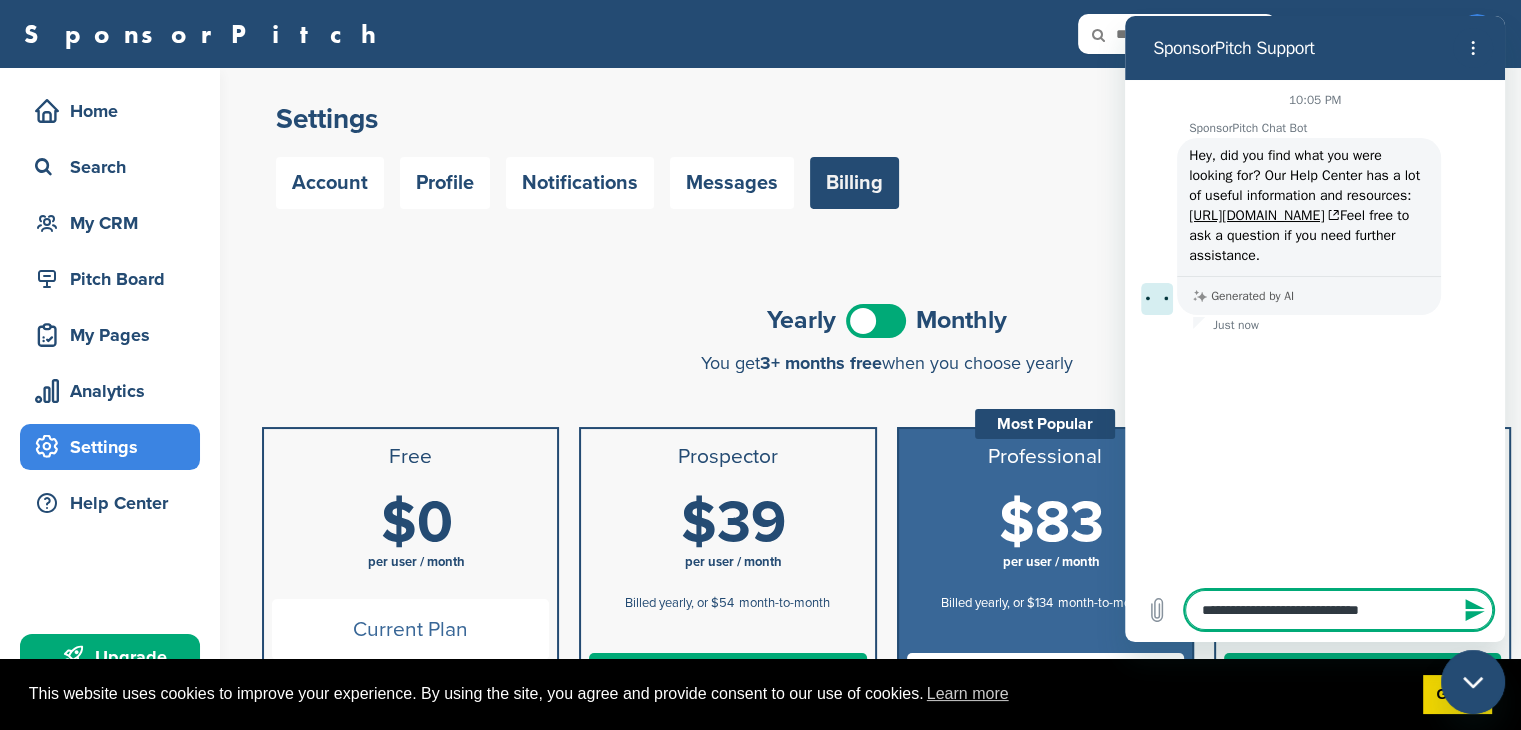 type on "**********" 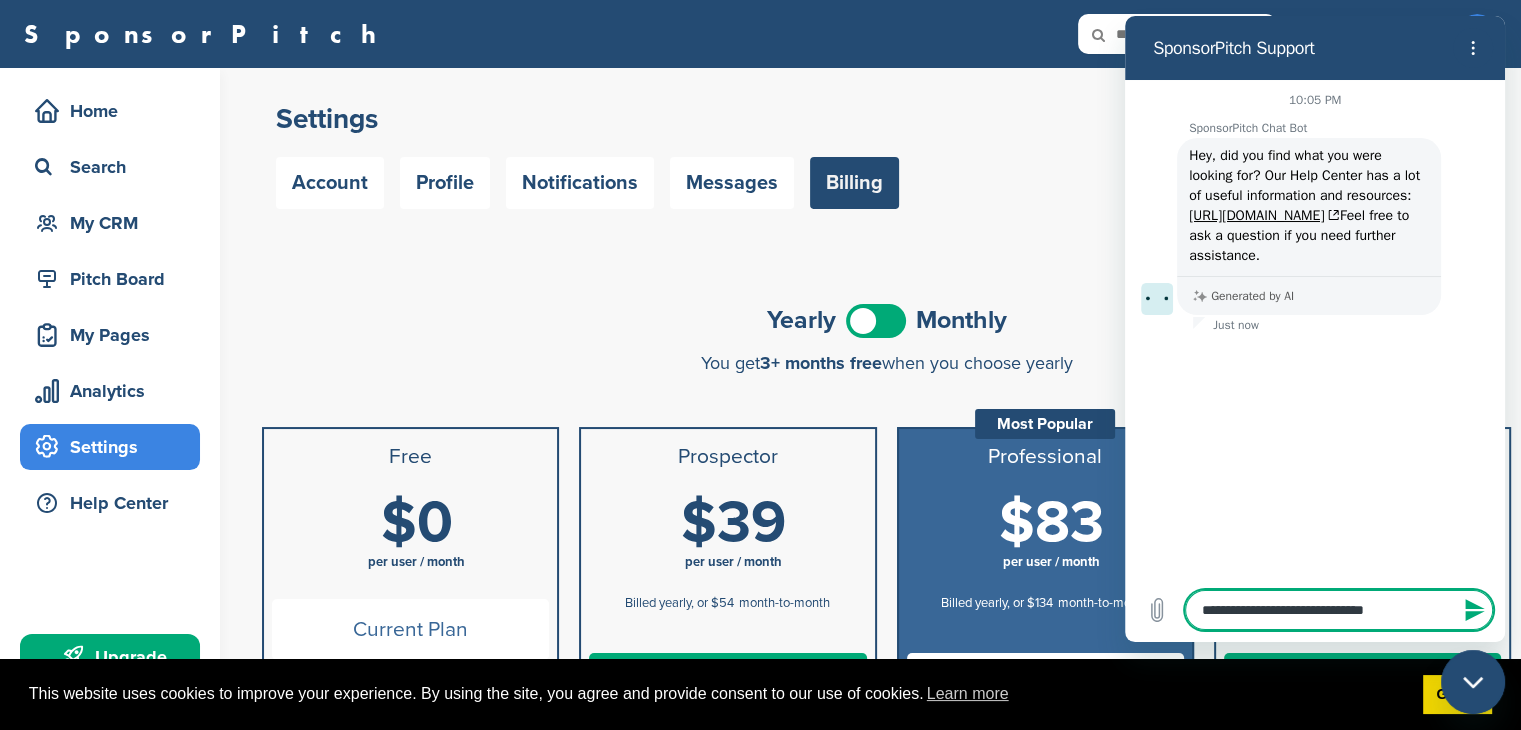 type on "**********" 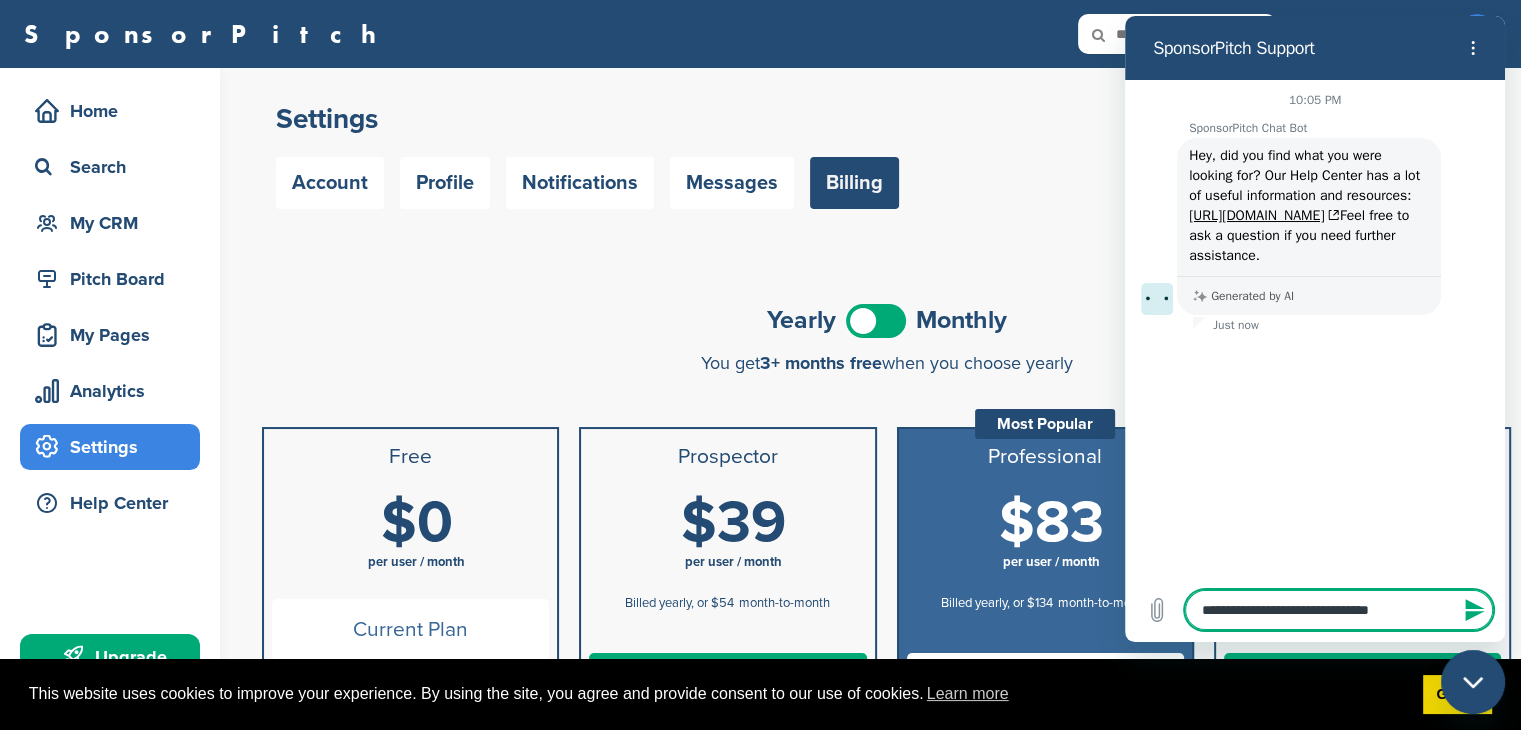 type on "**********" 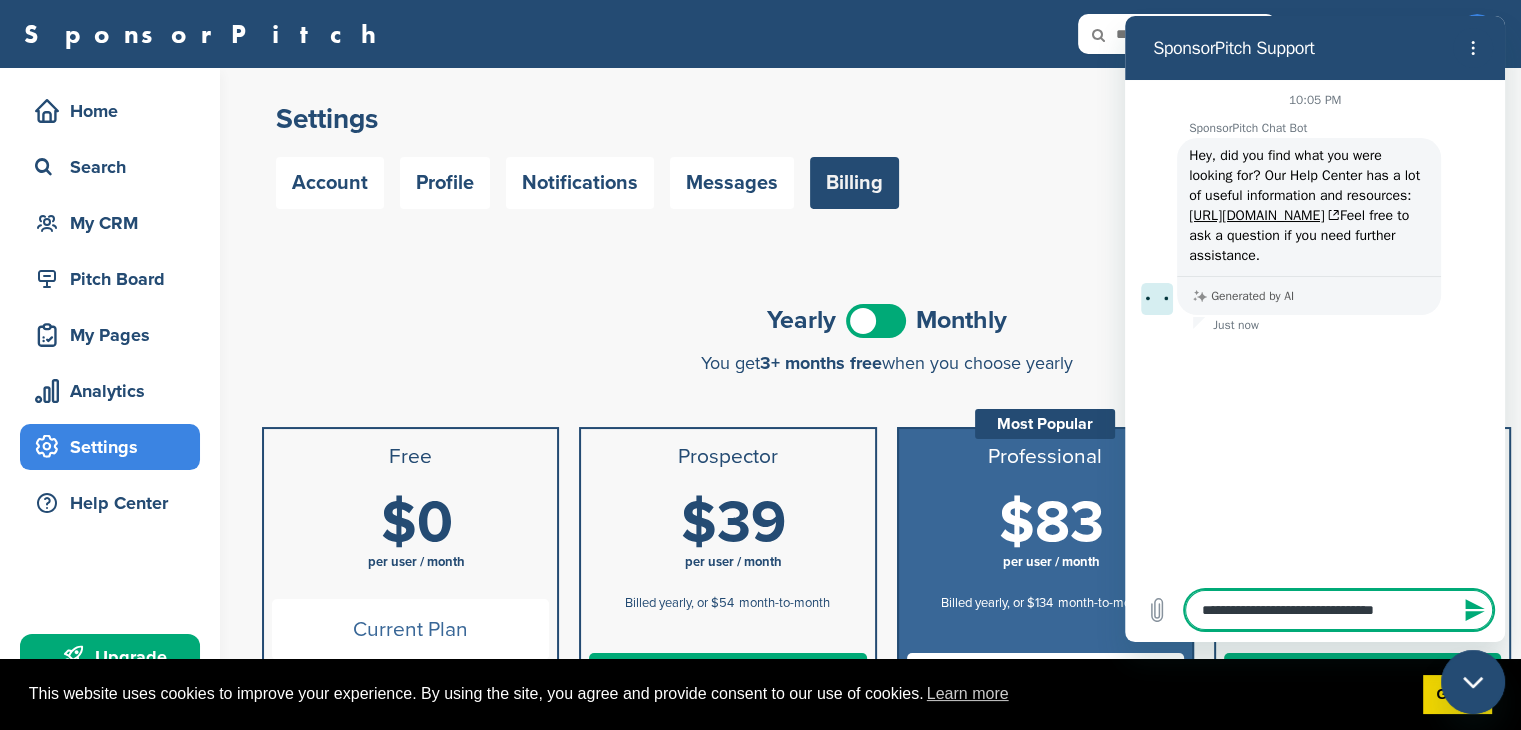 type on "**********" 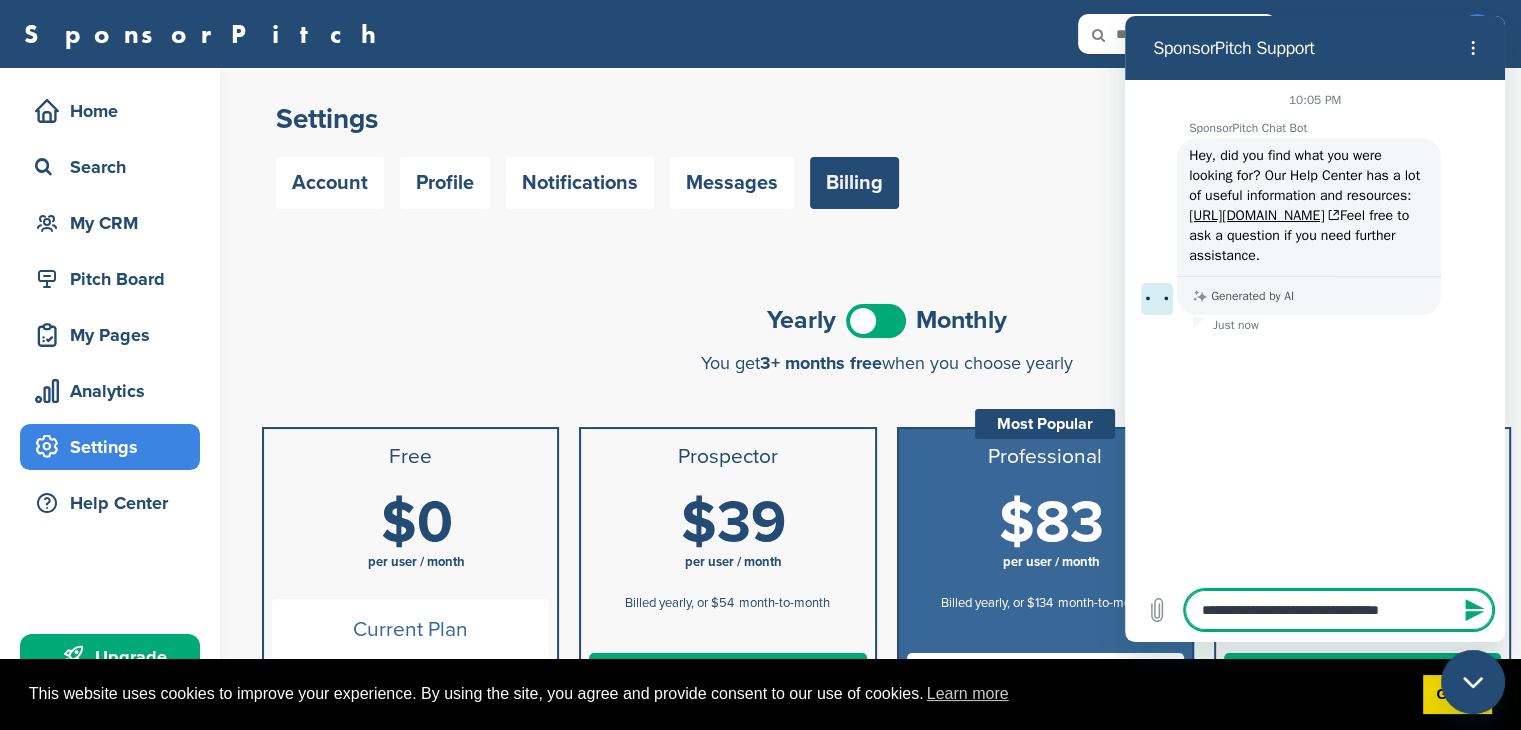 type on "**********" 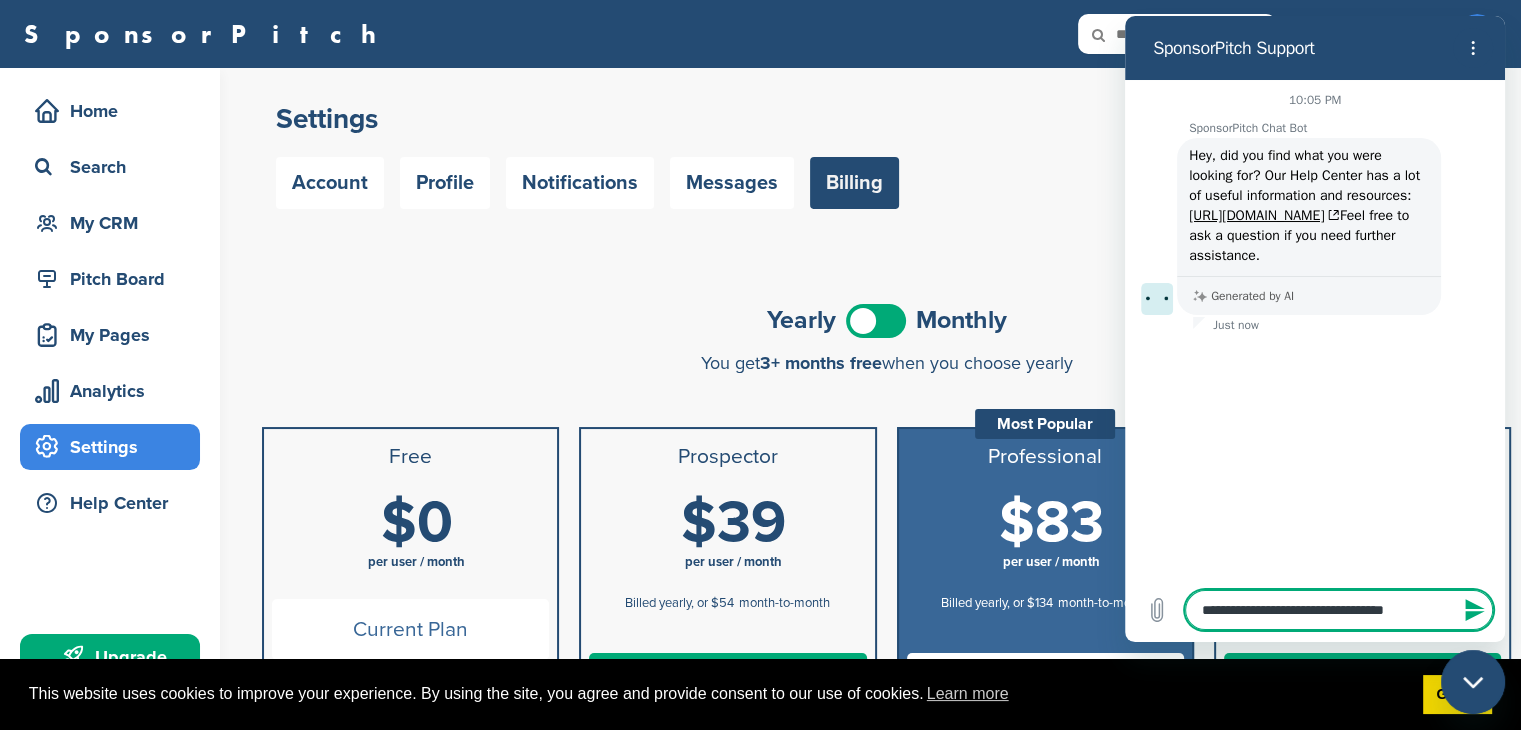 type on "**********" 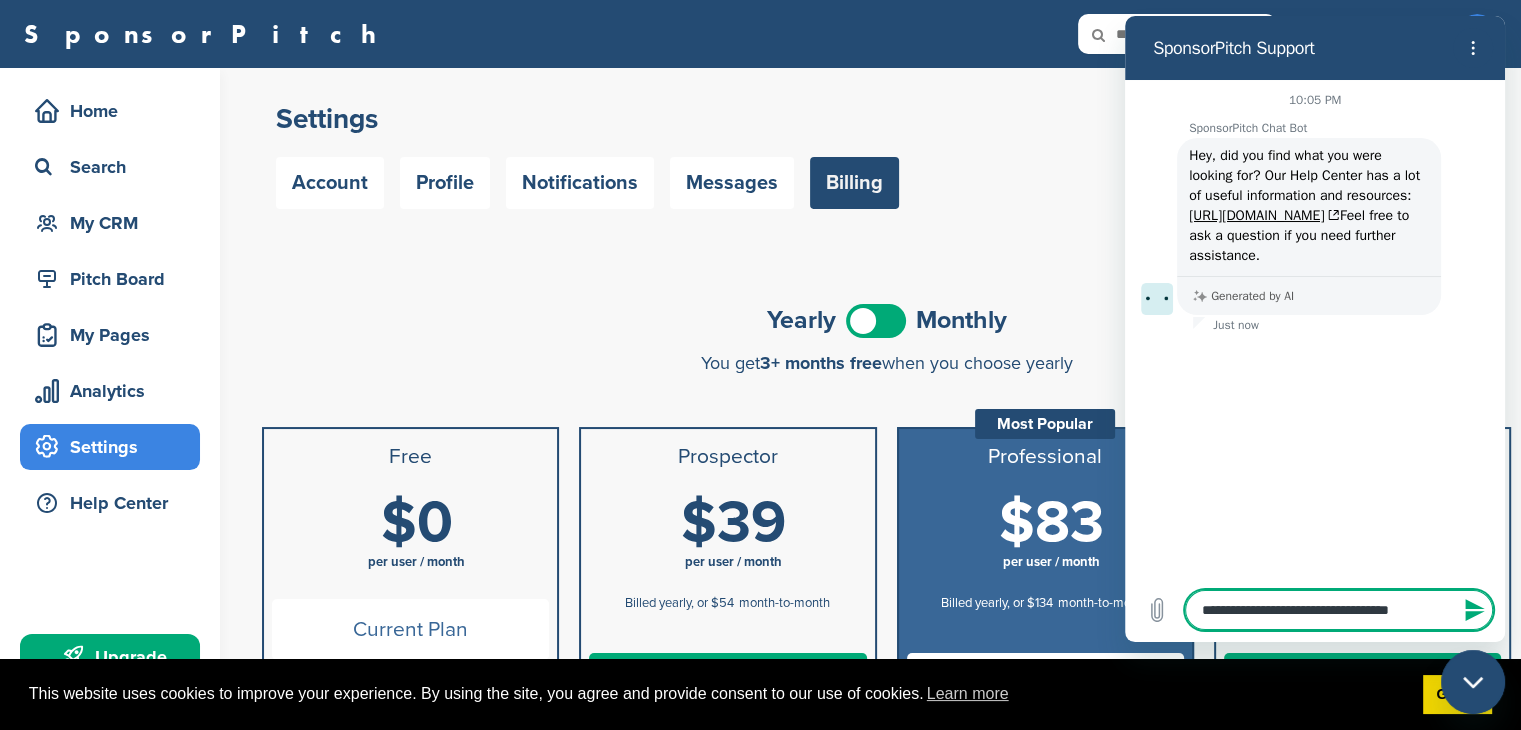 type on "**********" 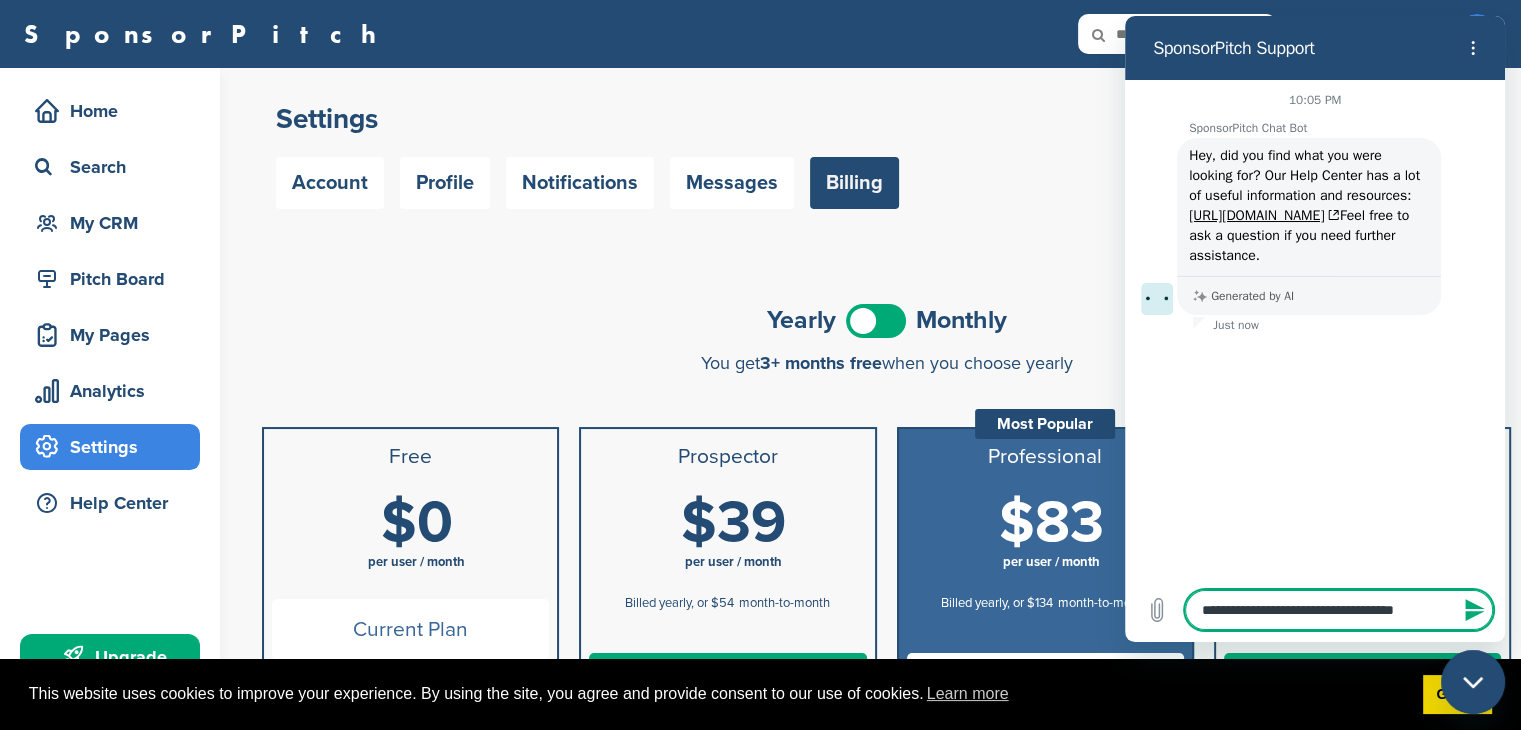 type on "**********" 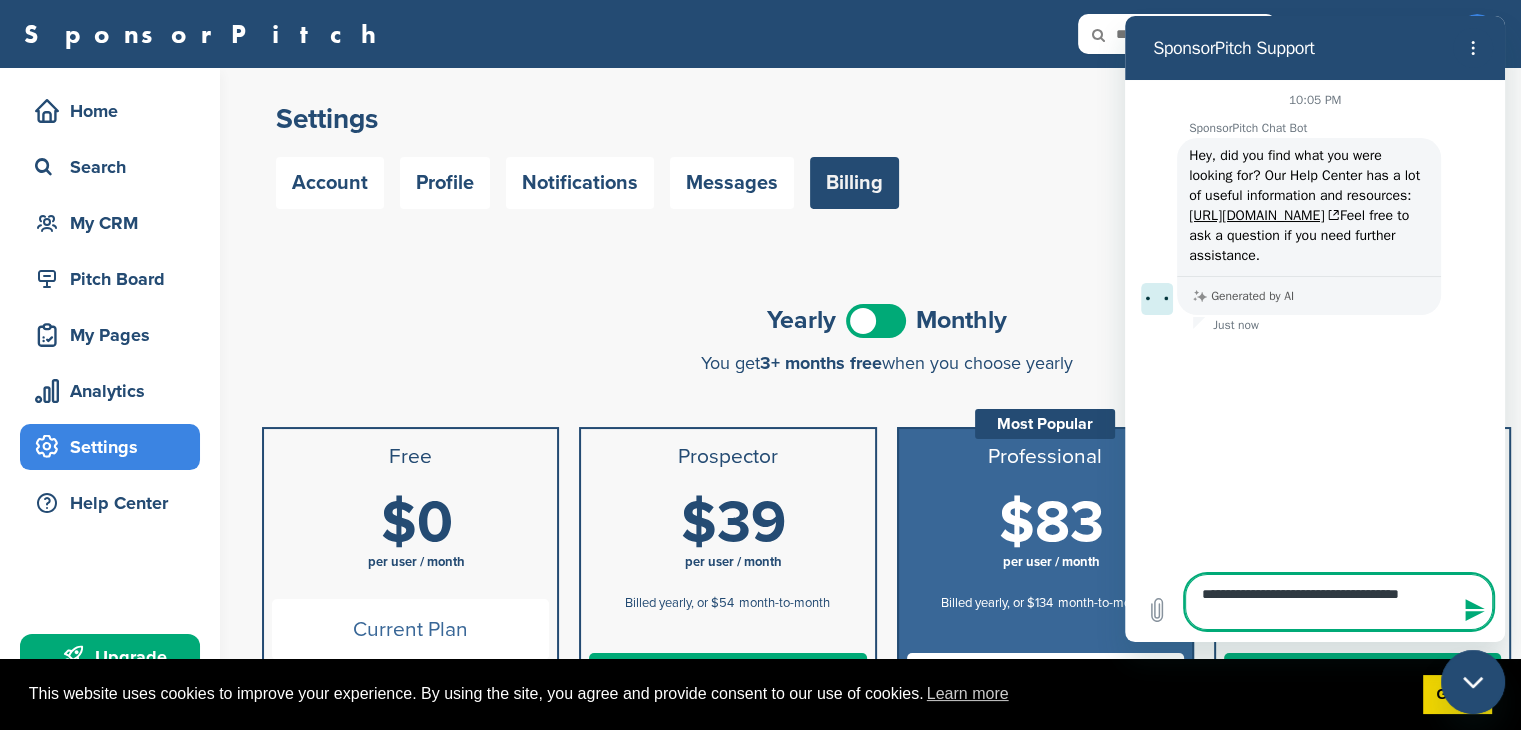 type on "**********" 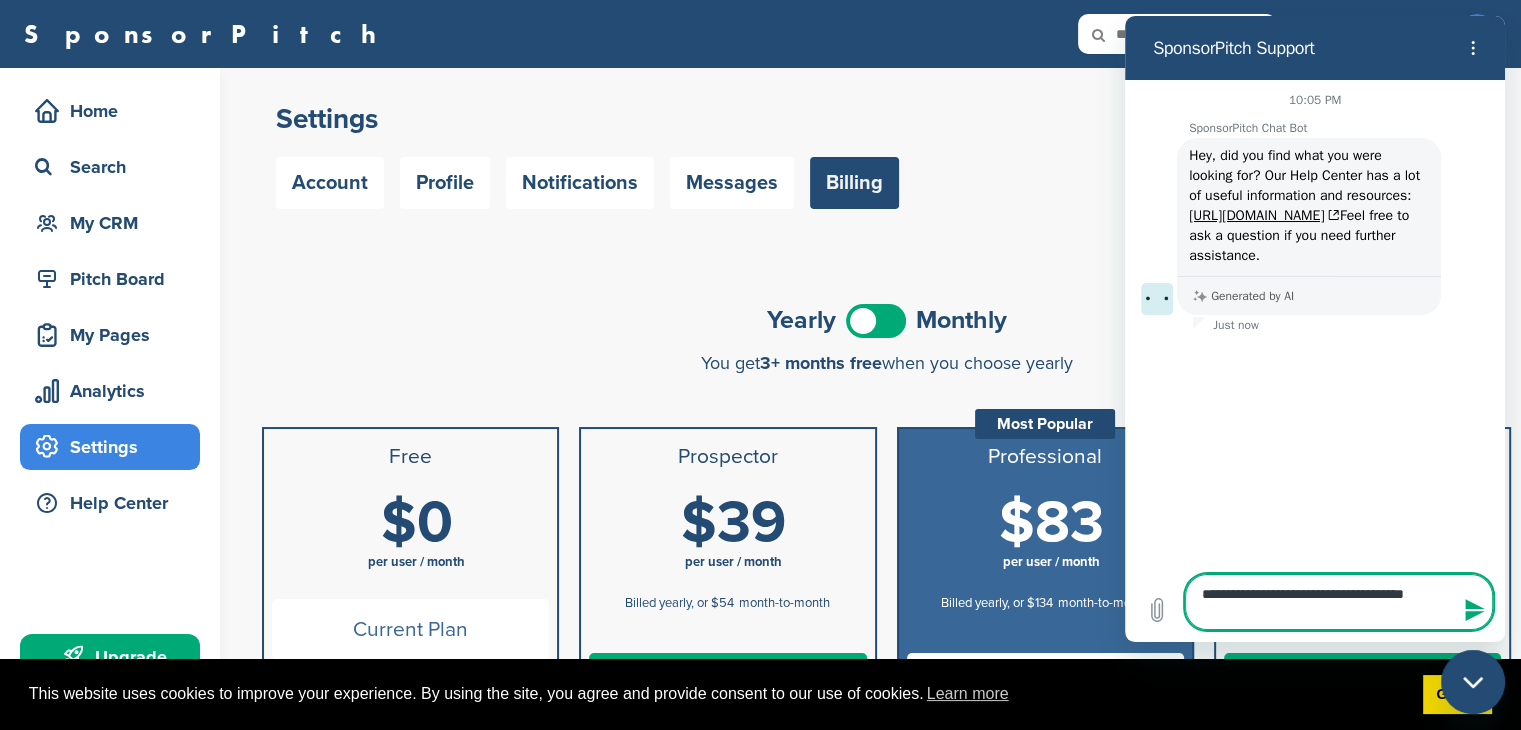 type on "**********" 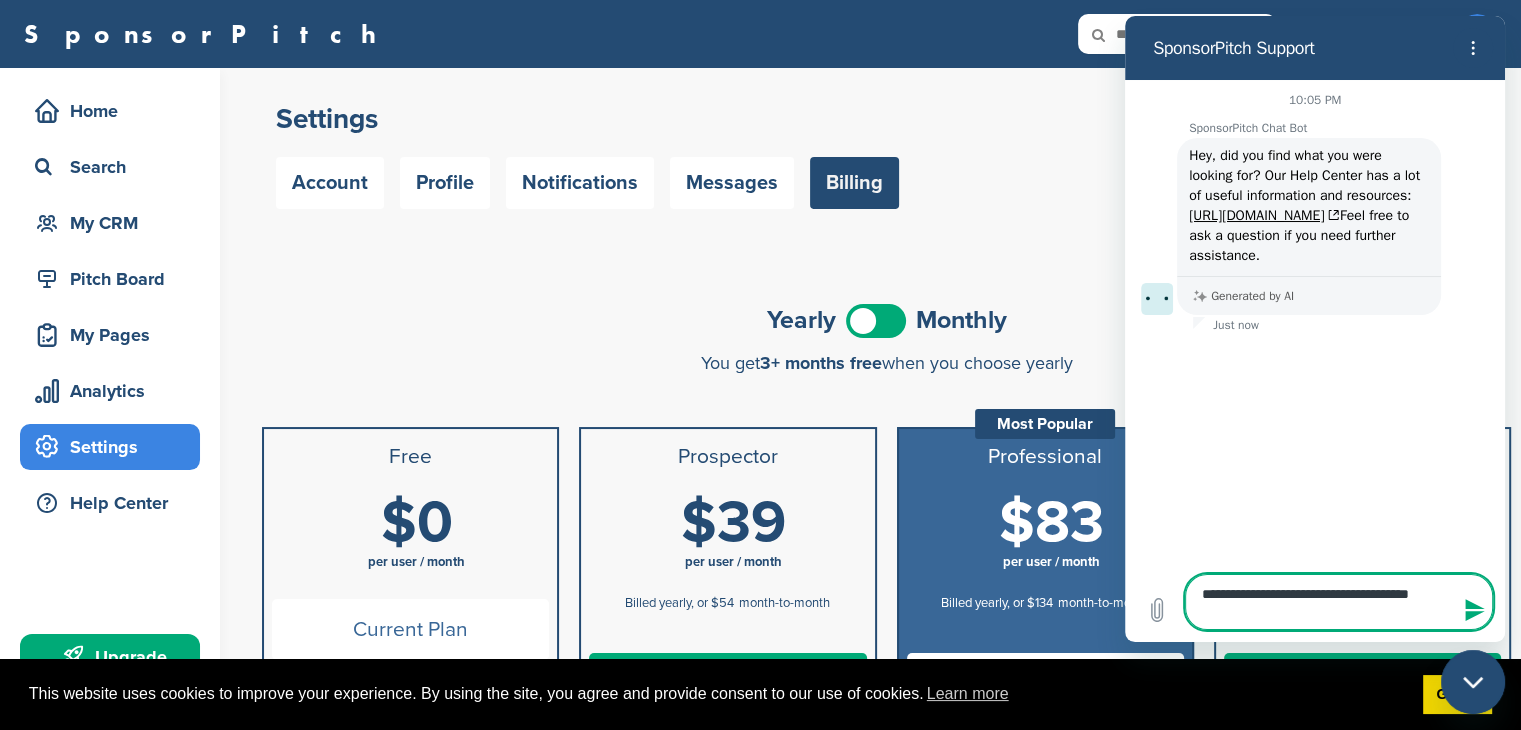 type on "**********" 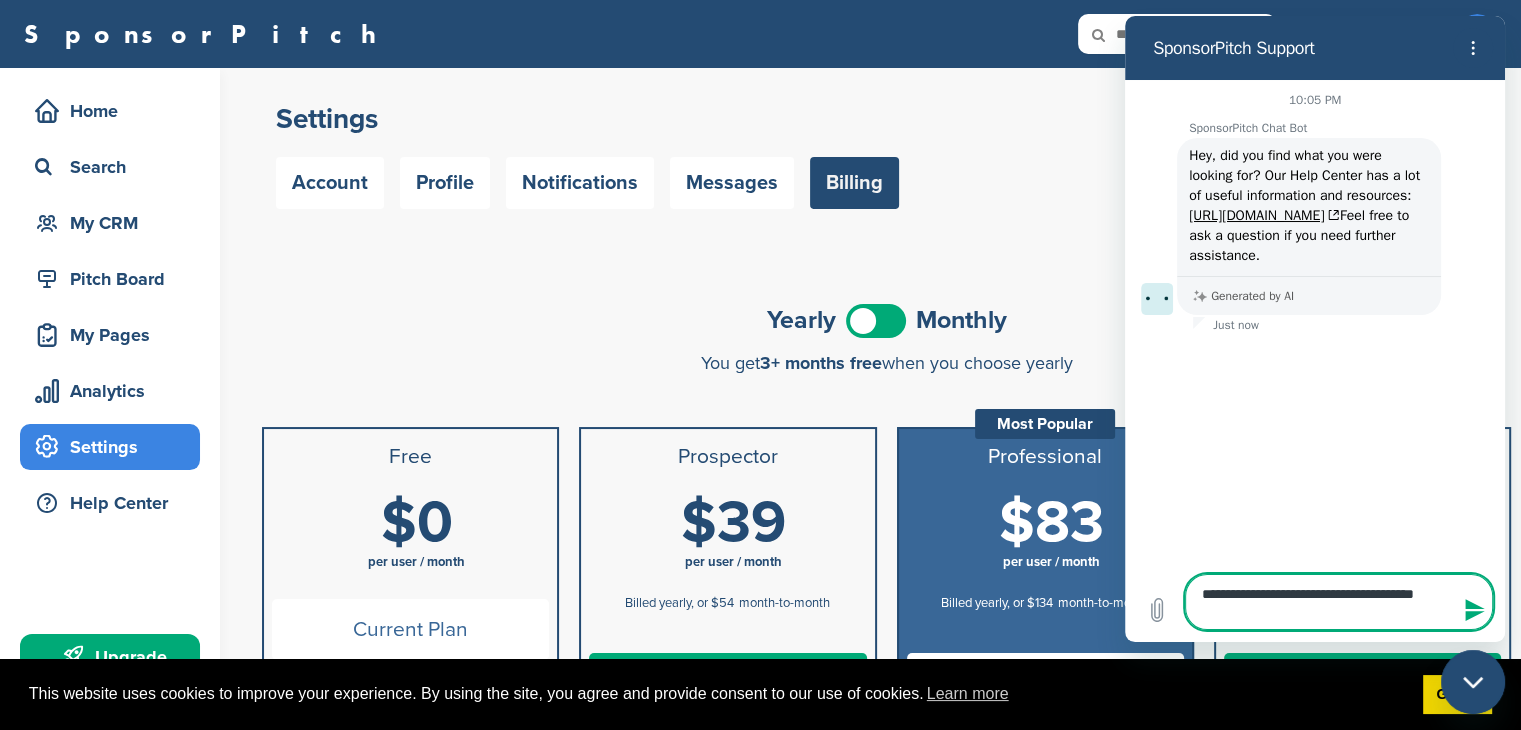 type on "*" 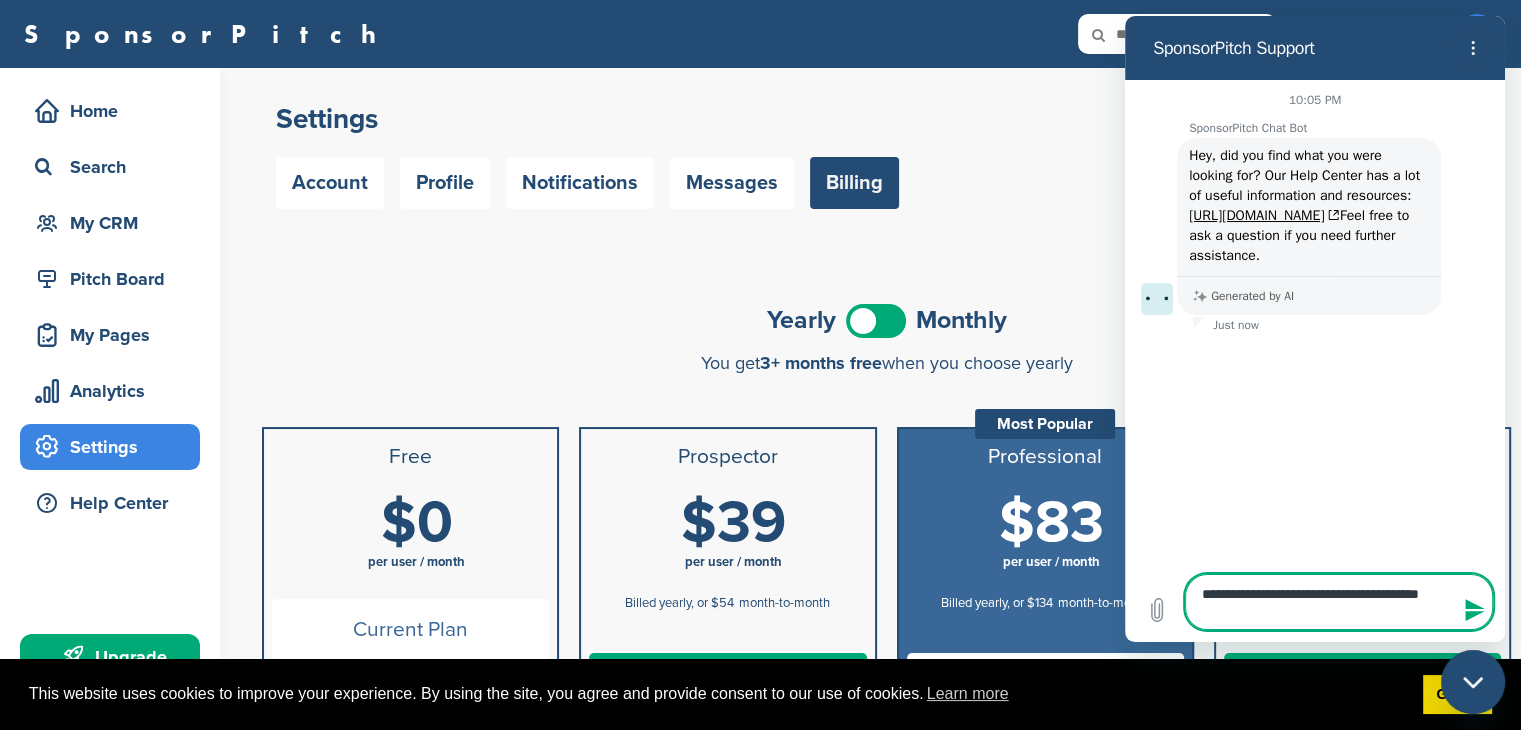 type 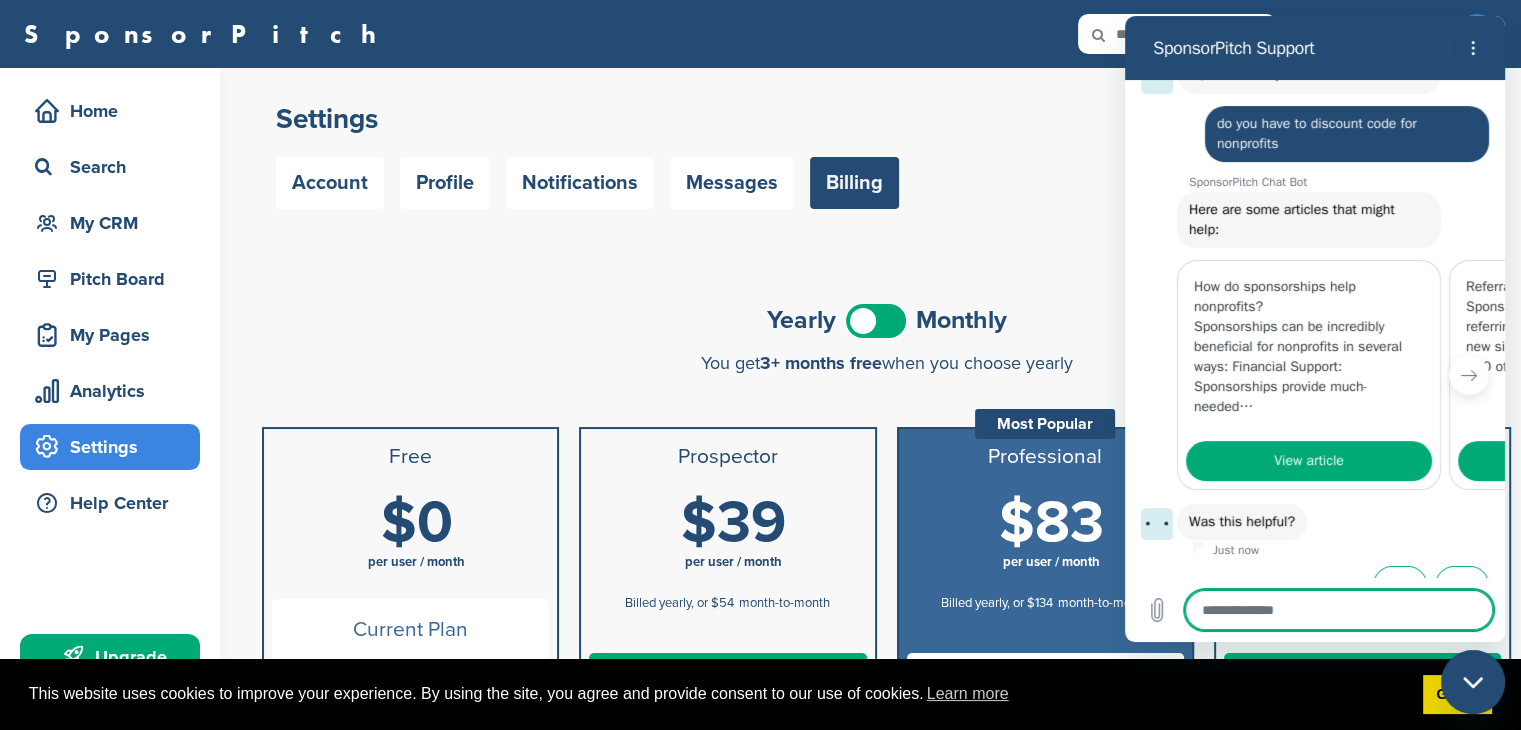scroll, scrollTop: 271, scrollLeft: 0, axis: vertical 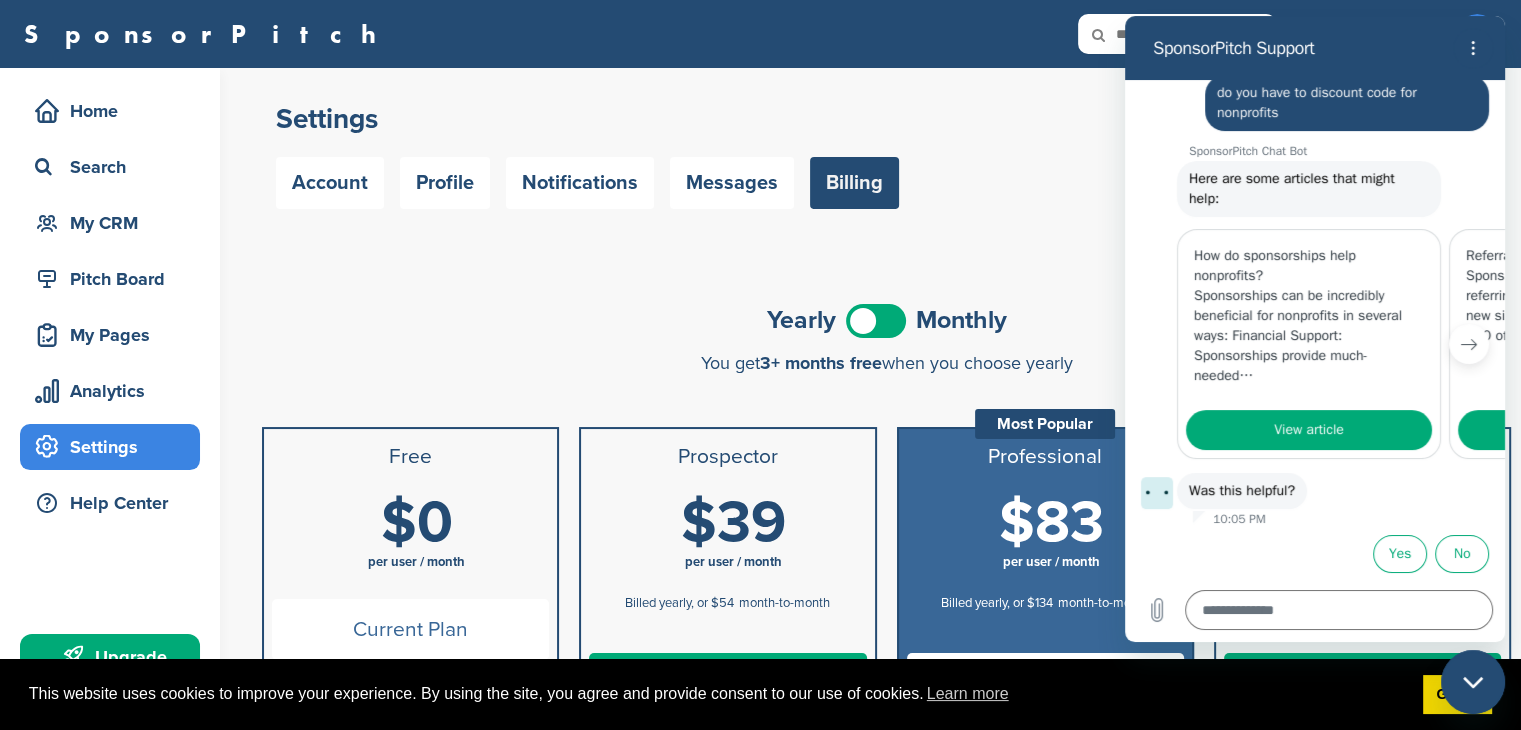 click 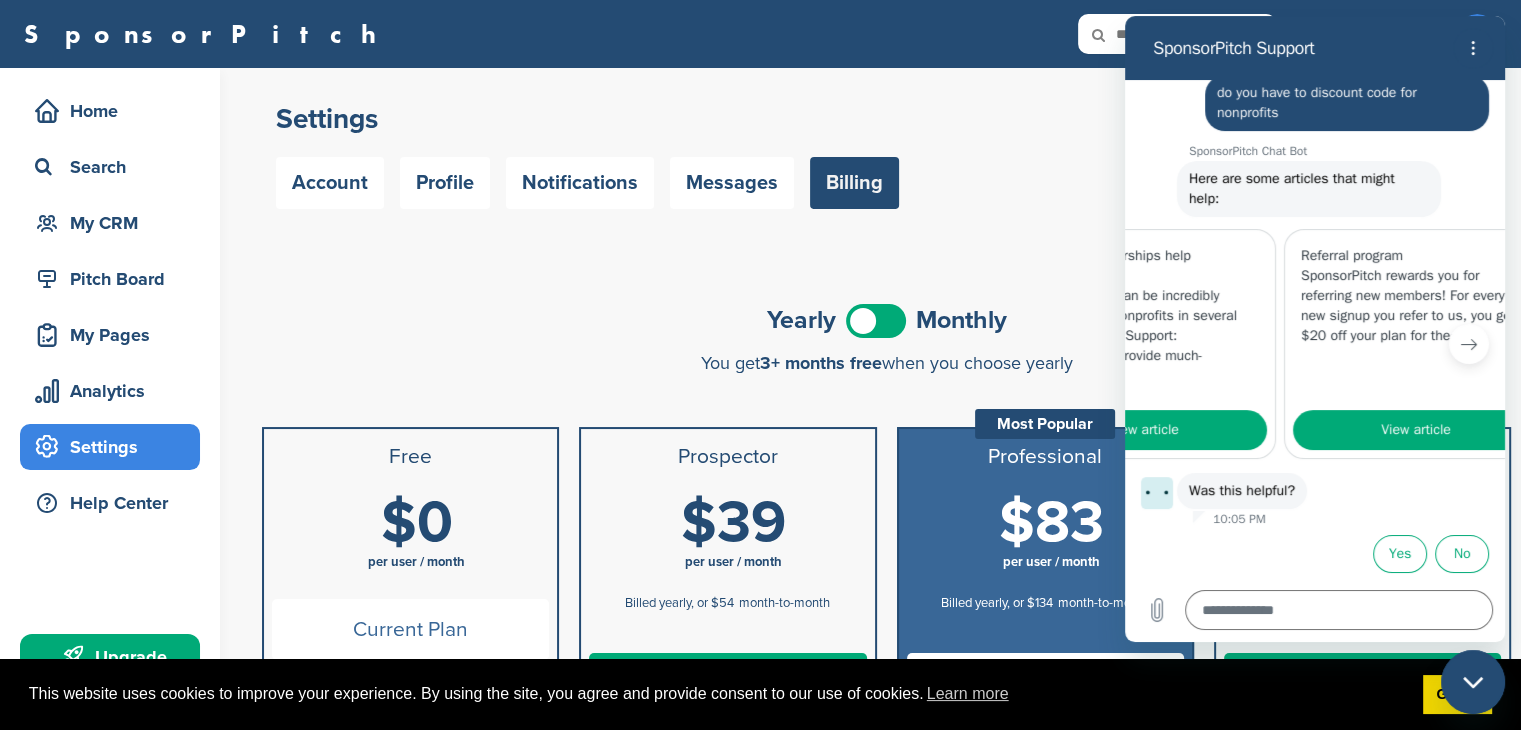 scroll, scrollTop: 0, scrollLeft: 256, axis: horizontal 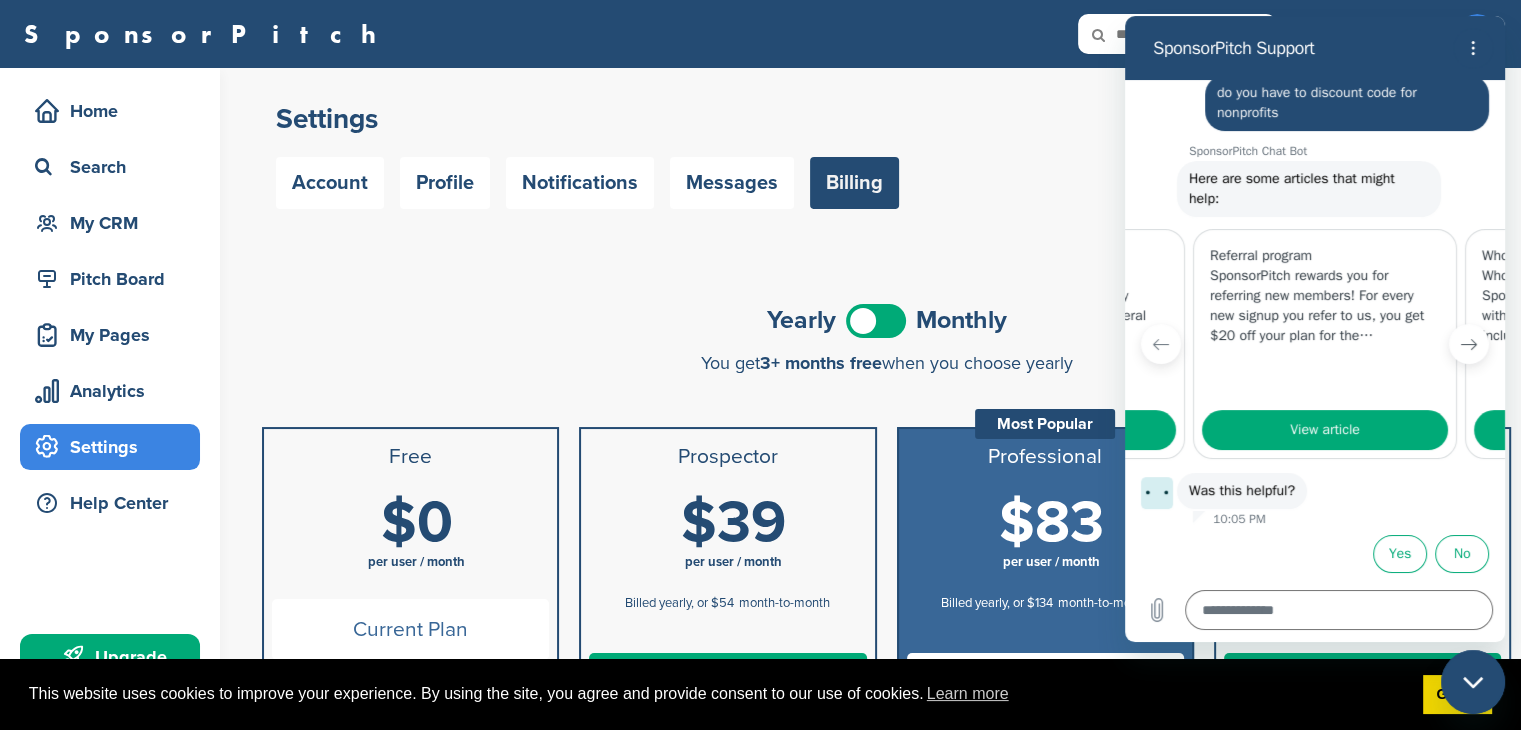 click 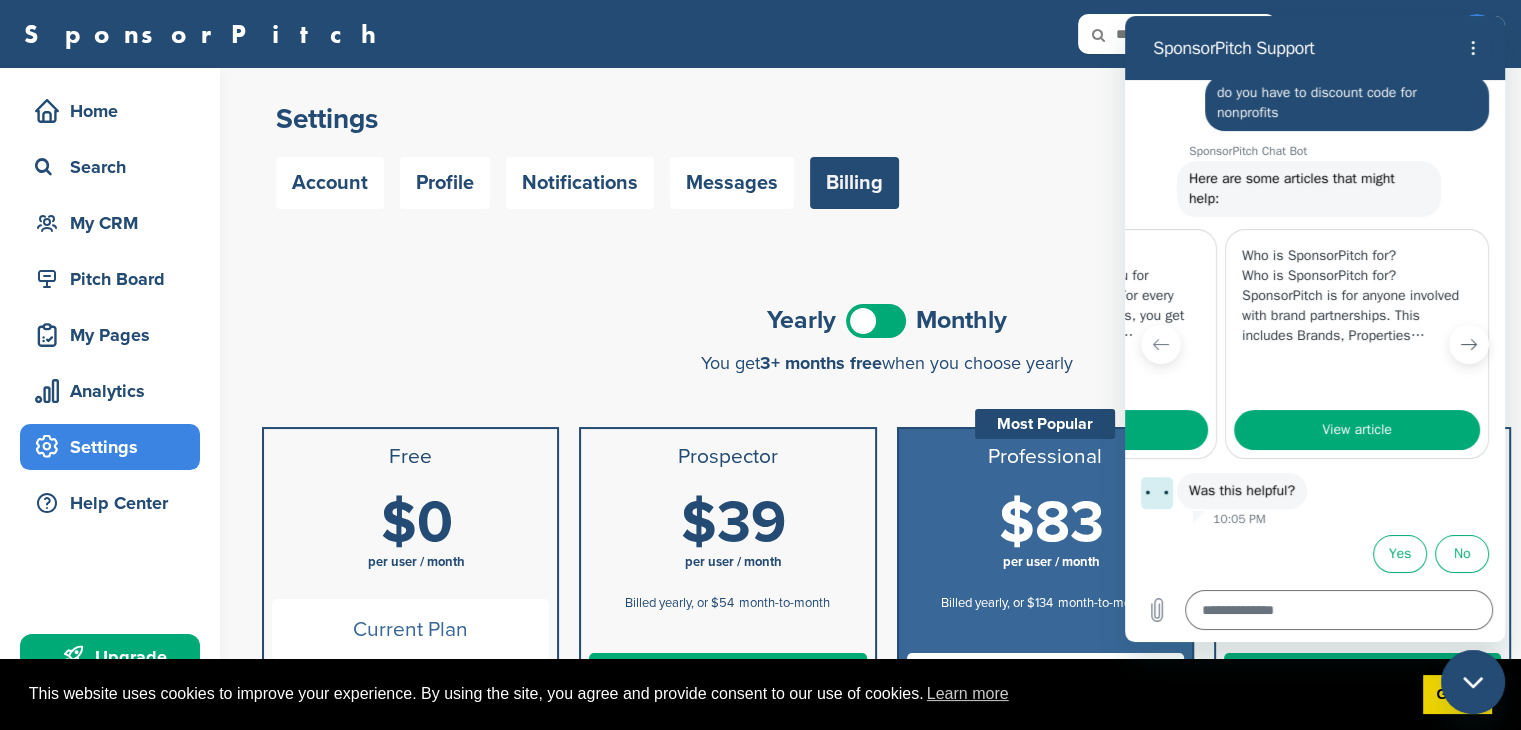 scroll, scrollTop: 0, scrollLeft: 503, axis: horizontal 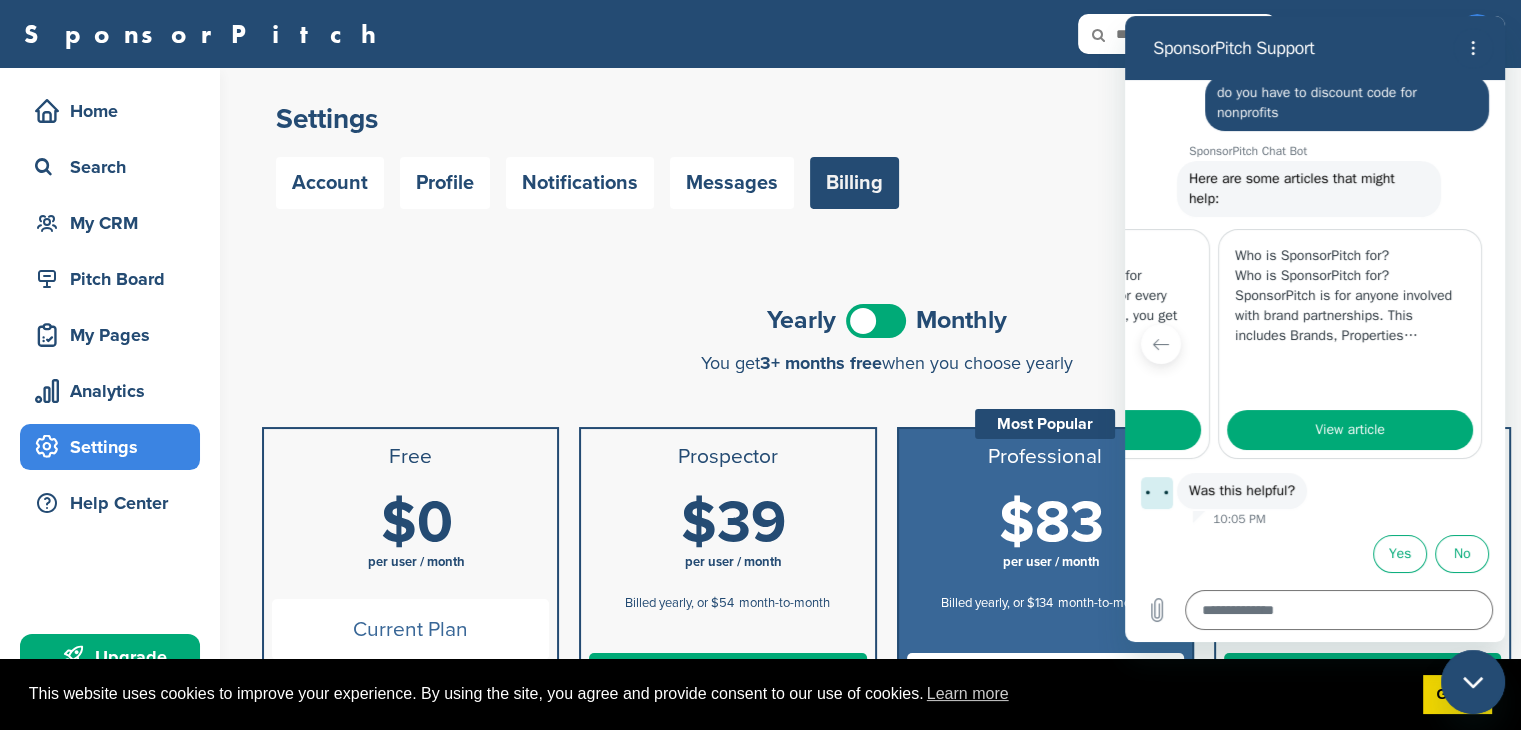 type on "*" 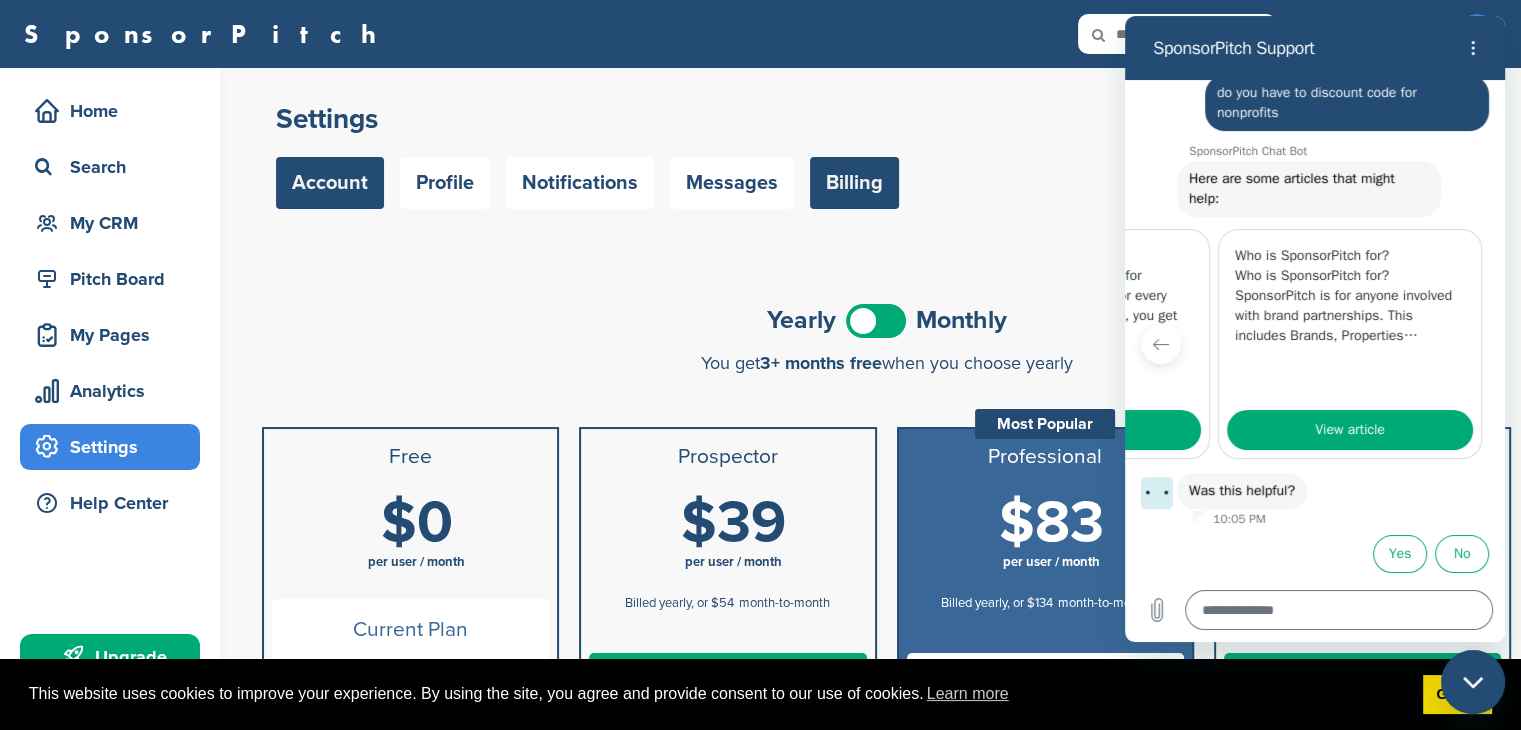 click on "Account" at bounding box center [330, 183] 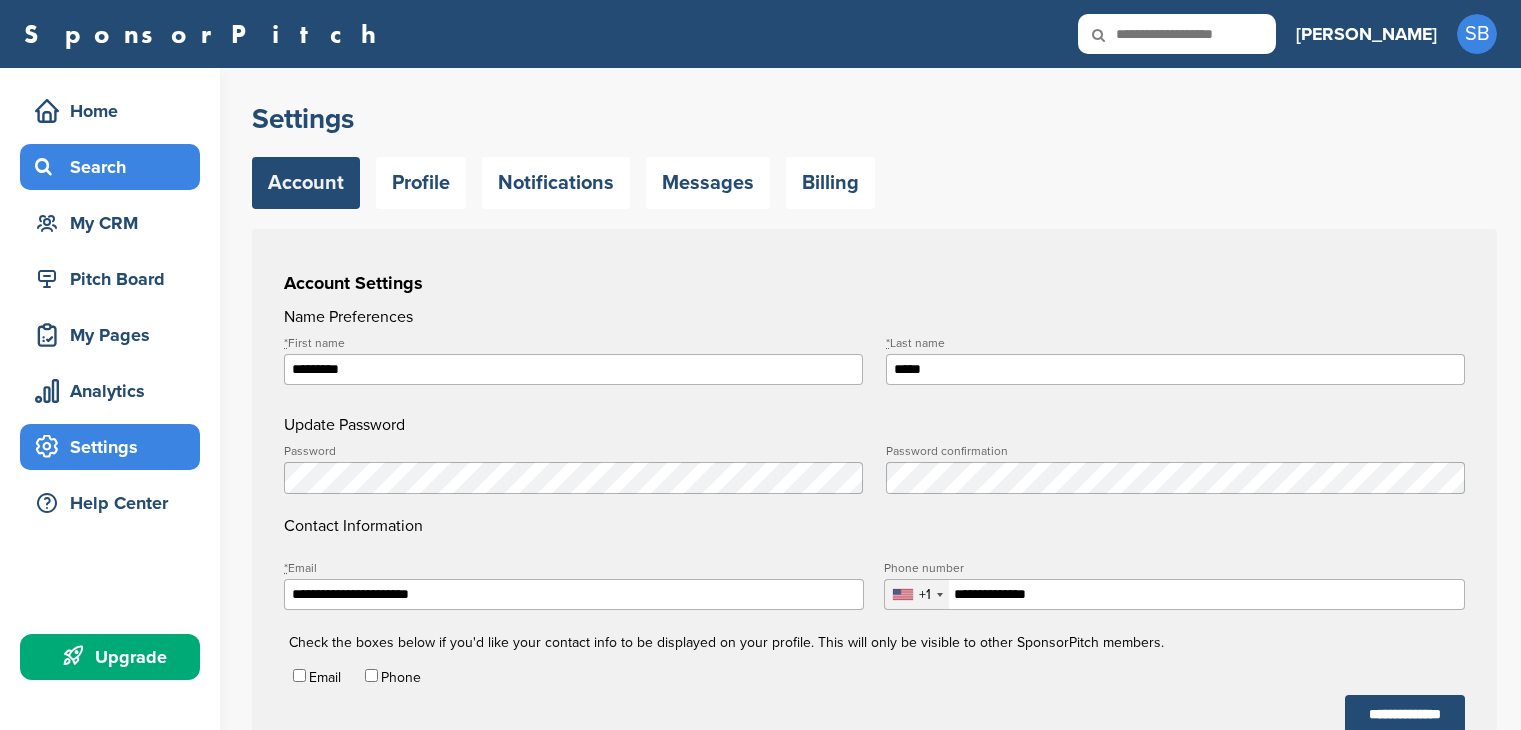 scroll, scrollTop: 0, scrollLeft: 0, axis: both 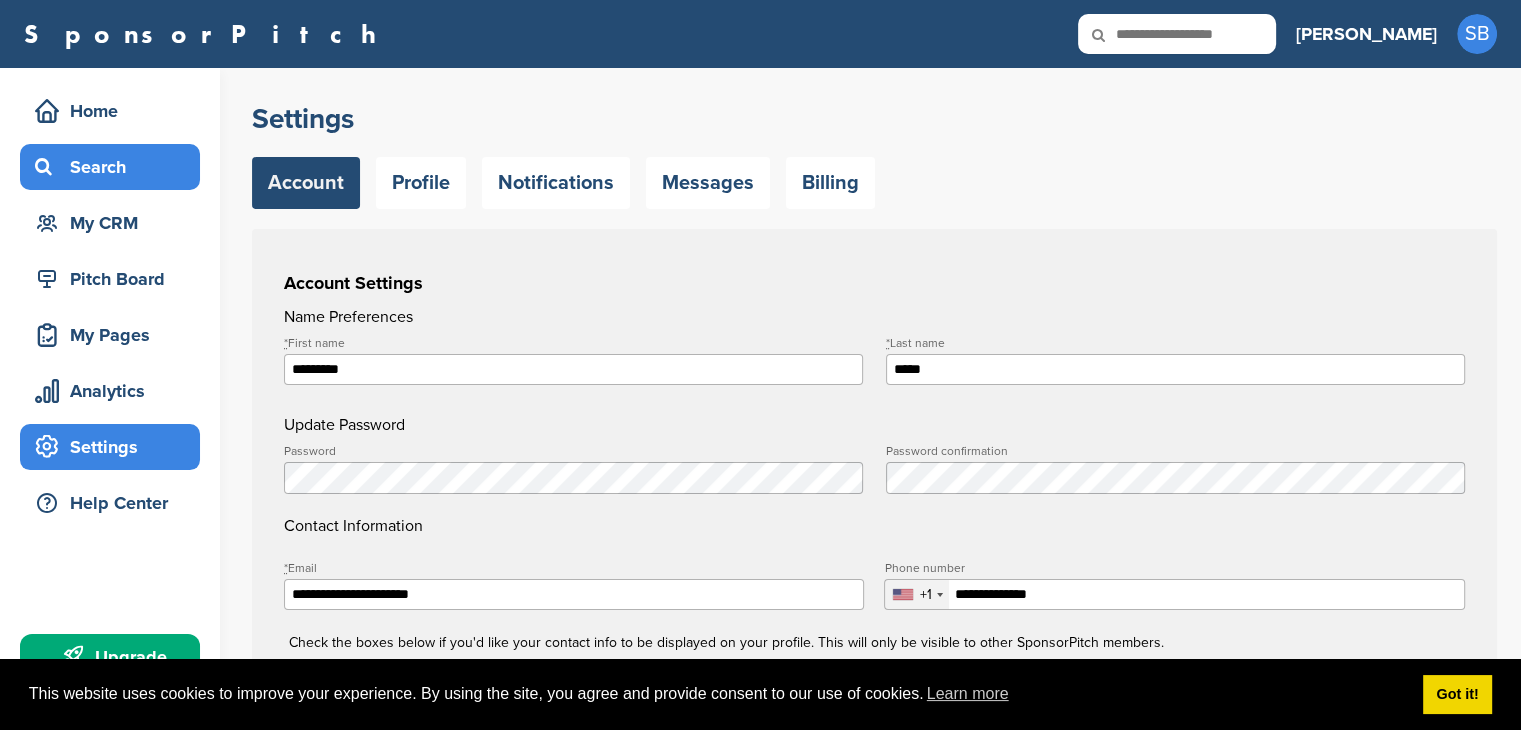 click on "Search" at bounding box center [115, 167] 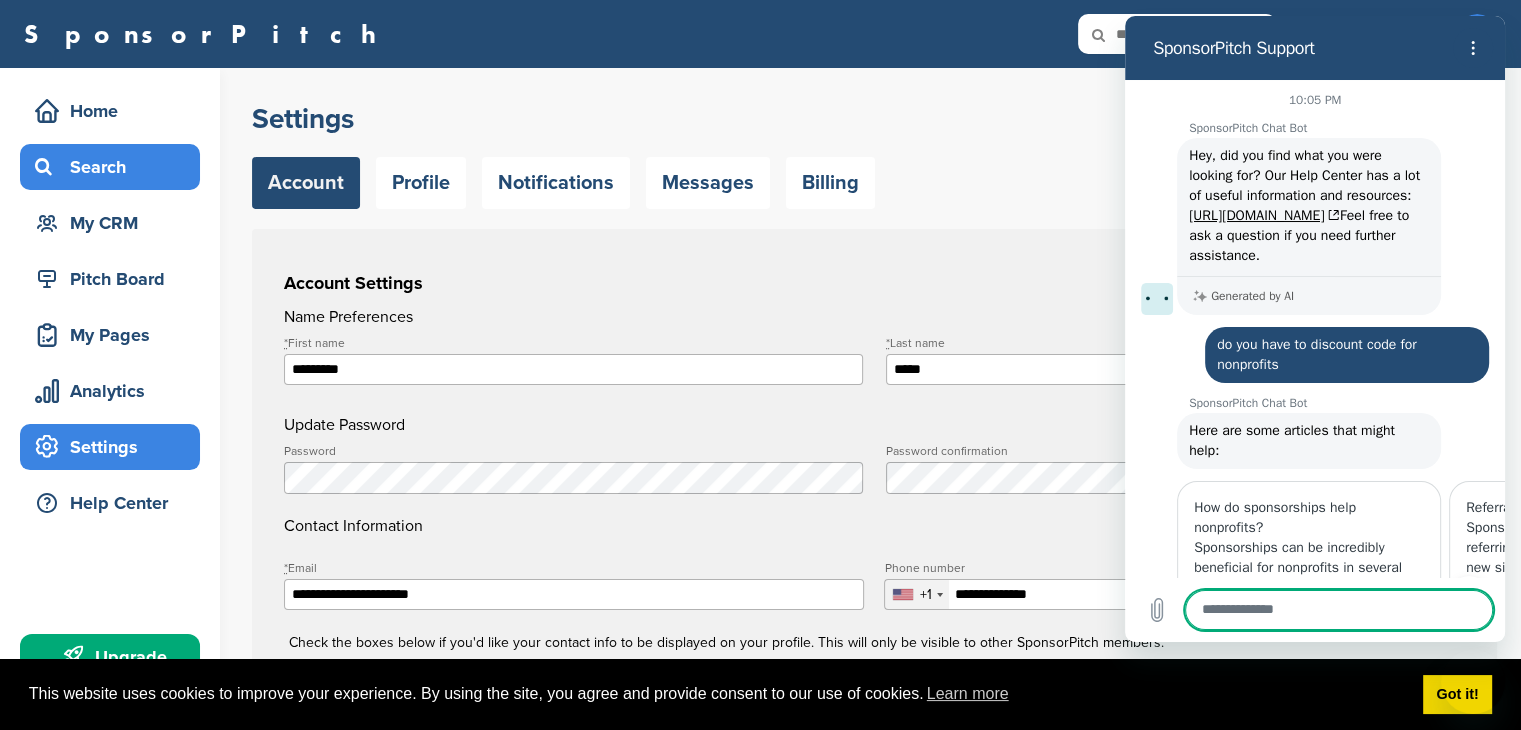 scroll, scrollTop: 0, scrollLeft: 0, axis: both 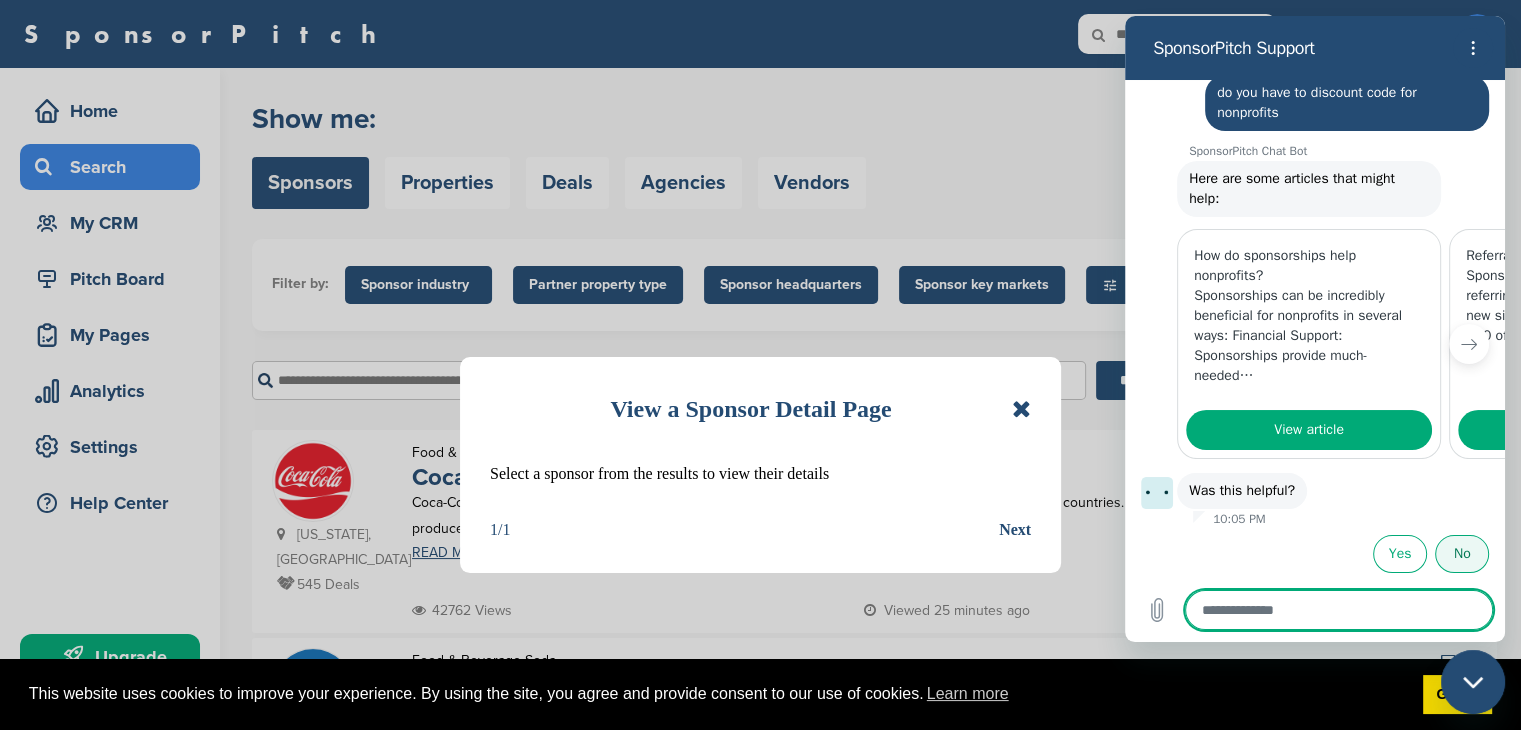 click on "No" at bounding box center [1462, 554] 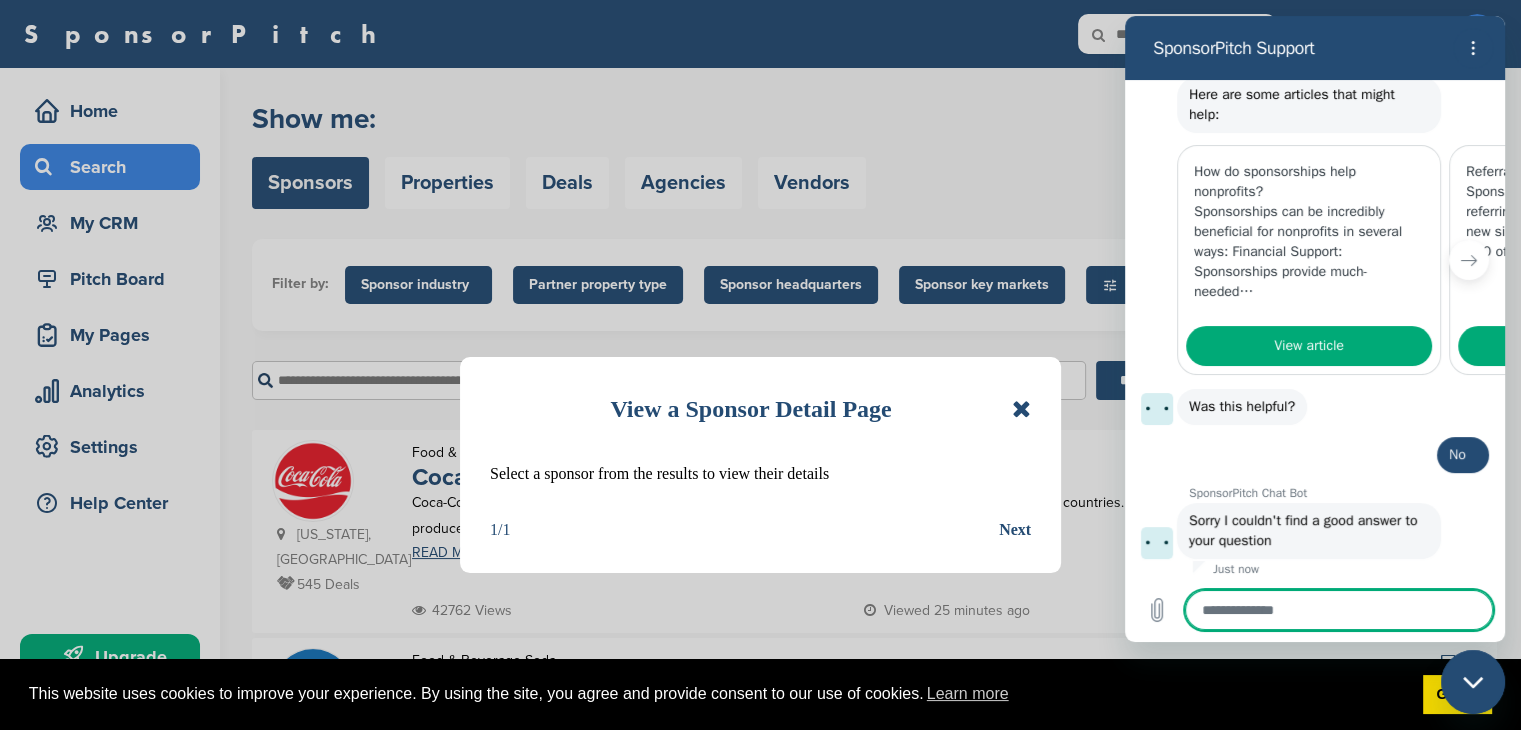 scroll, scrollTop: 360, scrollLeft: 0, axis: vertical 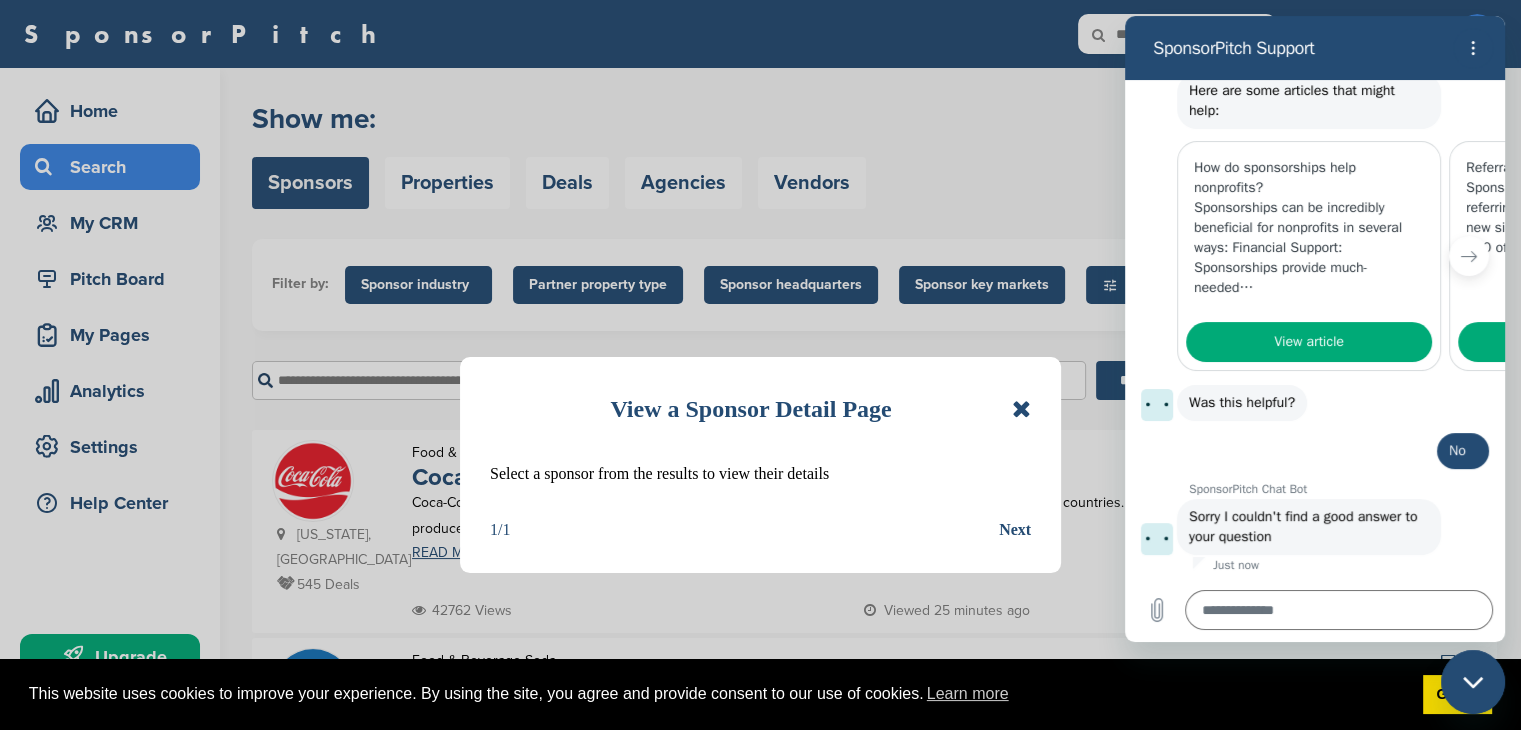 click 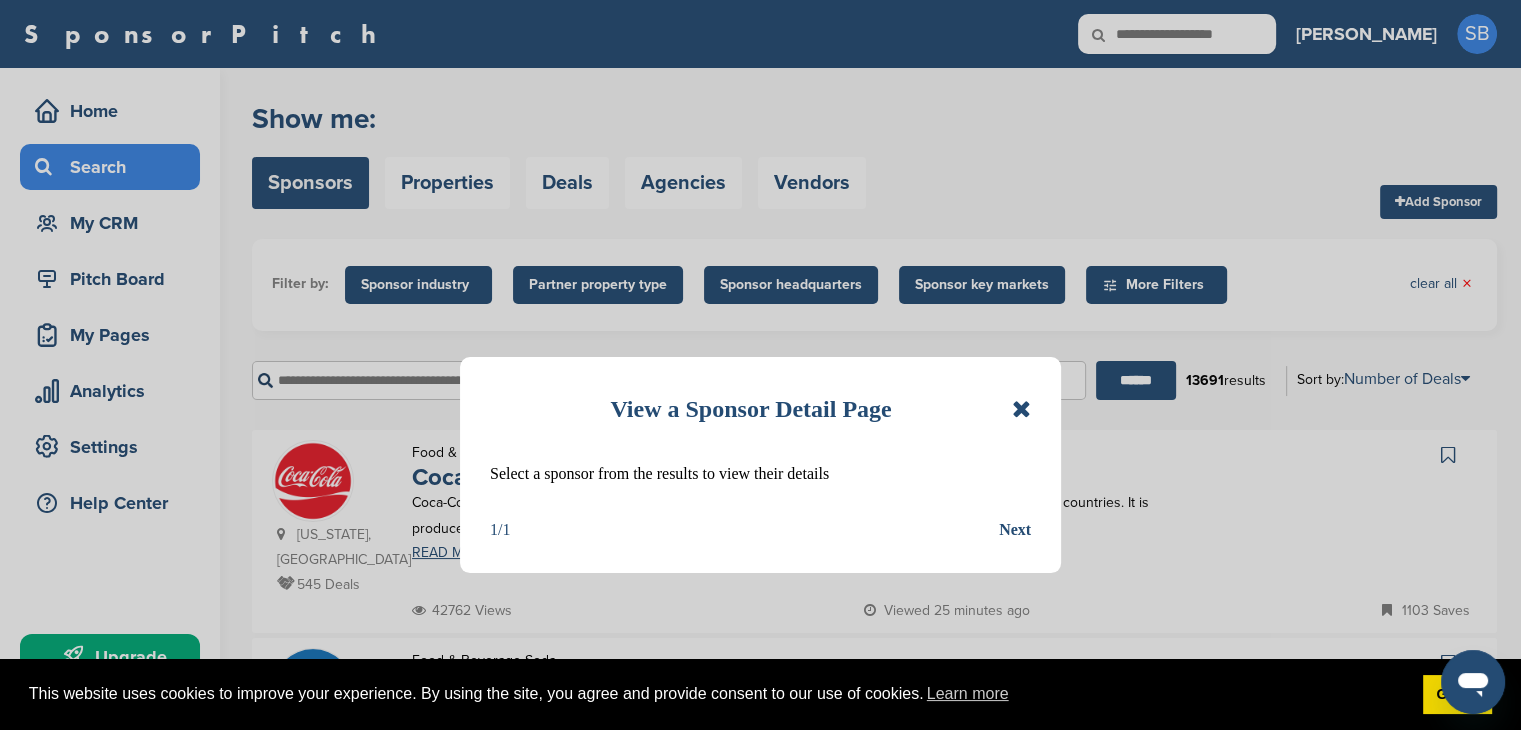 click at bounding box center [1021, 409] 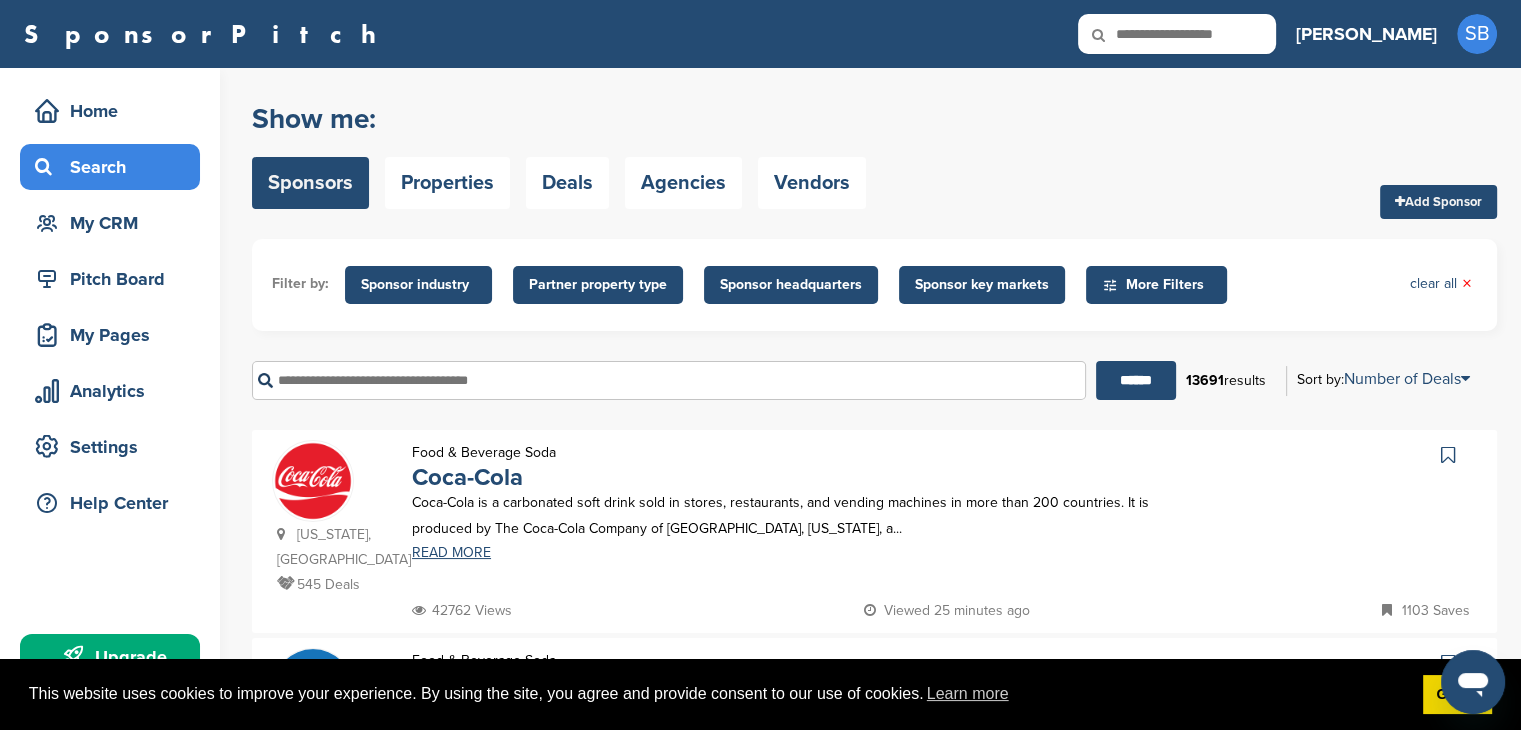 click on "Partner property type" at bounding box center (598, 285) 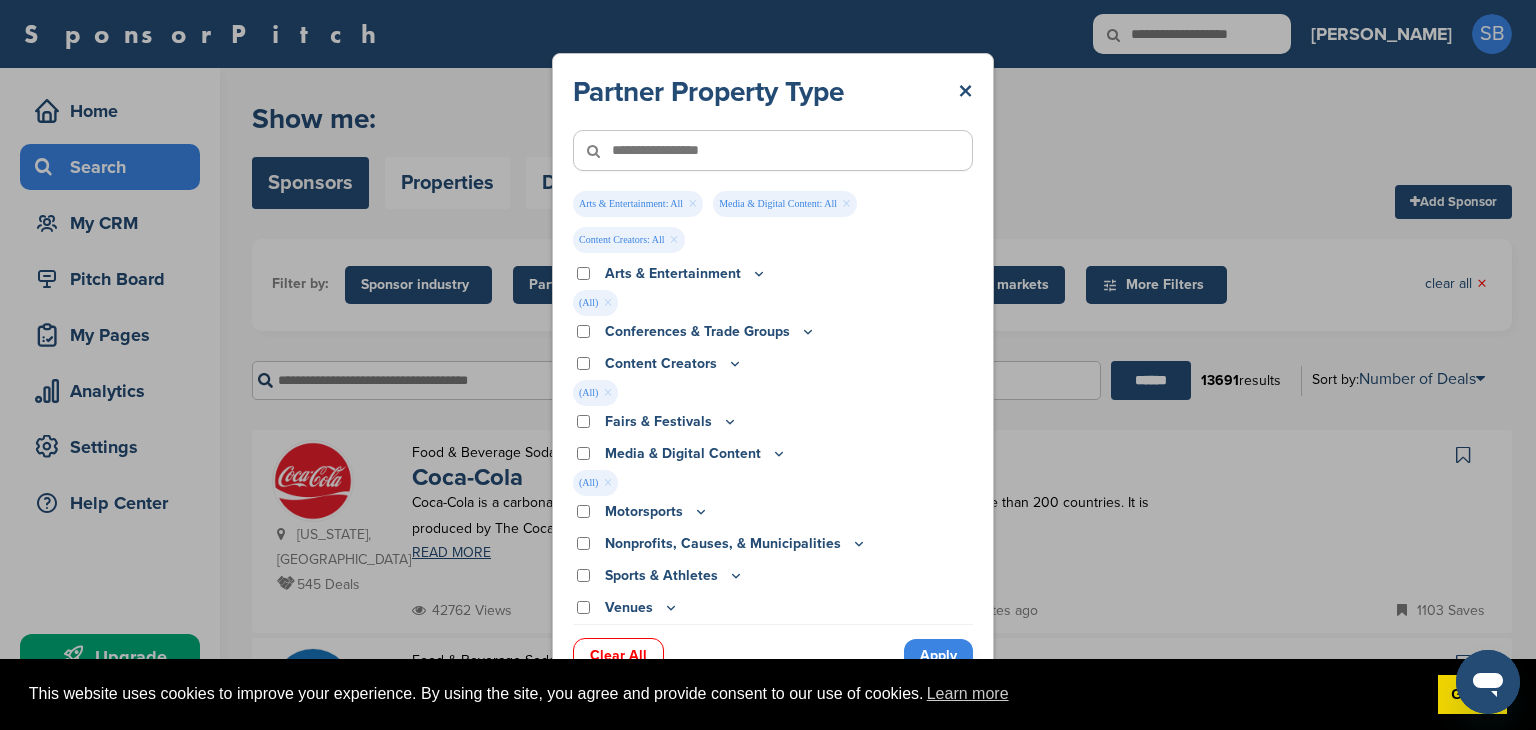 click on "Apply" at bounding box center (938, 655) 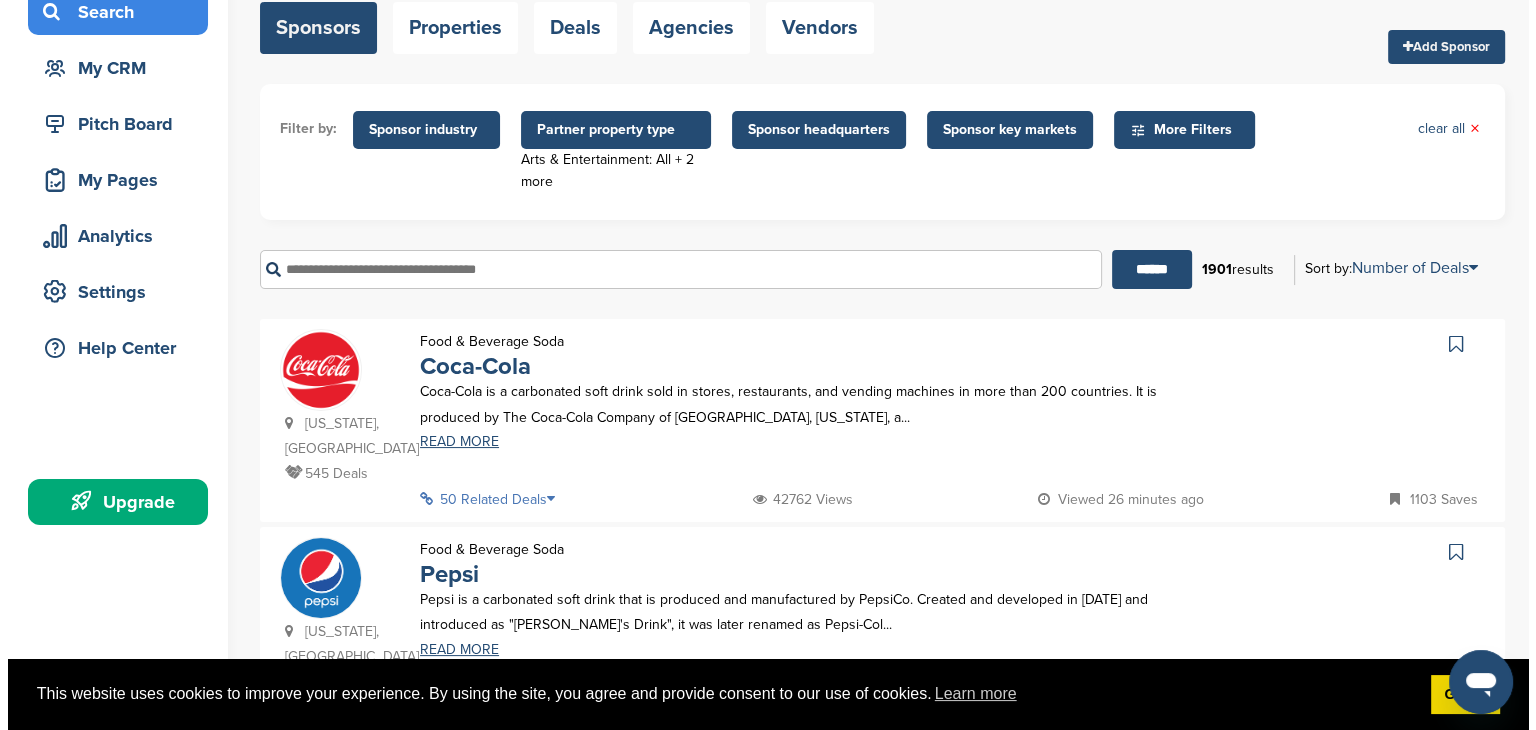 scroll, scrollTop: 0, scrollLeft: 0, axis: both 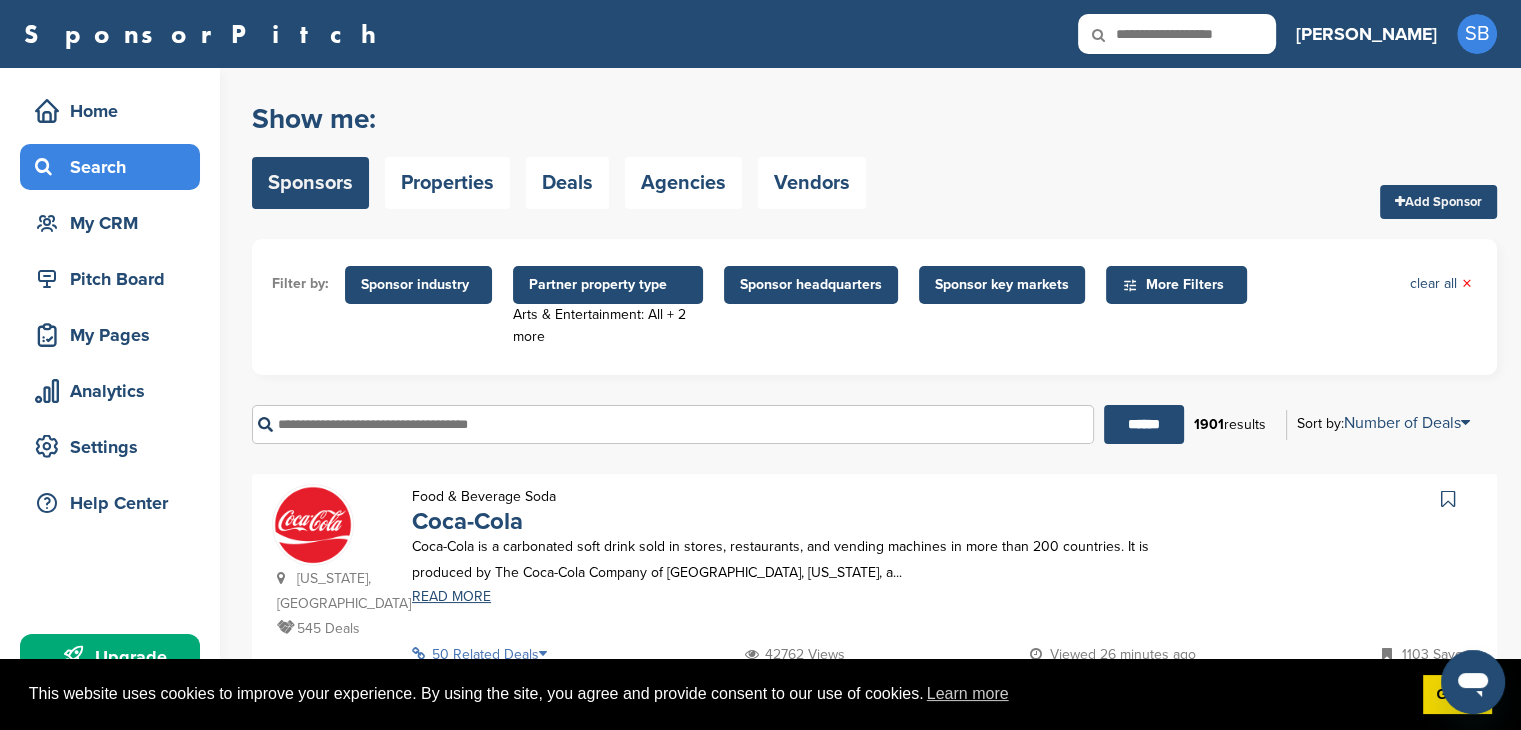 click on "Sponsor headquarters" at bounding box center (811, 285) 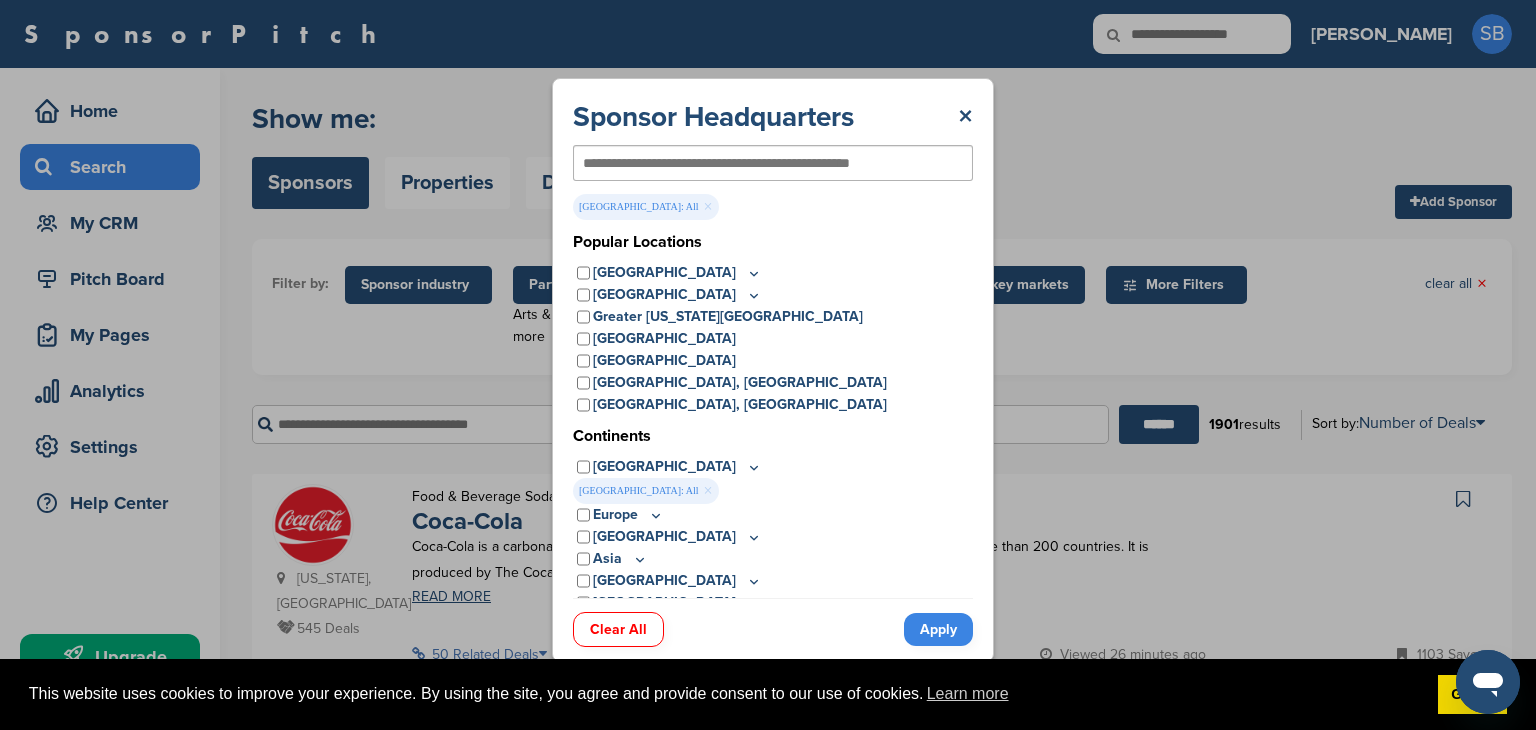 click on "Apply" at bounding box center (938, 629) 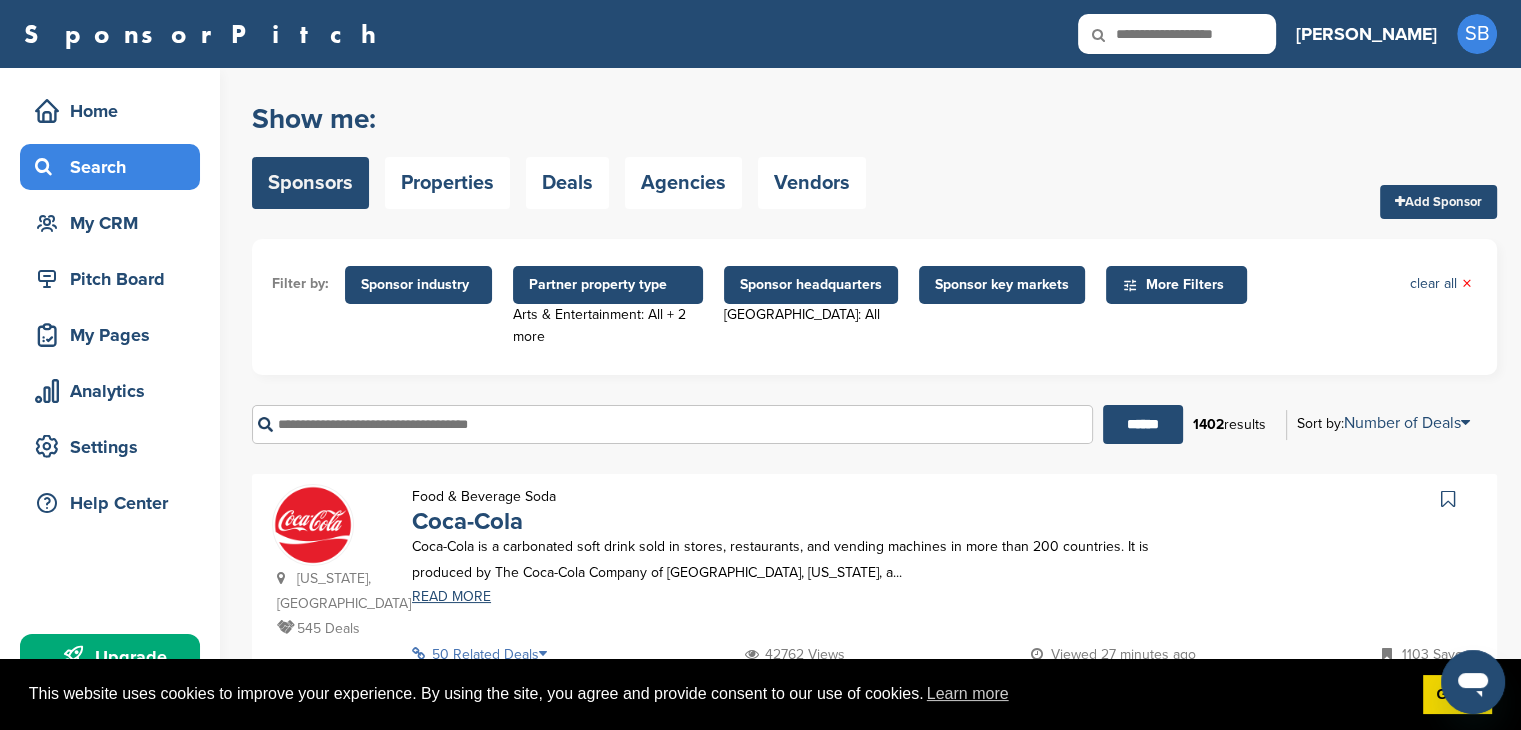 click on "Sponsor key markets" at bounding box center (1002, 285) 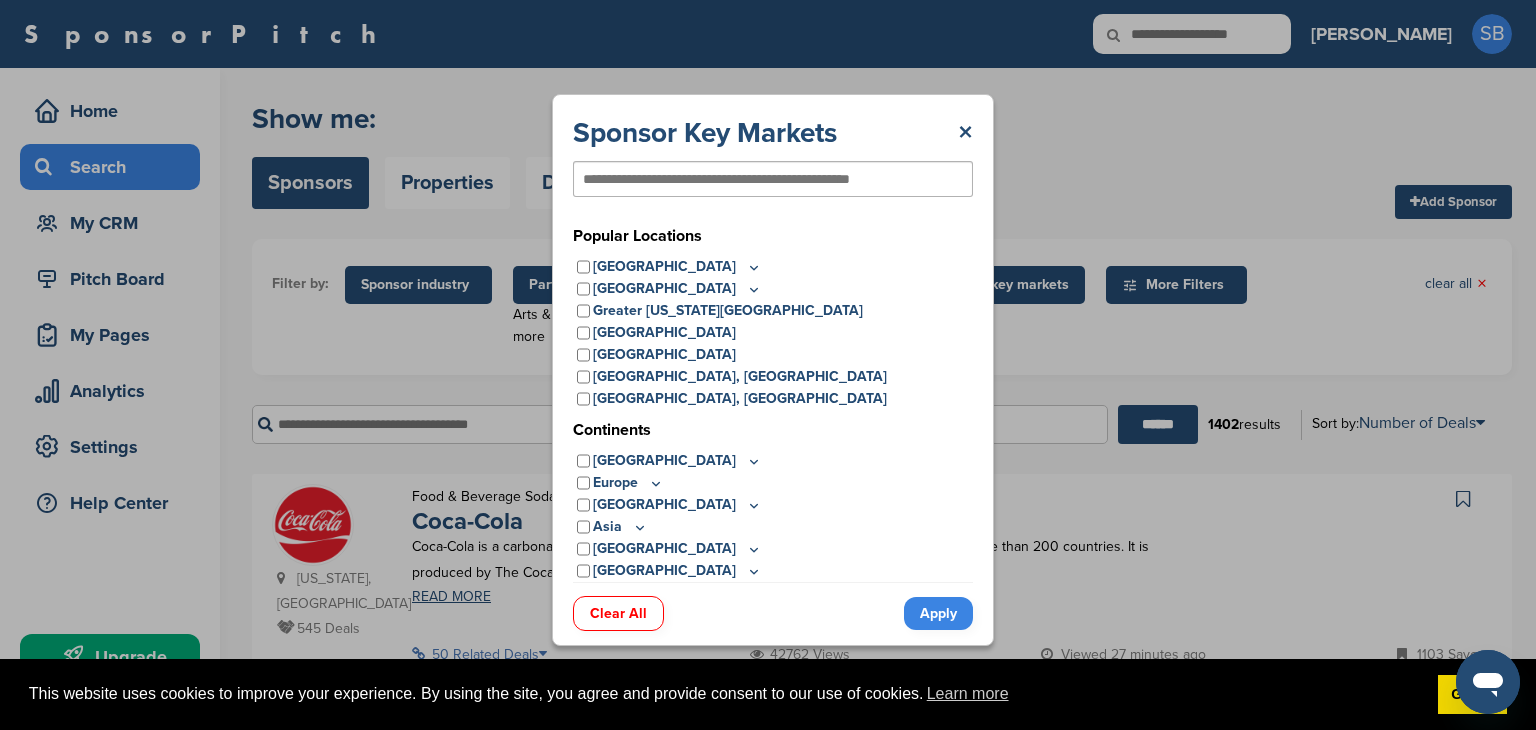 click on "Sponsor Key Markets
×
Popular Locations
United States
Midwest
Illinois
Indiana
Iowa
Kansas
Minnesota
Missouri
Nebraska
North Dakota
Ohio
South Dakota
Wisconsin
Northeast
Connecticut
Maine
Massachusetts
New Hampshire
New Jersey
New York
Pennsylvania
Rhode Island
Vermont
South
Alabama
Arkansas
Delaware
Florida
Georgia
Kentucky
Louisiana
Maryland
Mississippi
North Carolina
Oklahoma
South Carolina
Tennessee
Texas
Virginia
West Virginia" at bounding box center [773, 370] 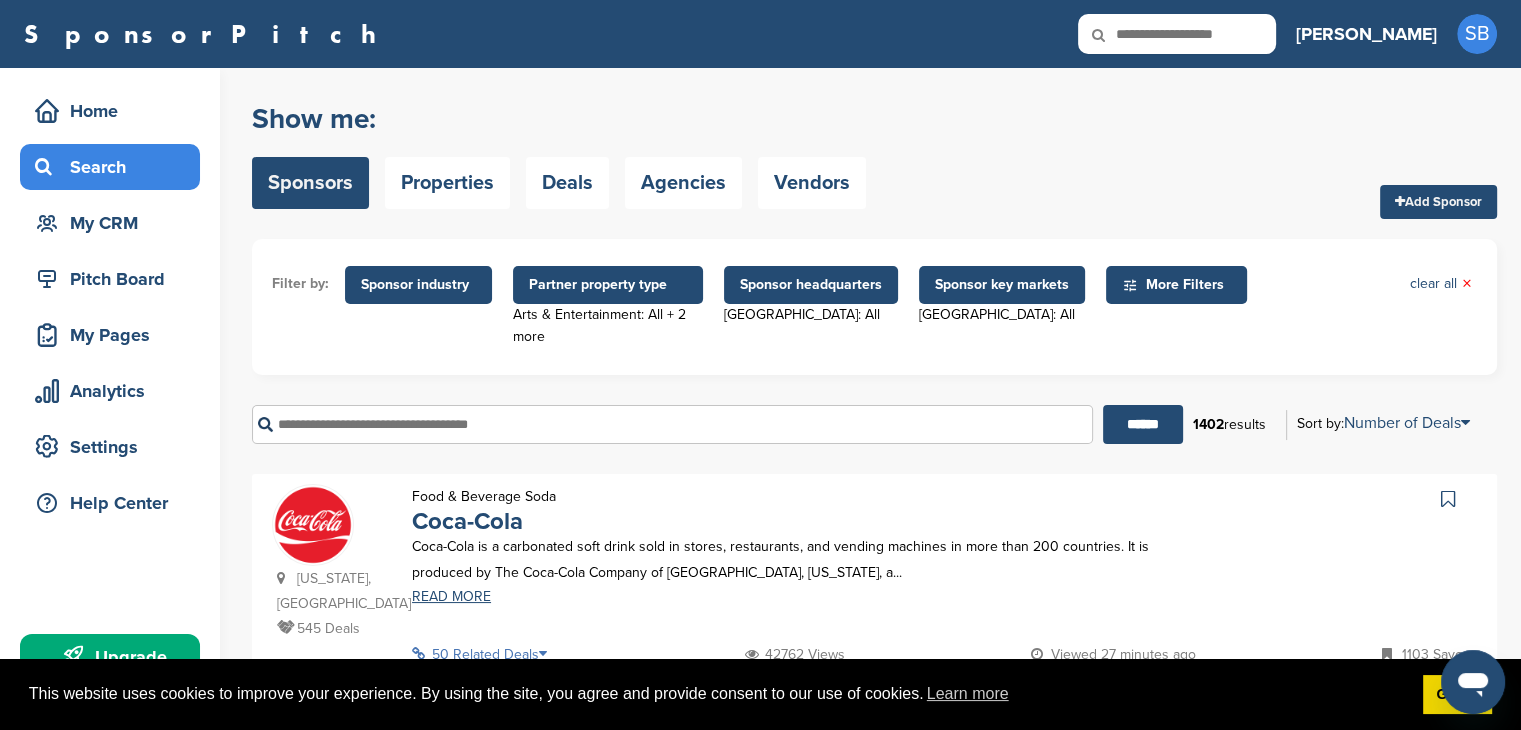 click on "Sponsor industry" at bounding box center (418, 285) 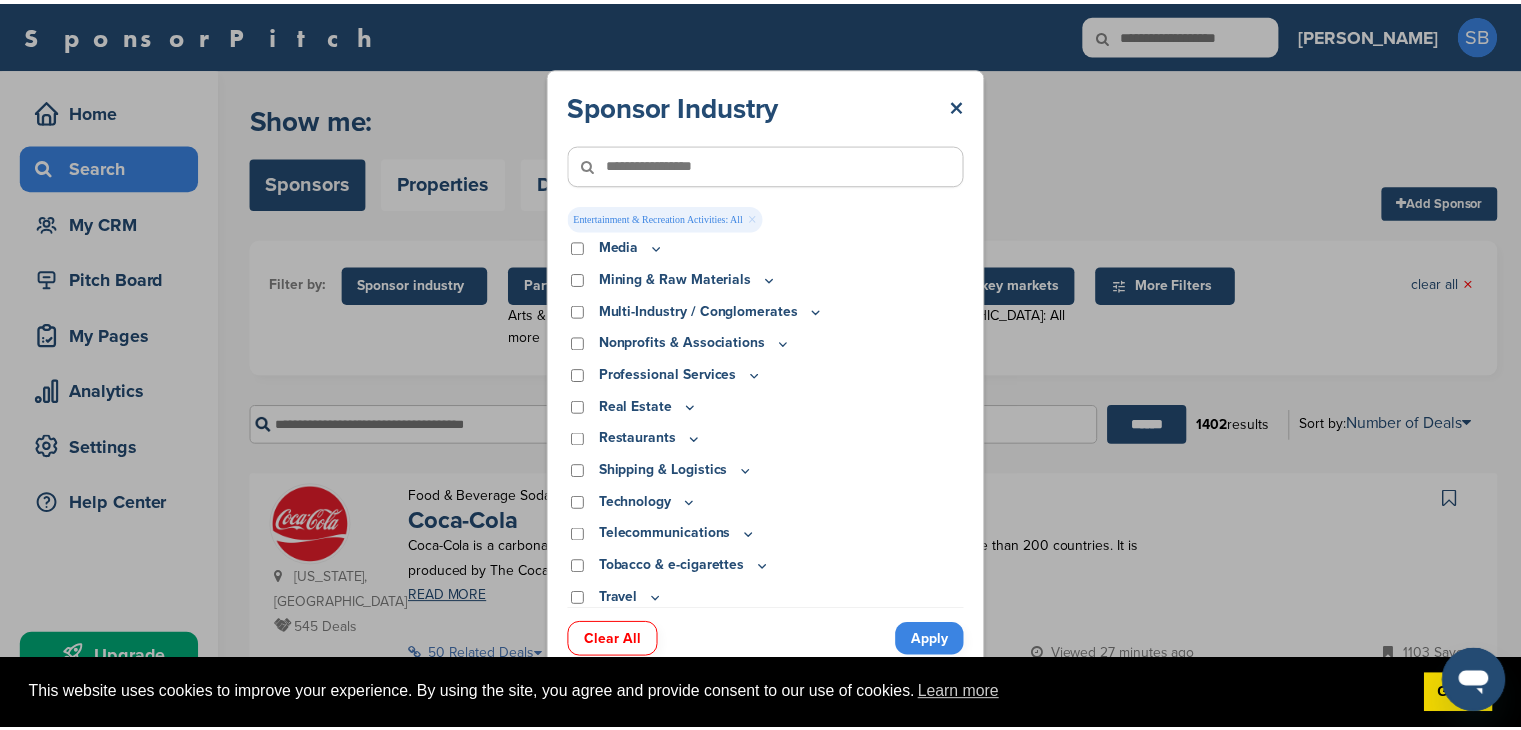scroll, scrollTop: 581, scrollLeft: 0, axis: vertical 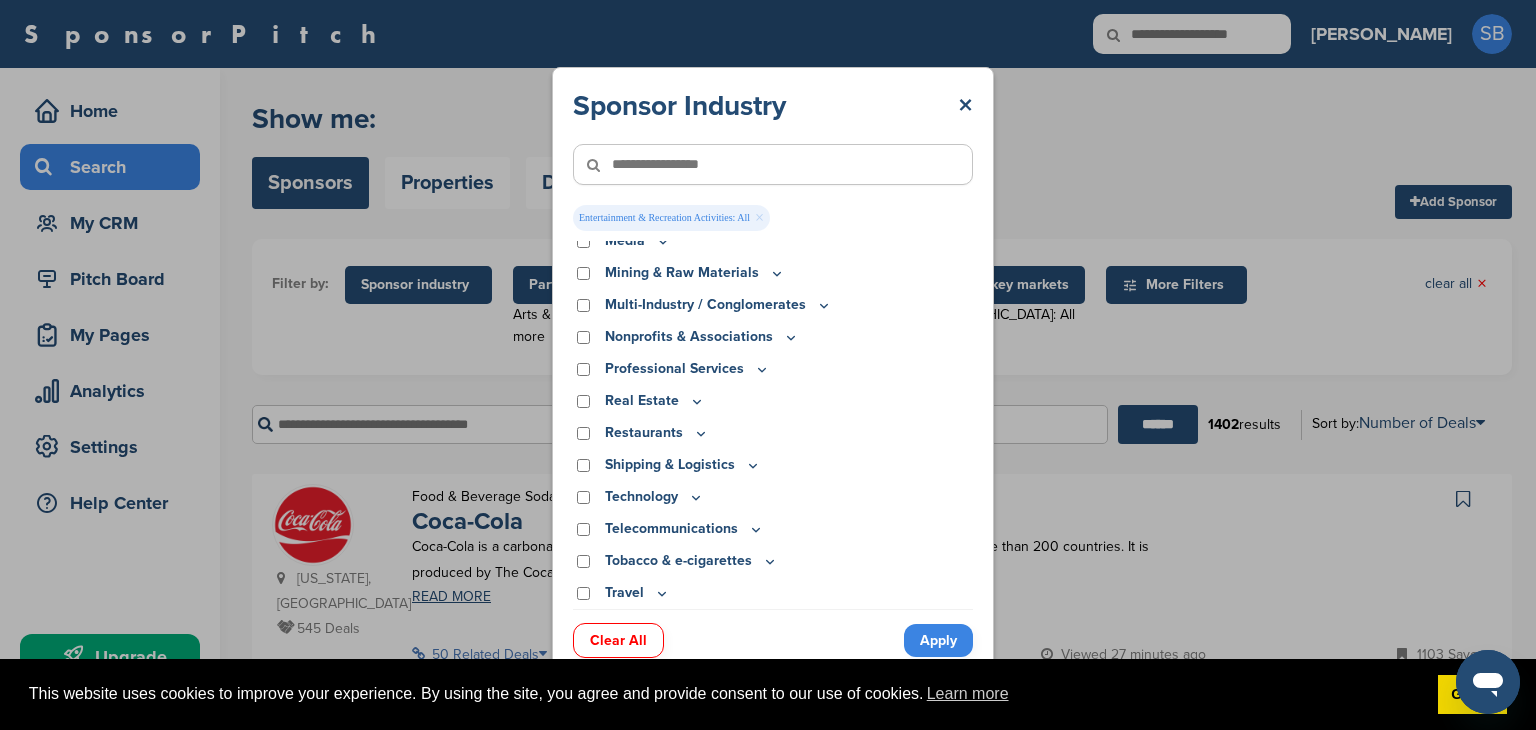 click on "Apply" at bounding box center (938, 640) 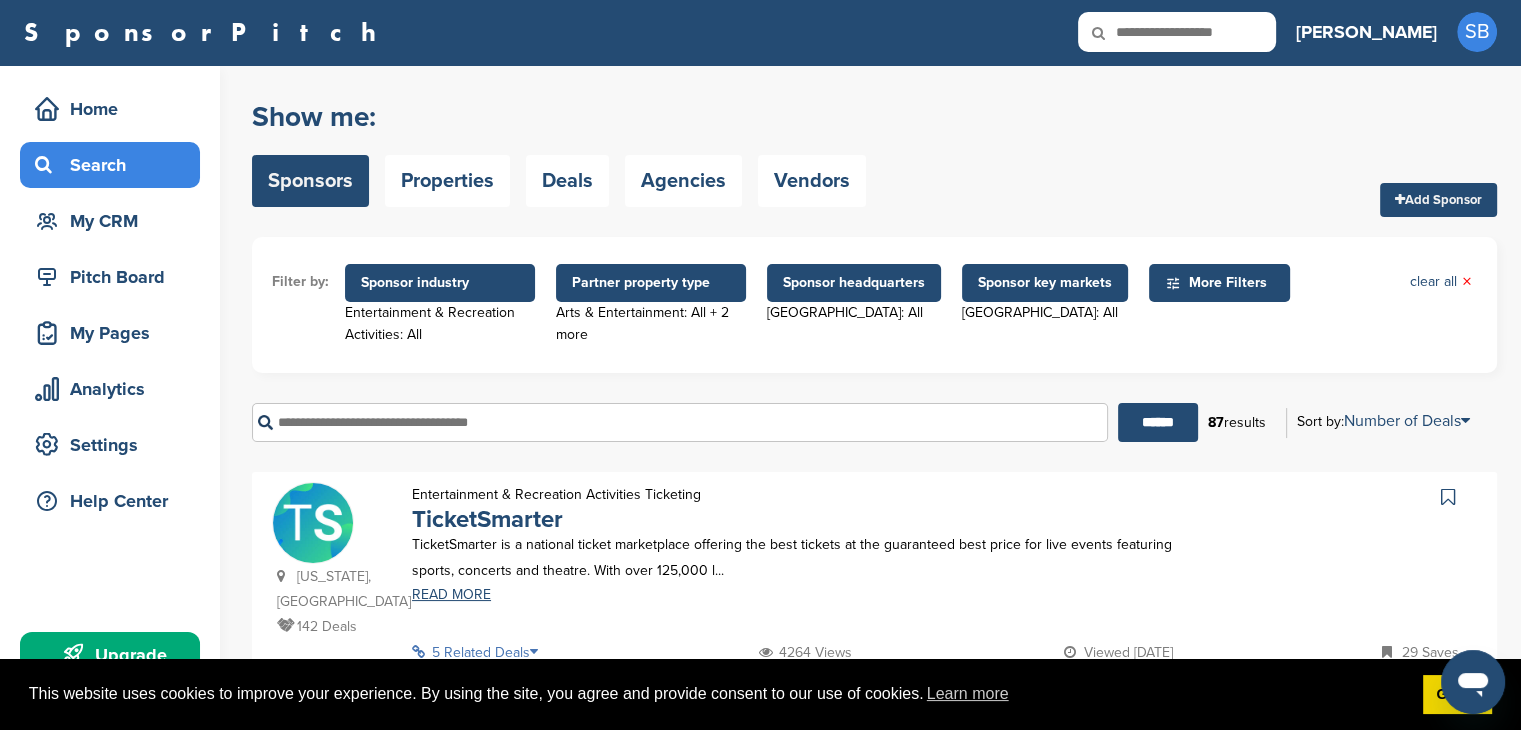 scroll, scrollTop: 0, scrollLeft: 0, axis: both 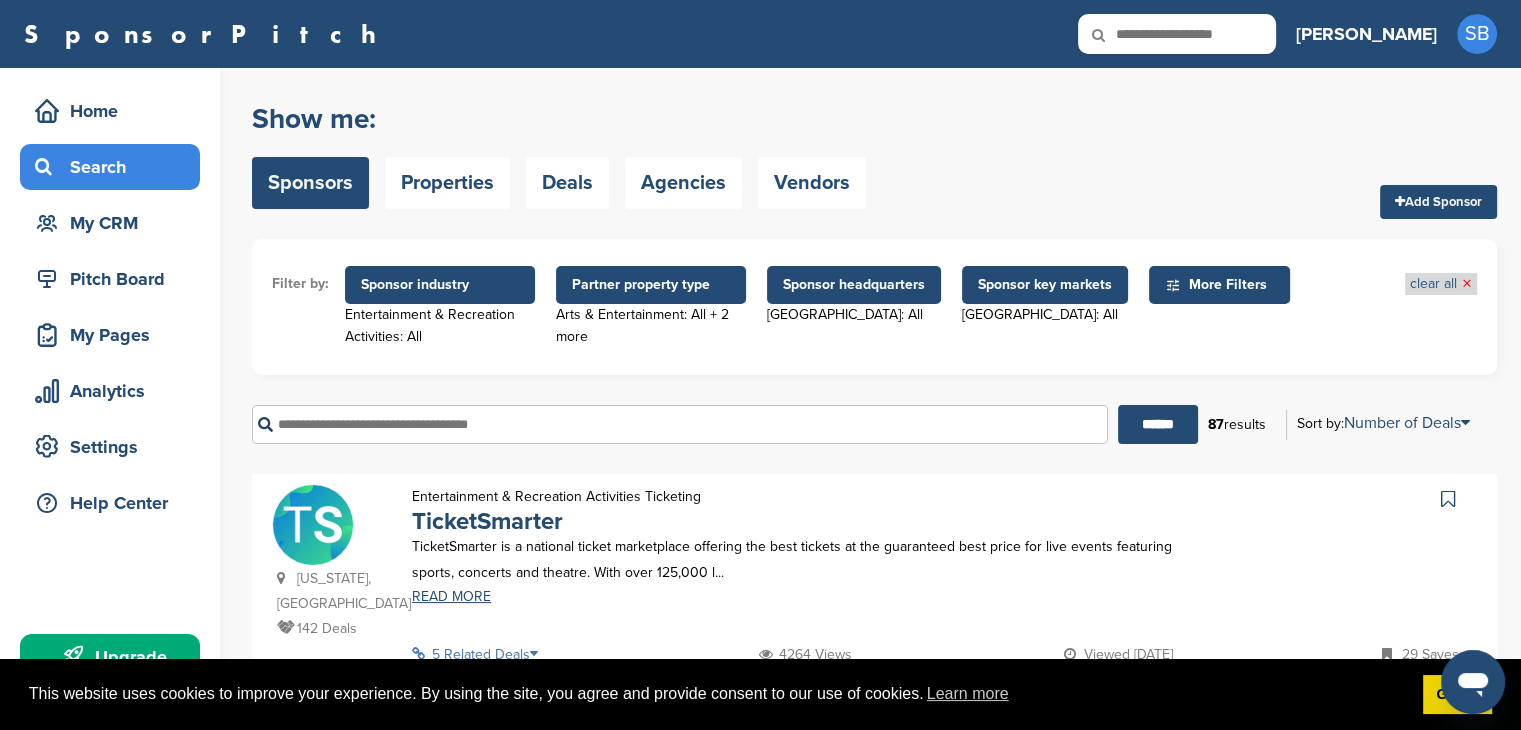click on "×" at bounding box center (1467, 284) 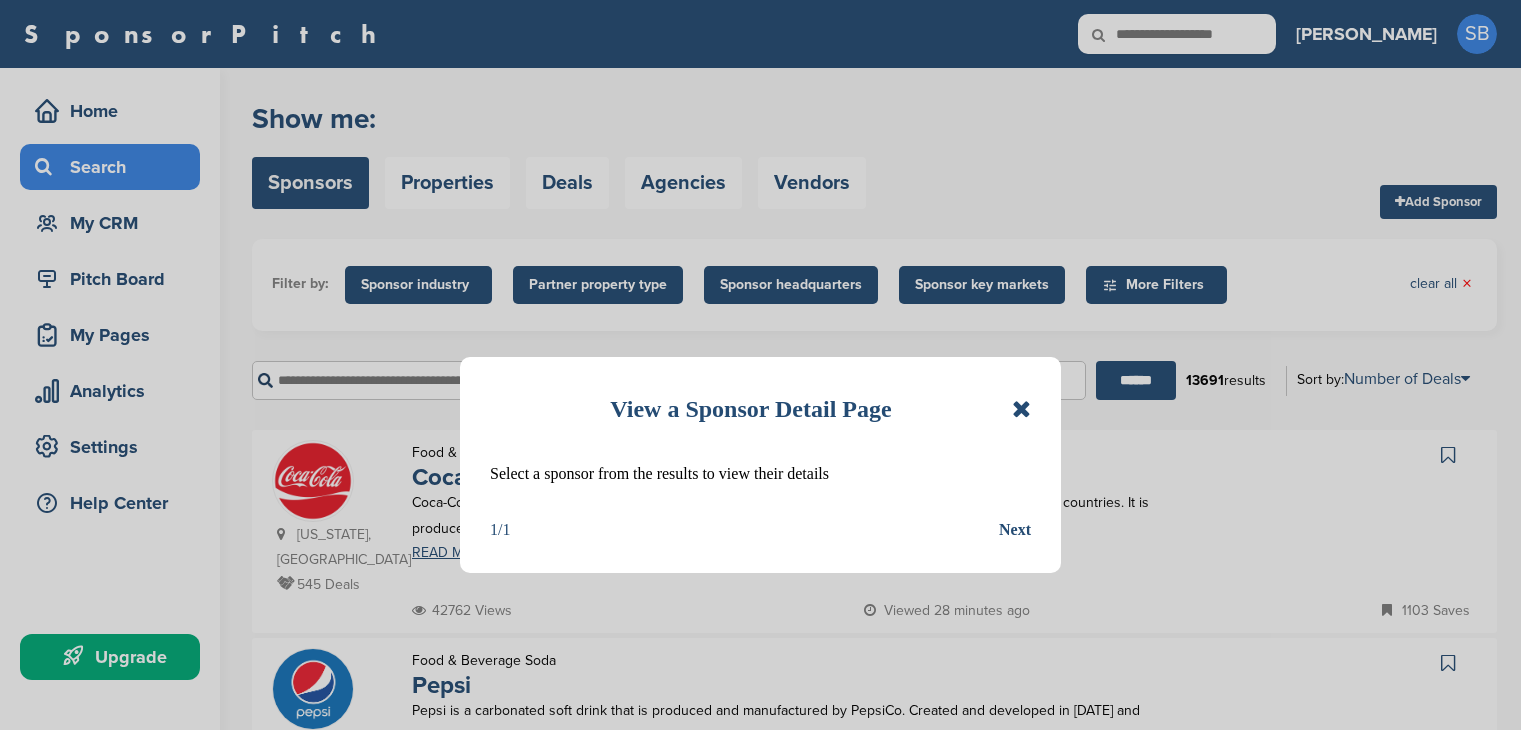 scroll, scrollTop: 0, scrollLeft: 0, axis: both 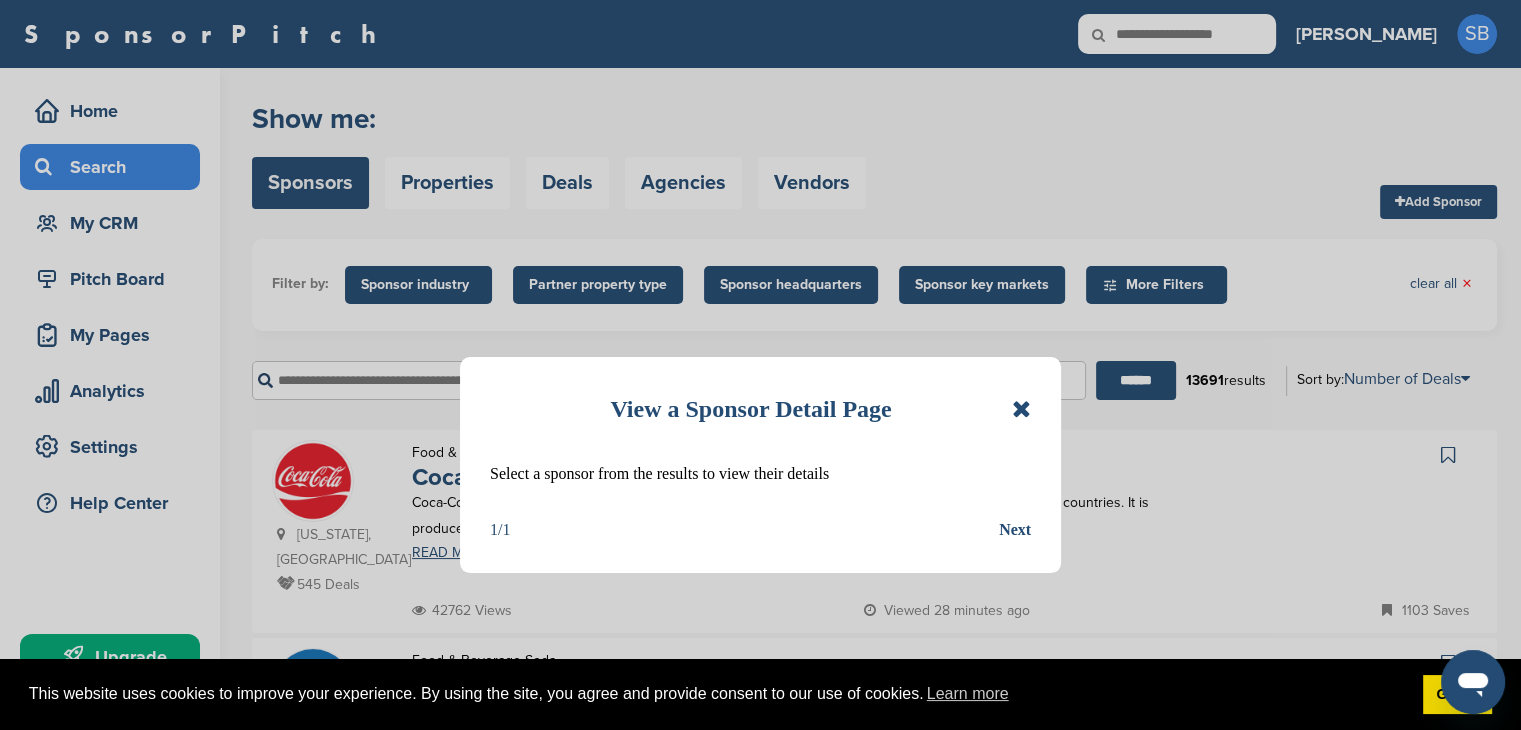 click on "Next" at bounding box center [1015, 530] 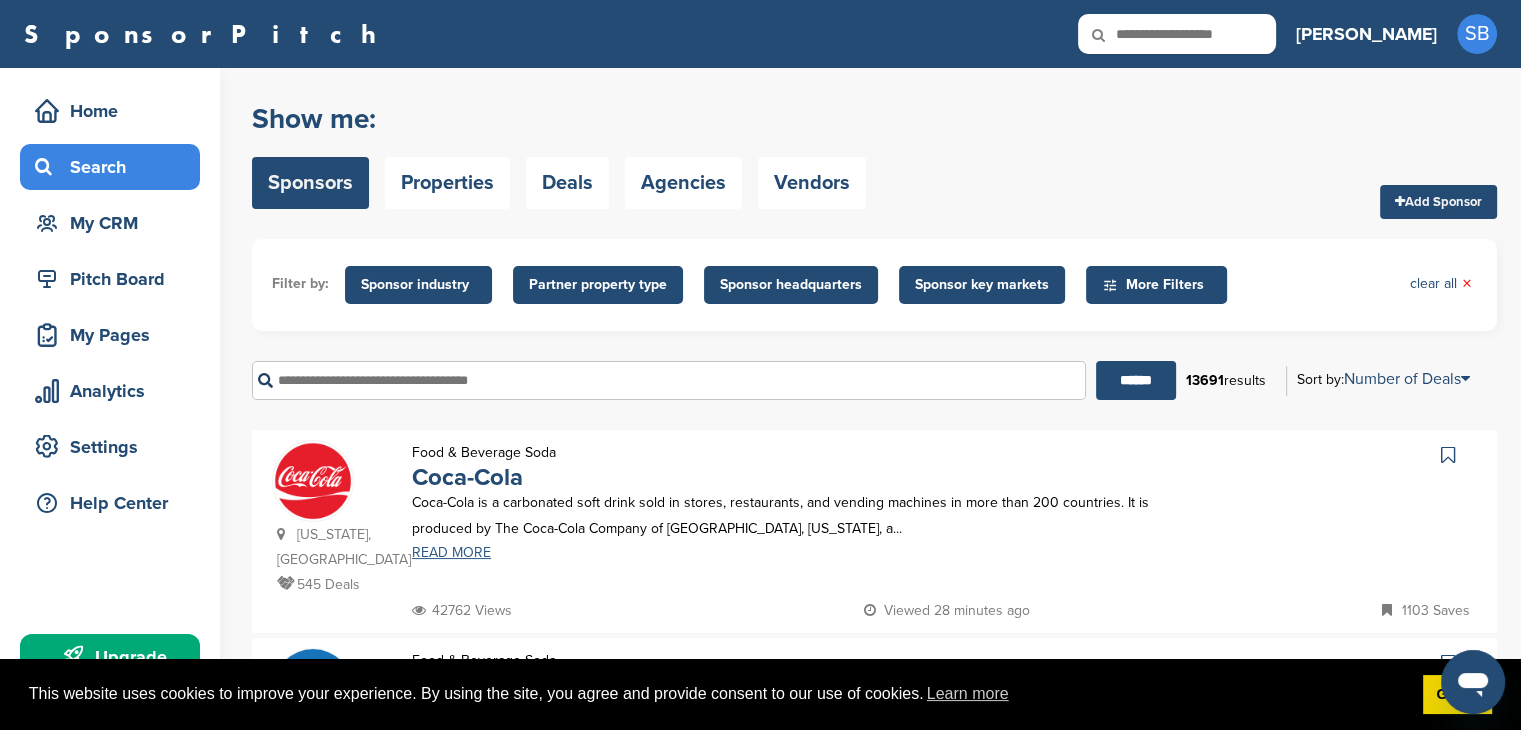 click on "READ MORE" at bounding box center (799, 553) 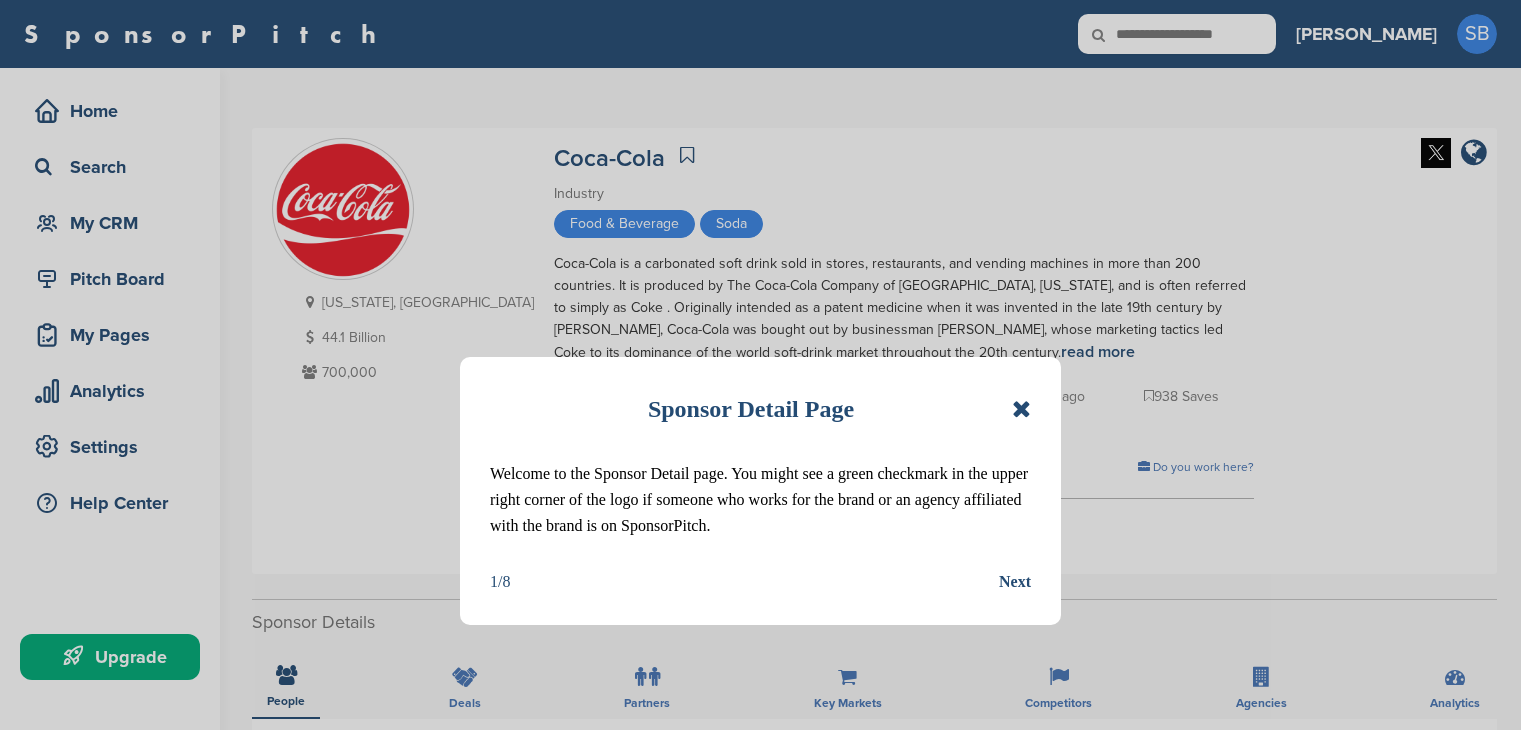 scroll, scrollTop: 0, scrollLeft: 0, axis: both 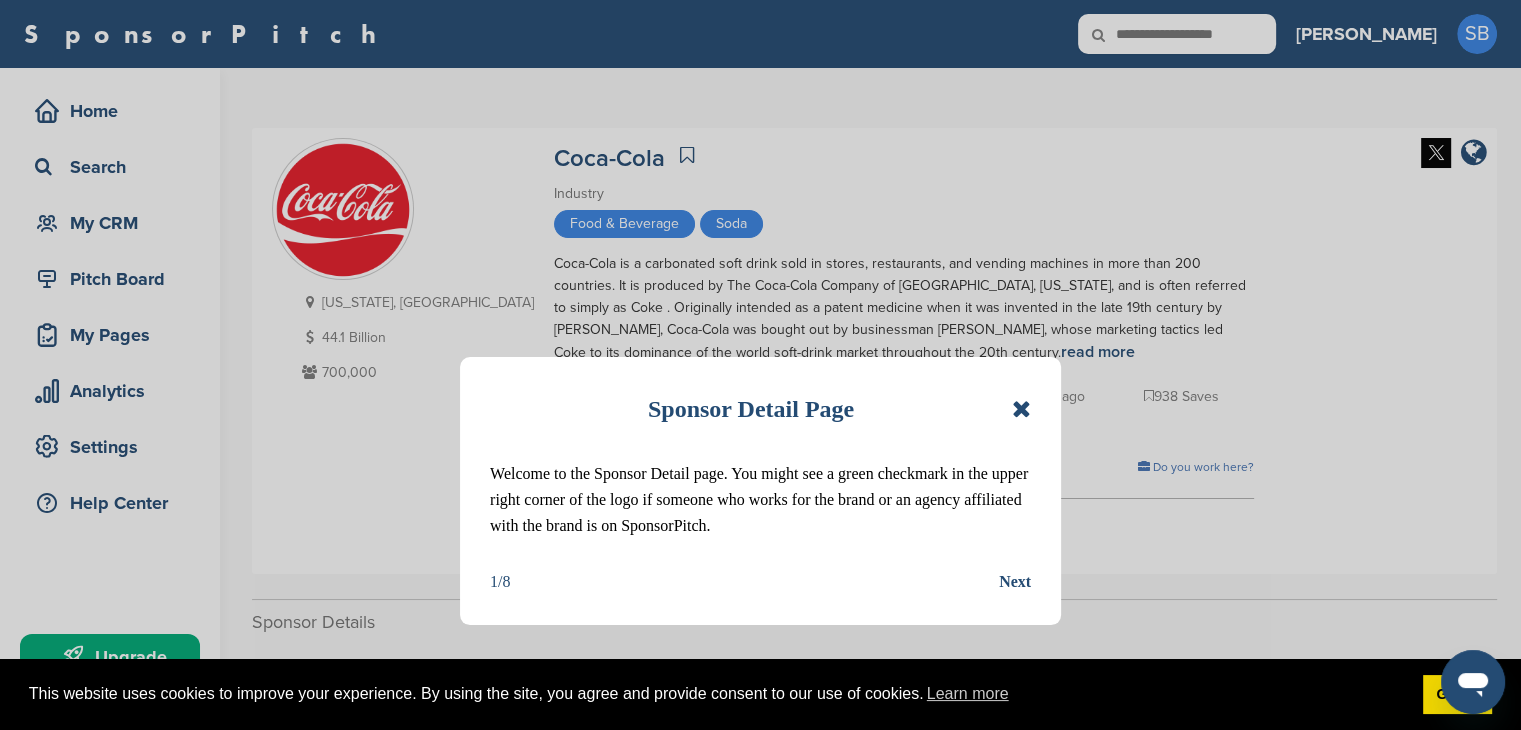 click on "Next" at bounding box center (1015, 582) 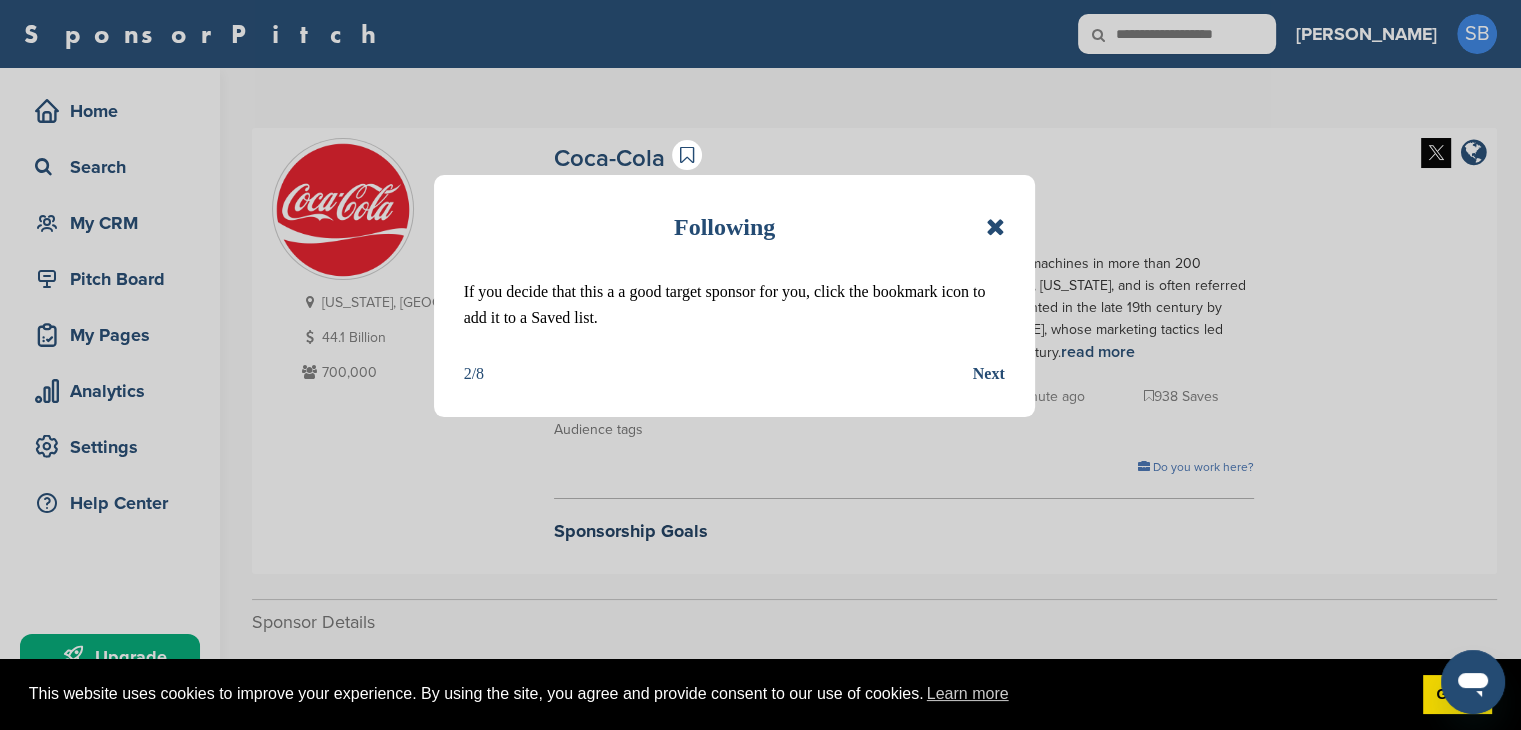 click on "Next" at bounding box center [989, 374] 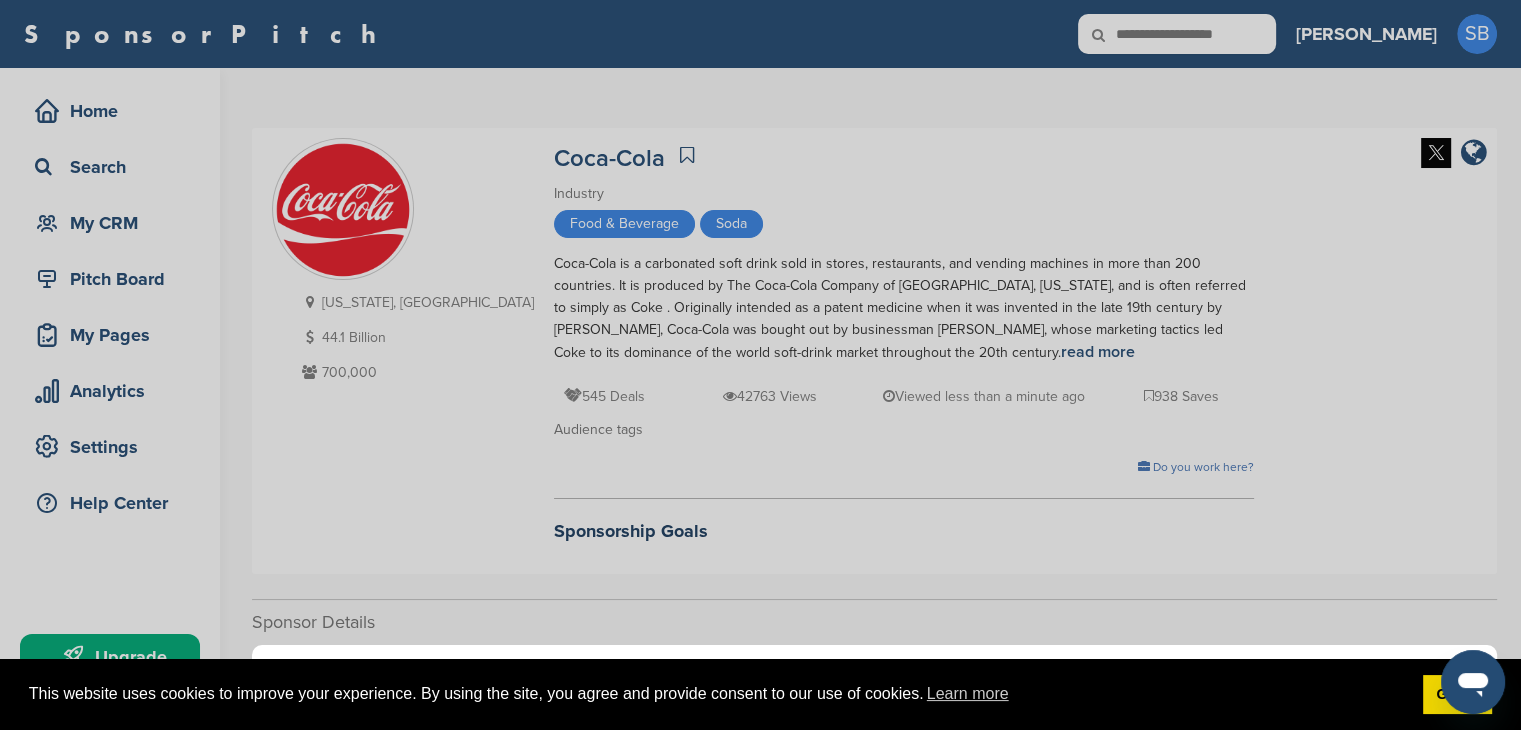 click on "Detail tabs
Helpful tabs to check out are People, Key Markets, Competitors, Agencies, and Deal Analytics.
3/8
Next" at bounding box center (760, 365) 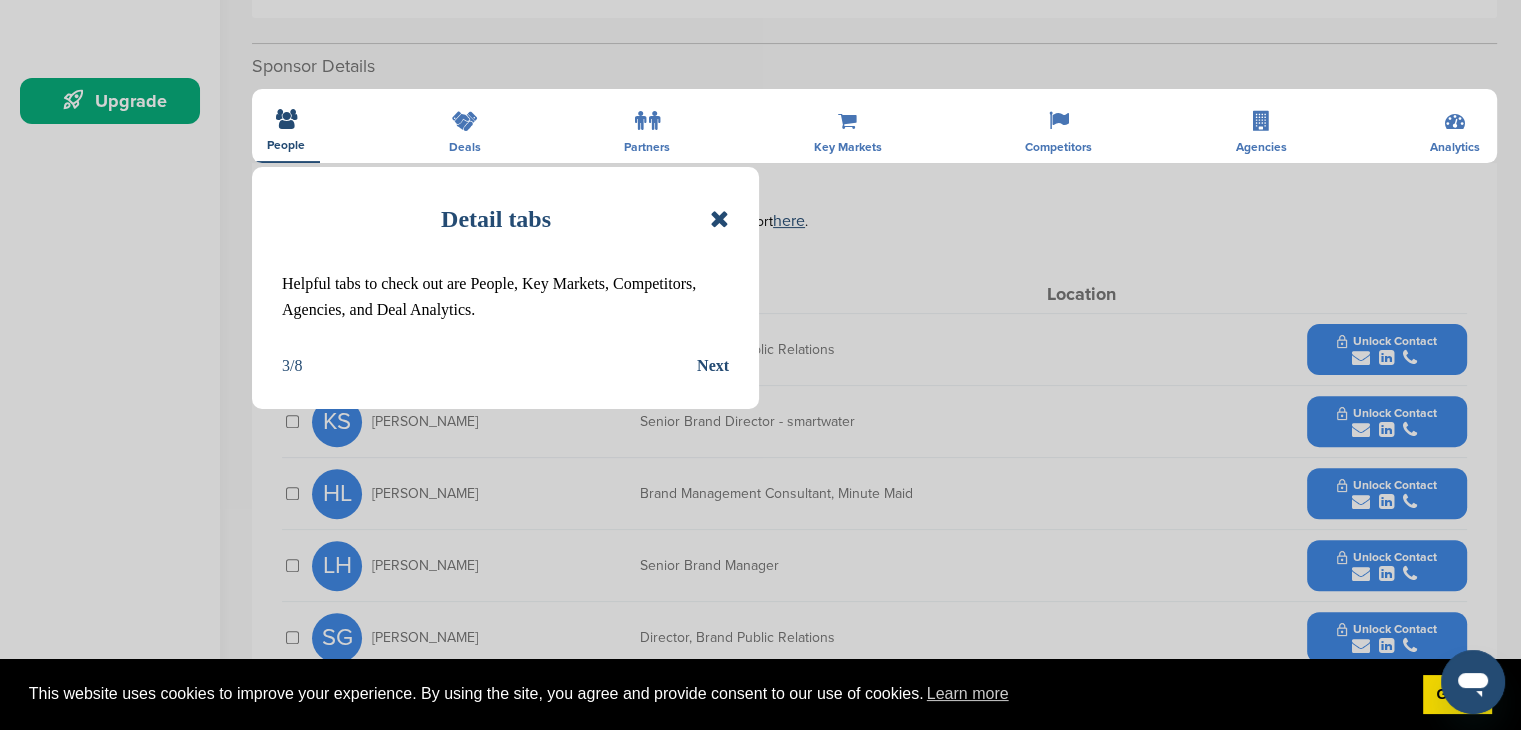 scroll, scrollTop: 561, scrollLeft: 0, axis: vertical 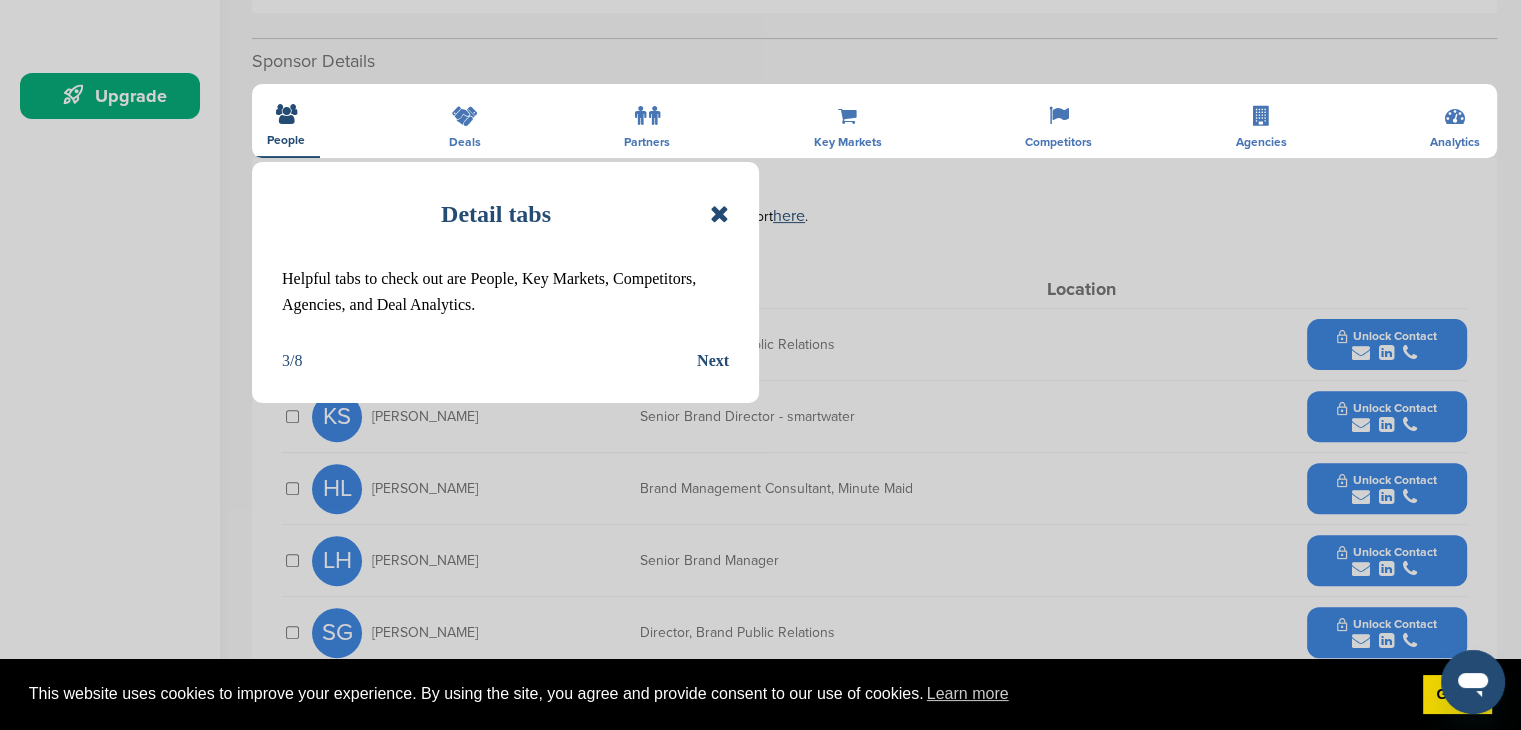click at bounding box center (719, 214) 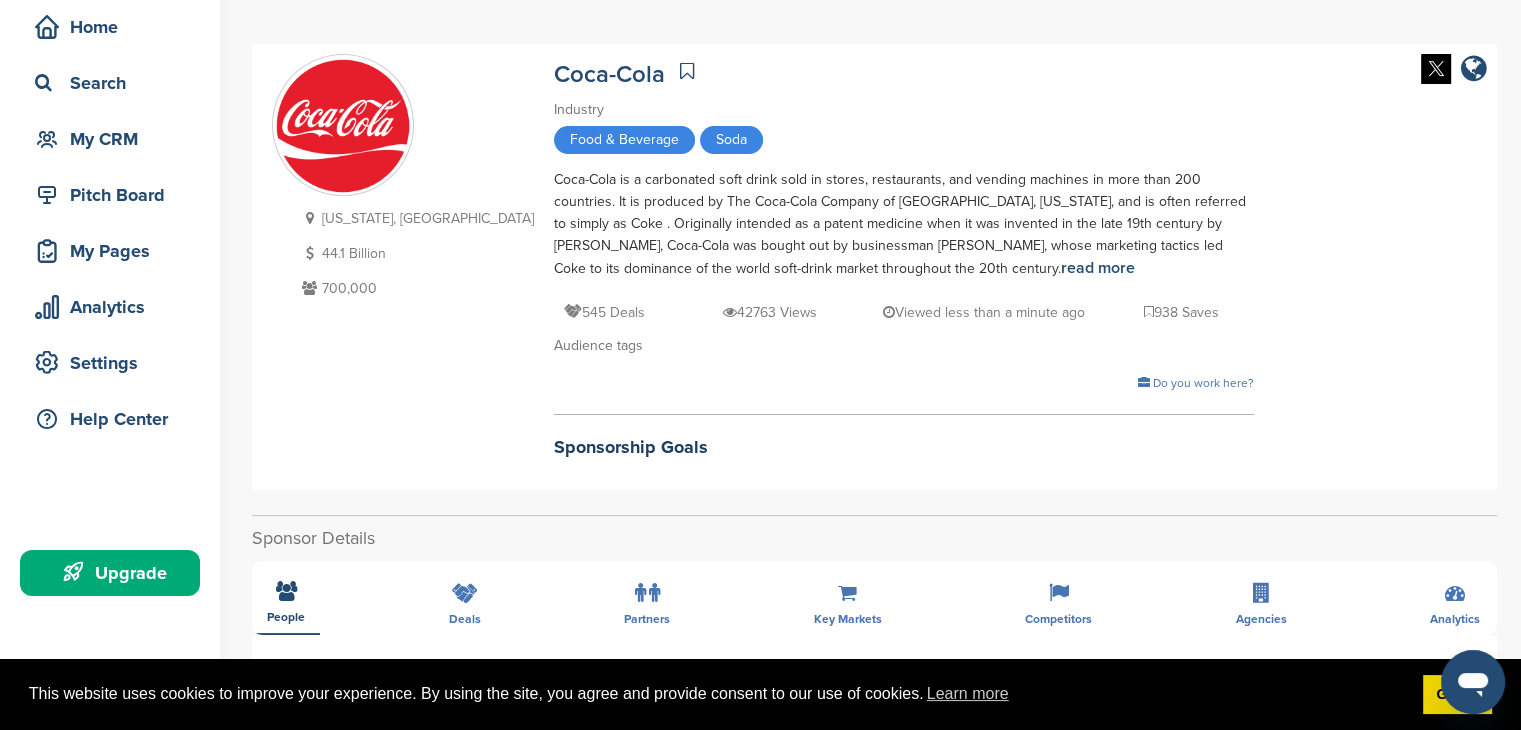 scroll, scrollTop: 0, scrollLeft: 0, axis: both 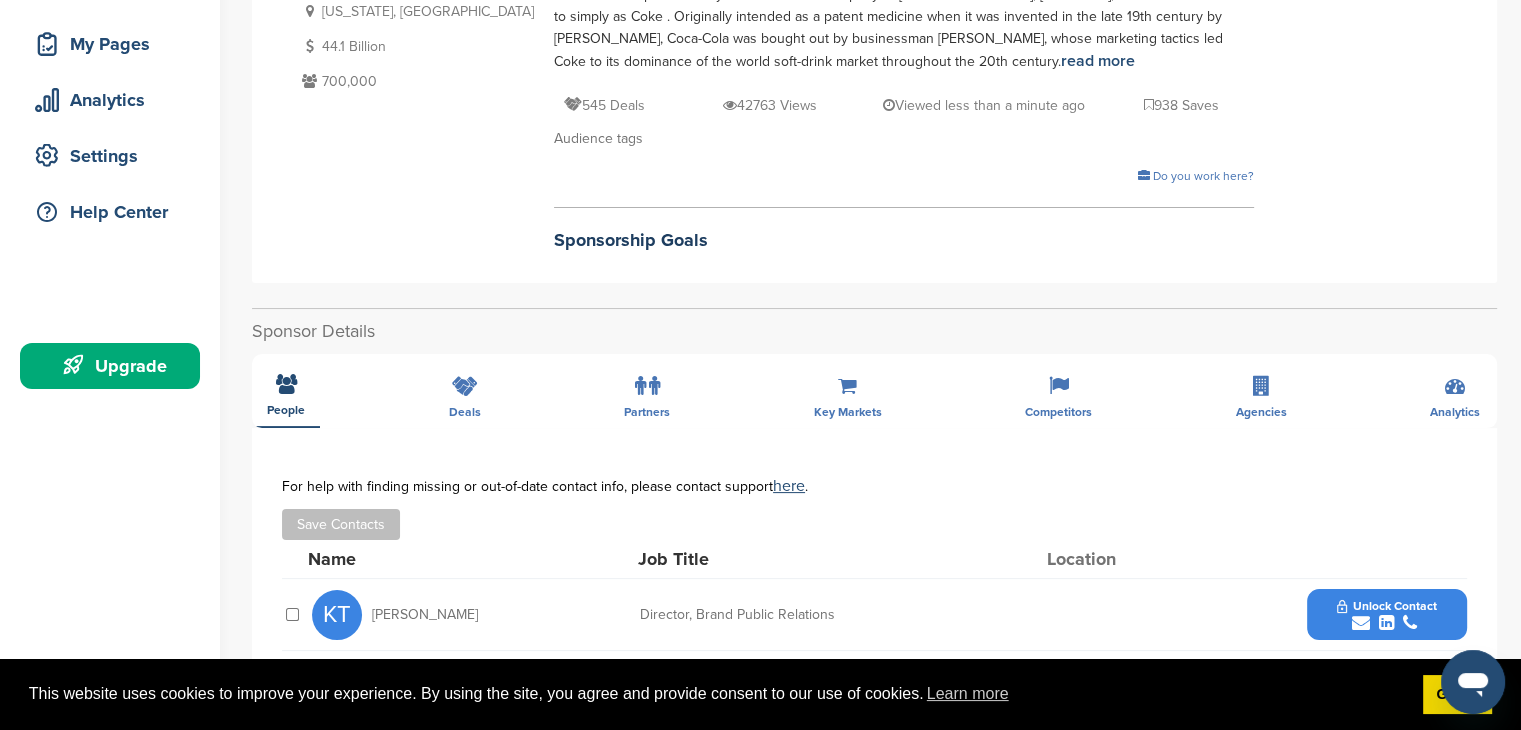 click on "**********" at bounding box center [874, 768] 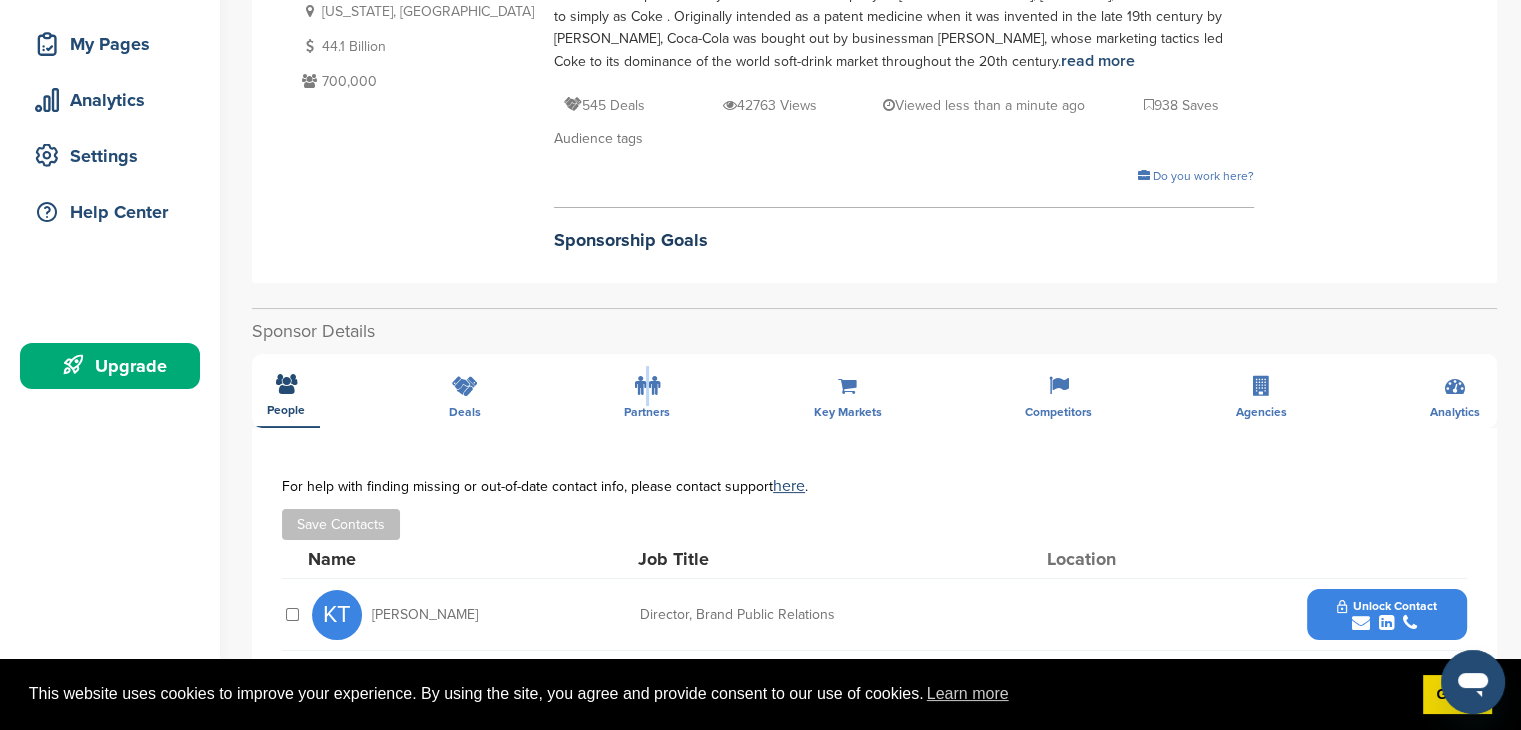 click on "**********" at bounding box center (874, 768) 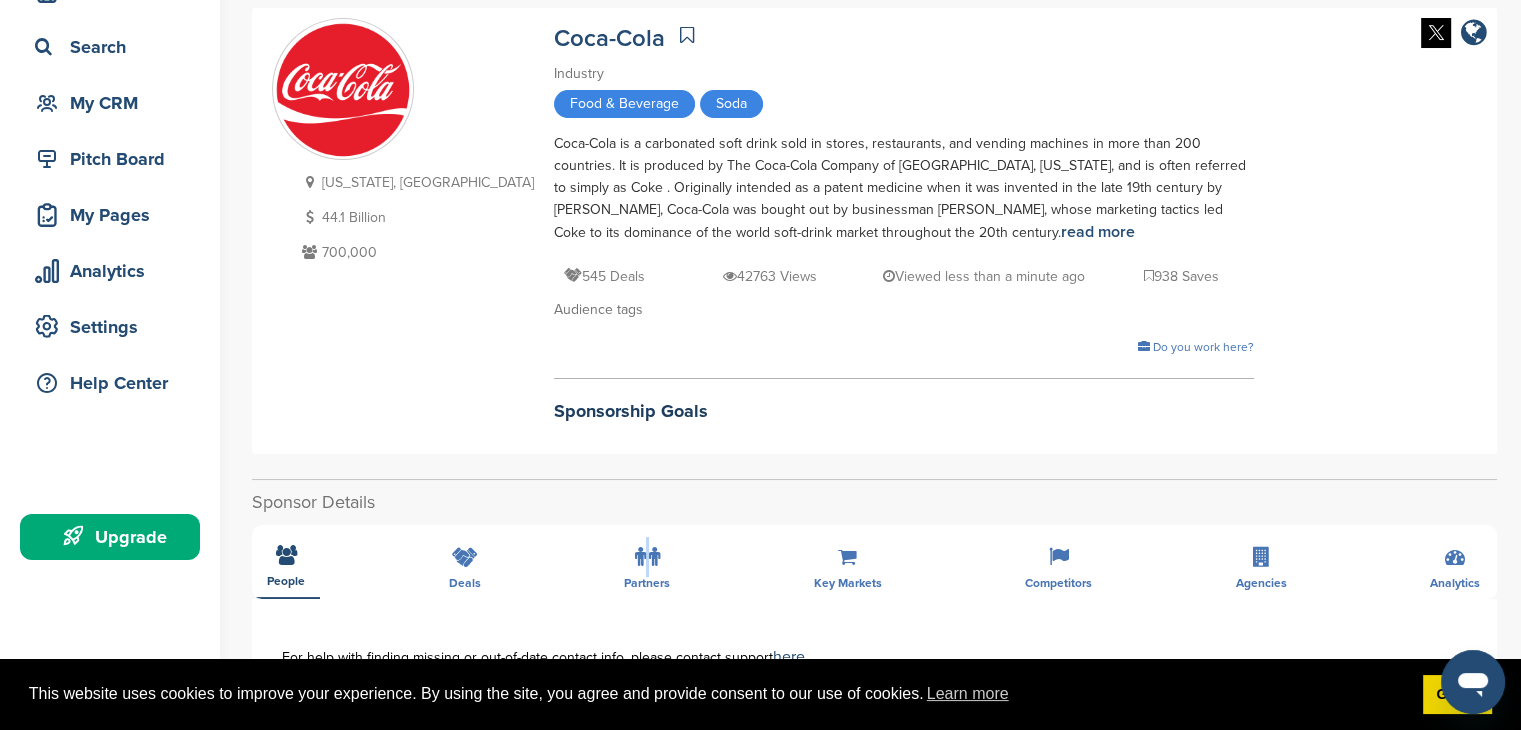 scroll, scrollTop: 0, scrollLeft: 0, axis: both 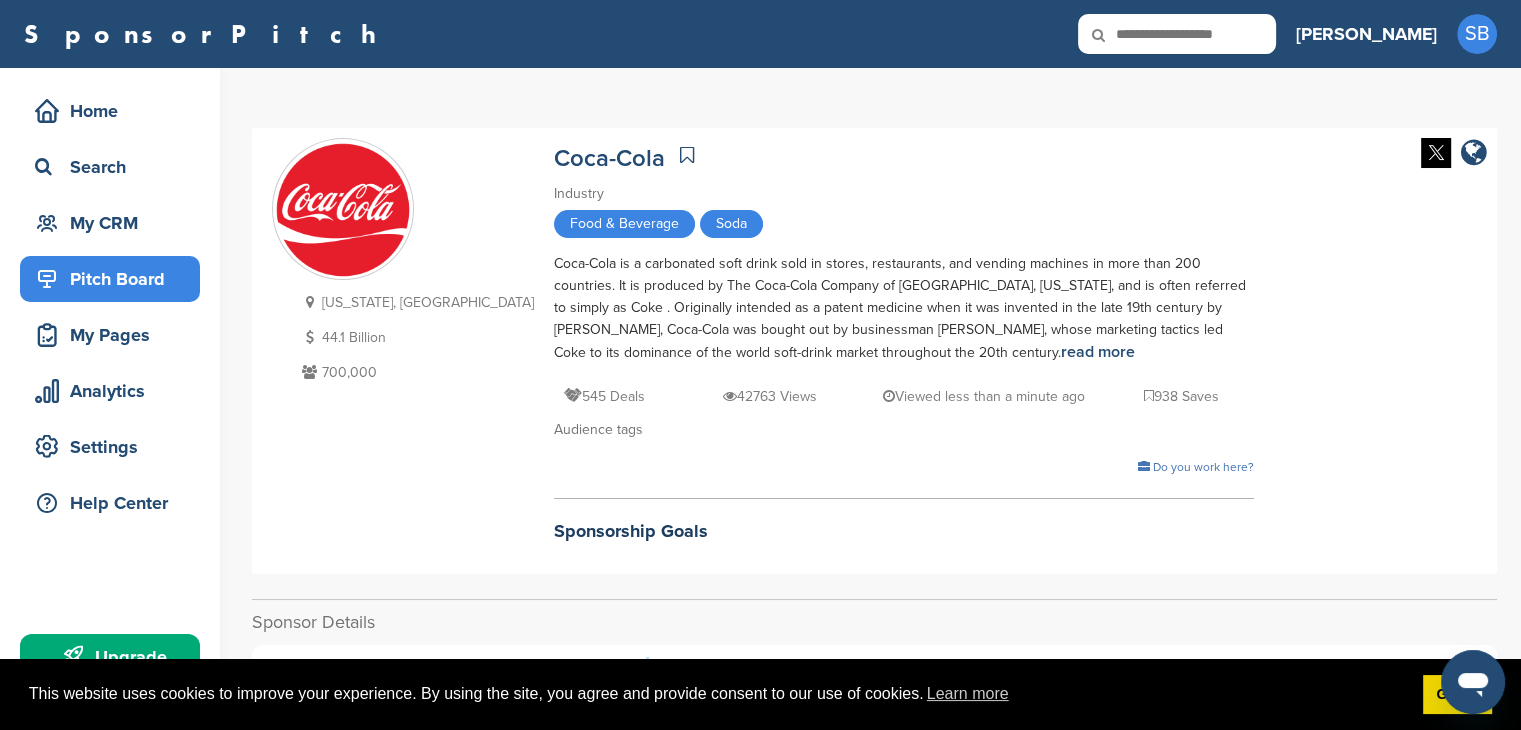 click on "Pitch Board" at bounding box center (115, 279) 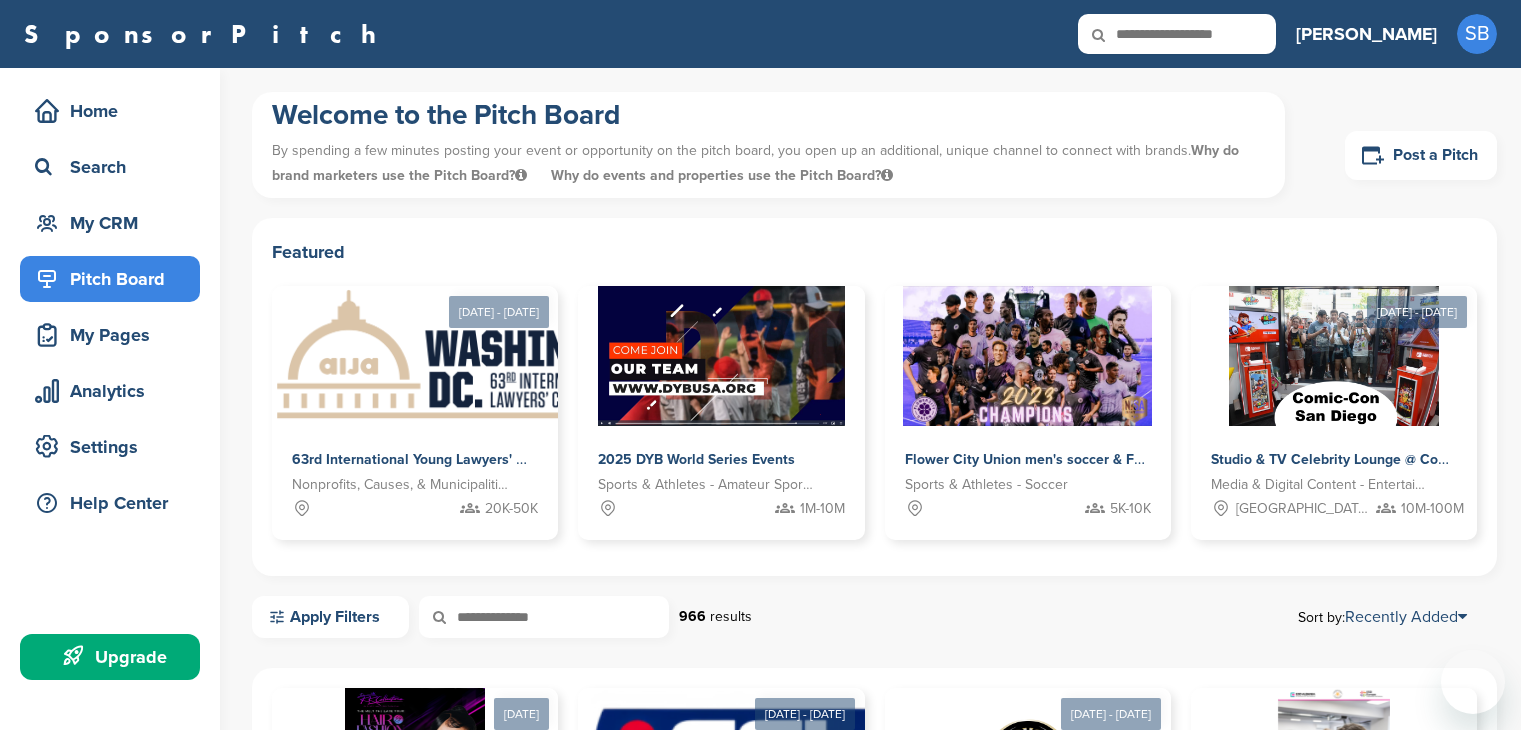 scroll, scrollTop: 0, scrollLeft: 0, axis: both 